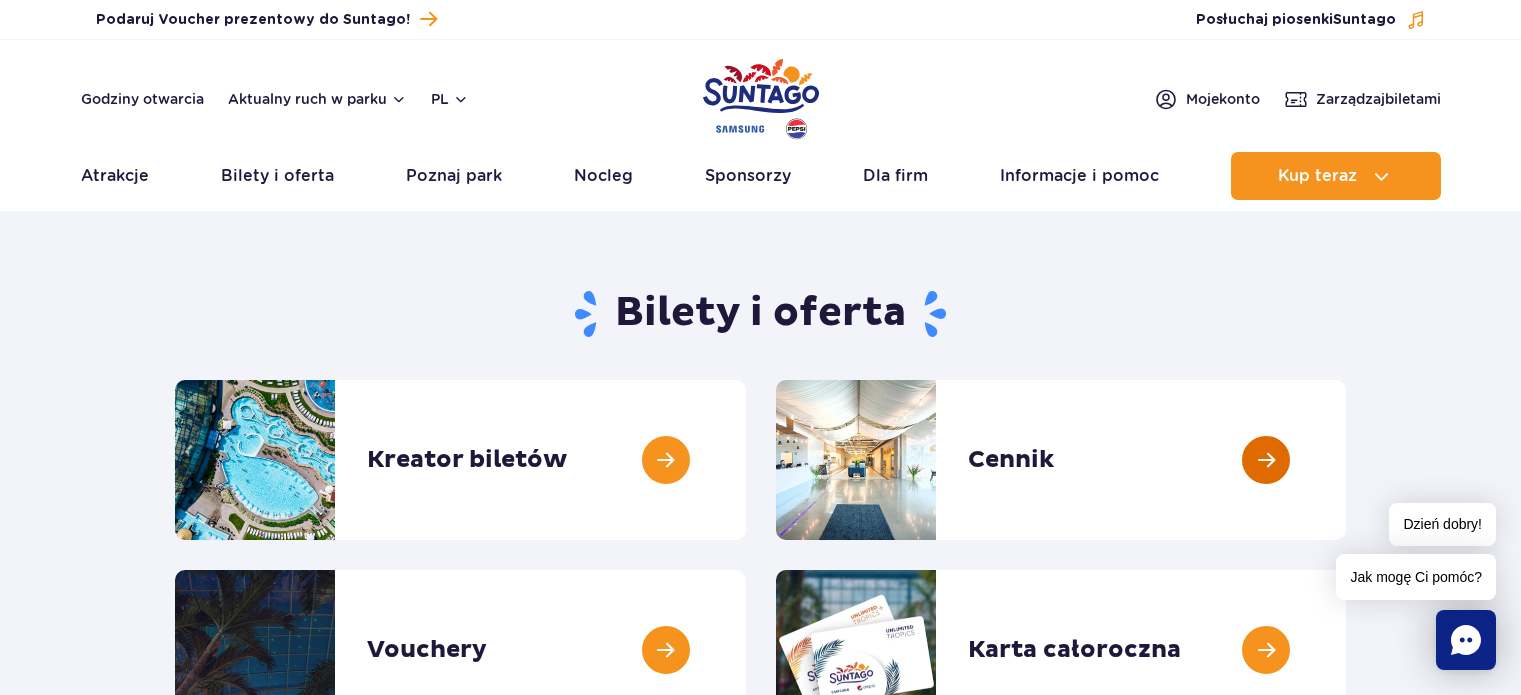 scroll, scrollTop: 0, scrollLeft: 0, axis: both 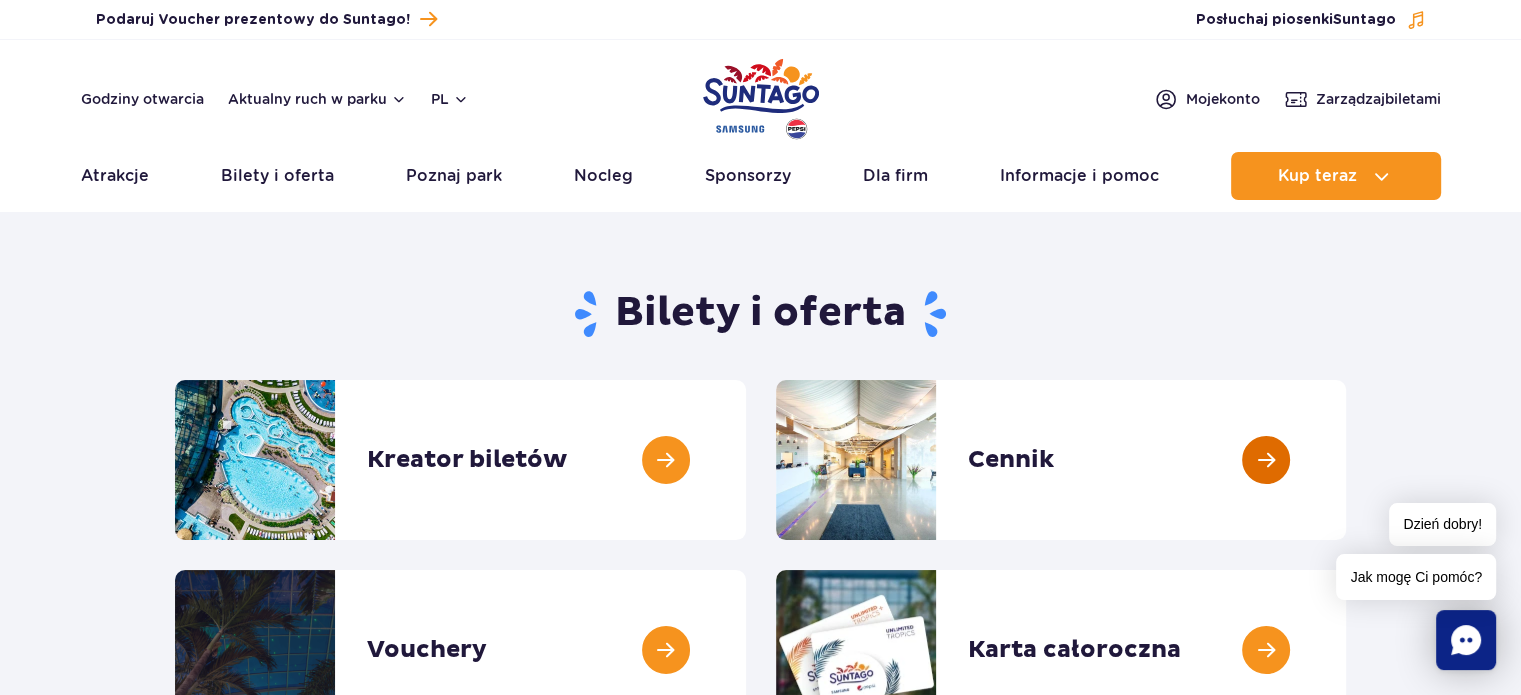 click at bounding box center [1346, 460] 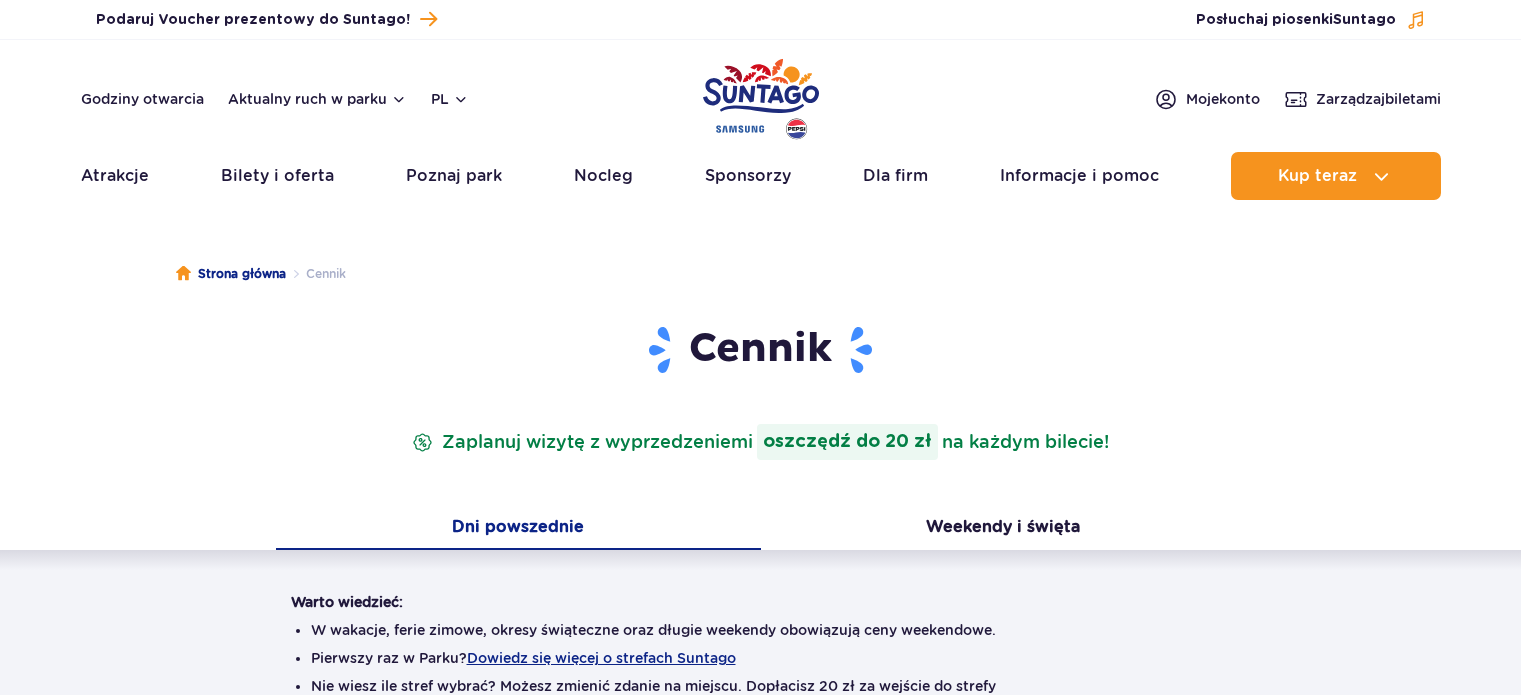 scroll, scrollTop: 0, scrollLeft: 0, axis: both 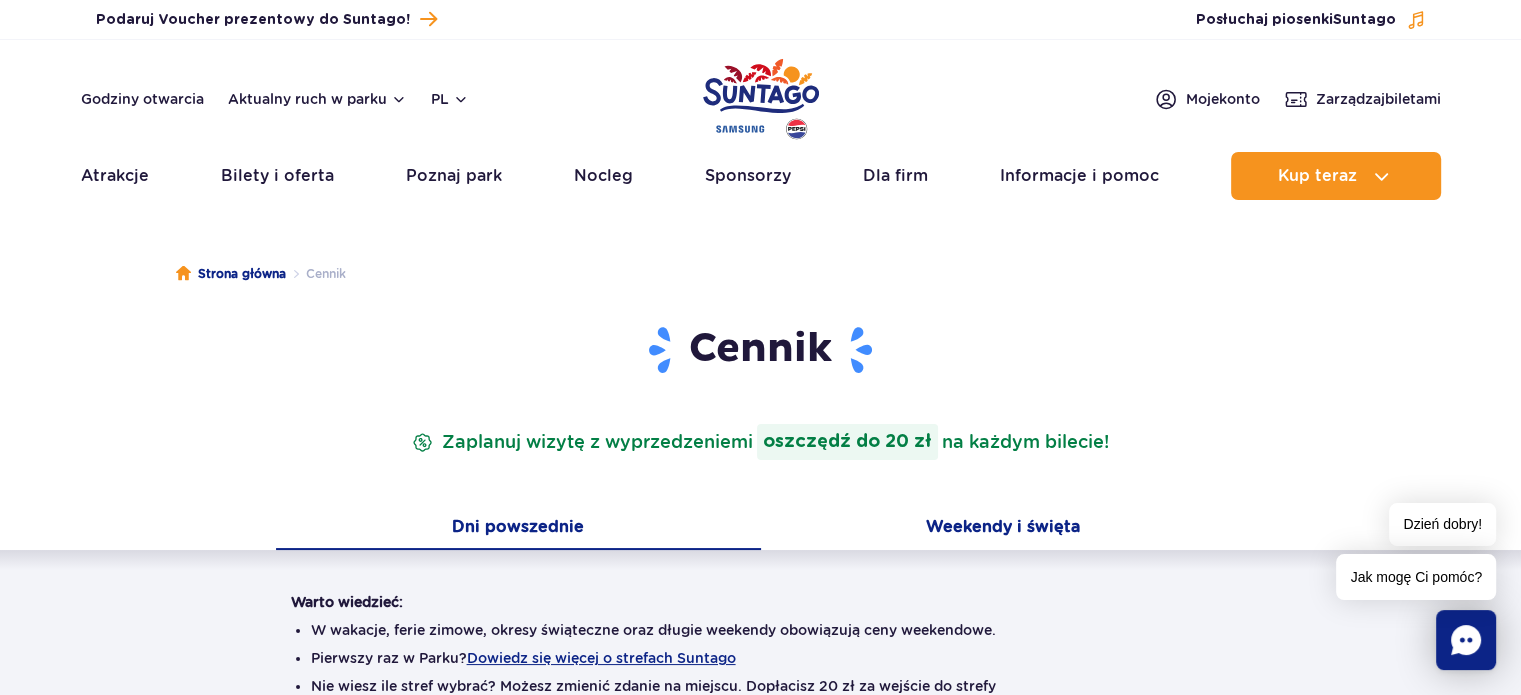 click on "Weekendy i święta" at bounding box center [1003, 529] 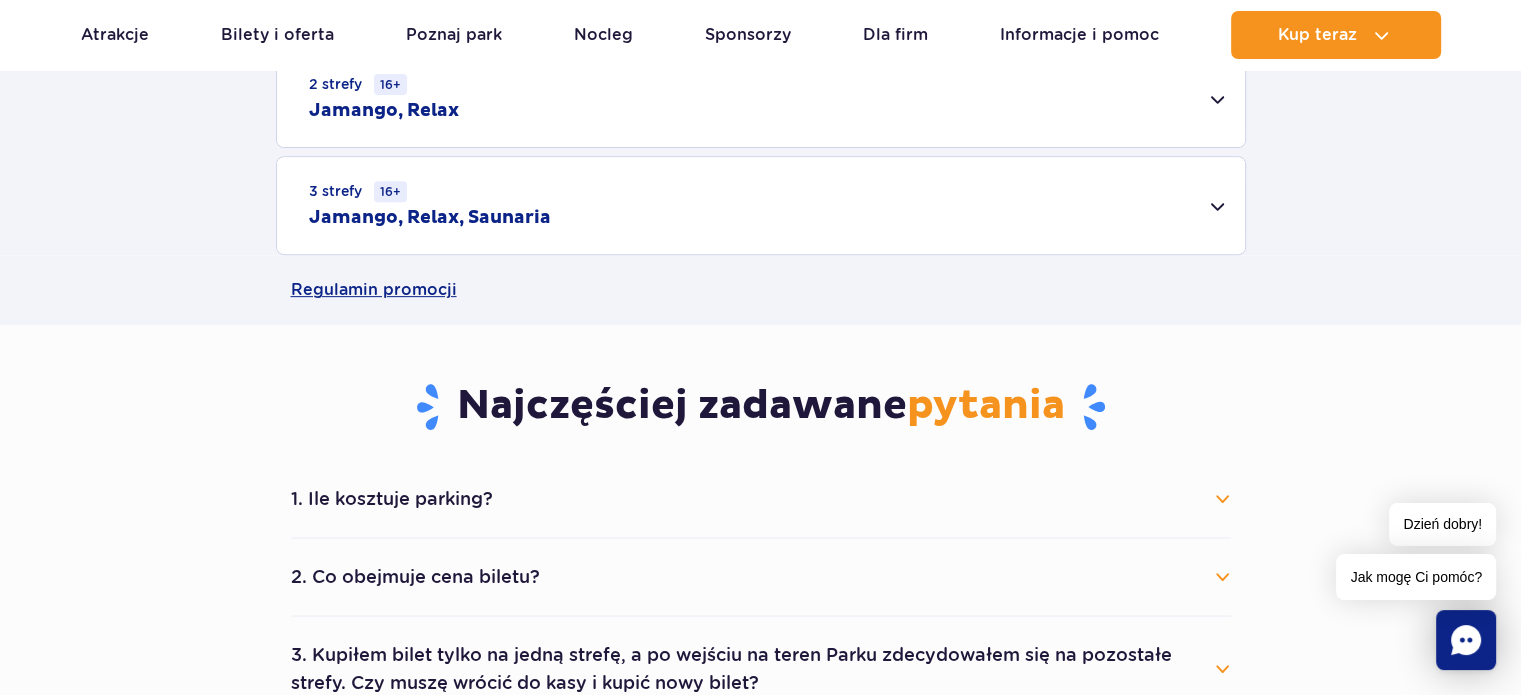 scroll, scrollTop: 772, scrollLeft: 0, axis: vertical 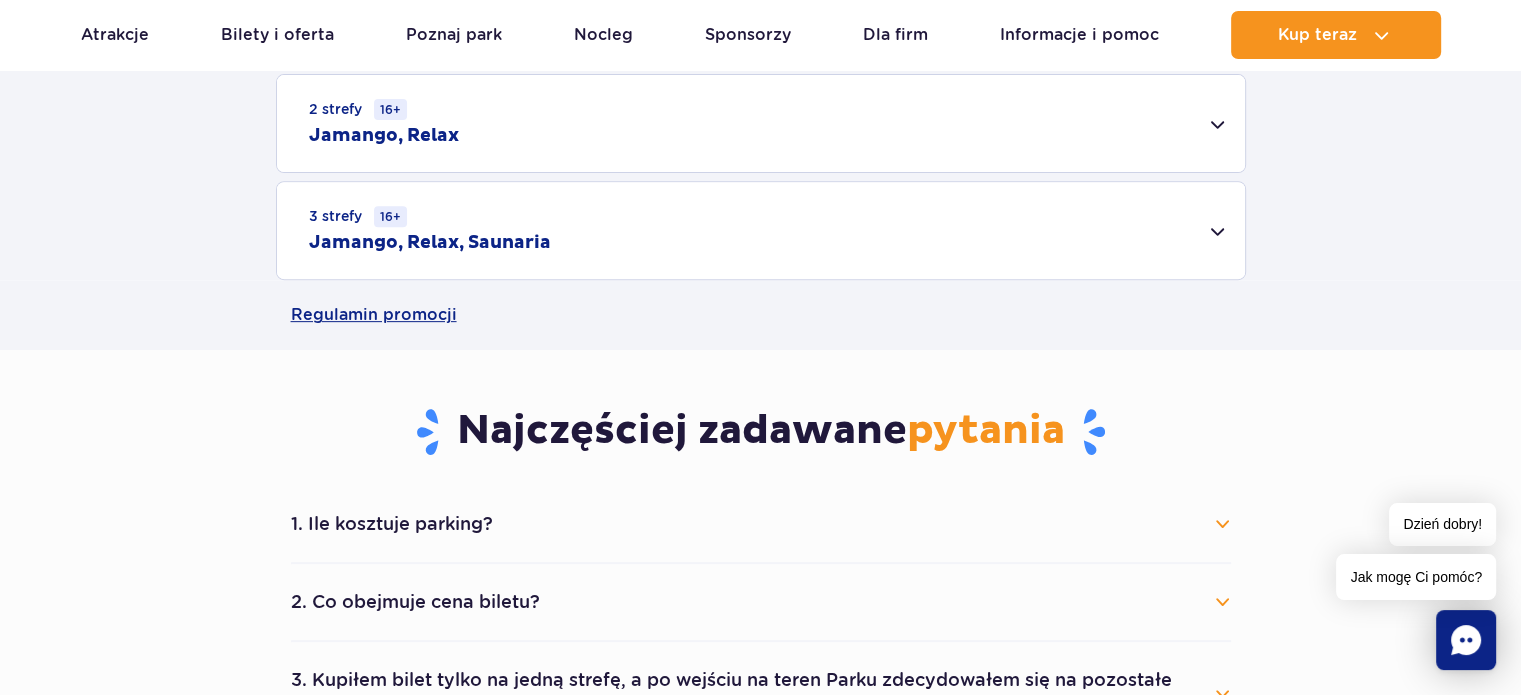 click on "3 strefy  16+
Jamango, Relax, Saunaria" at bounding box center (761, 230) 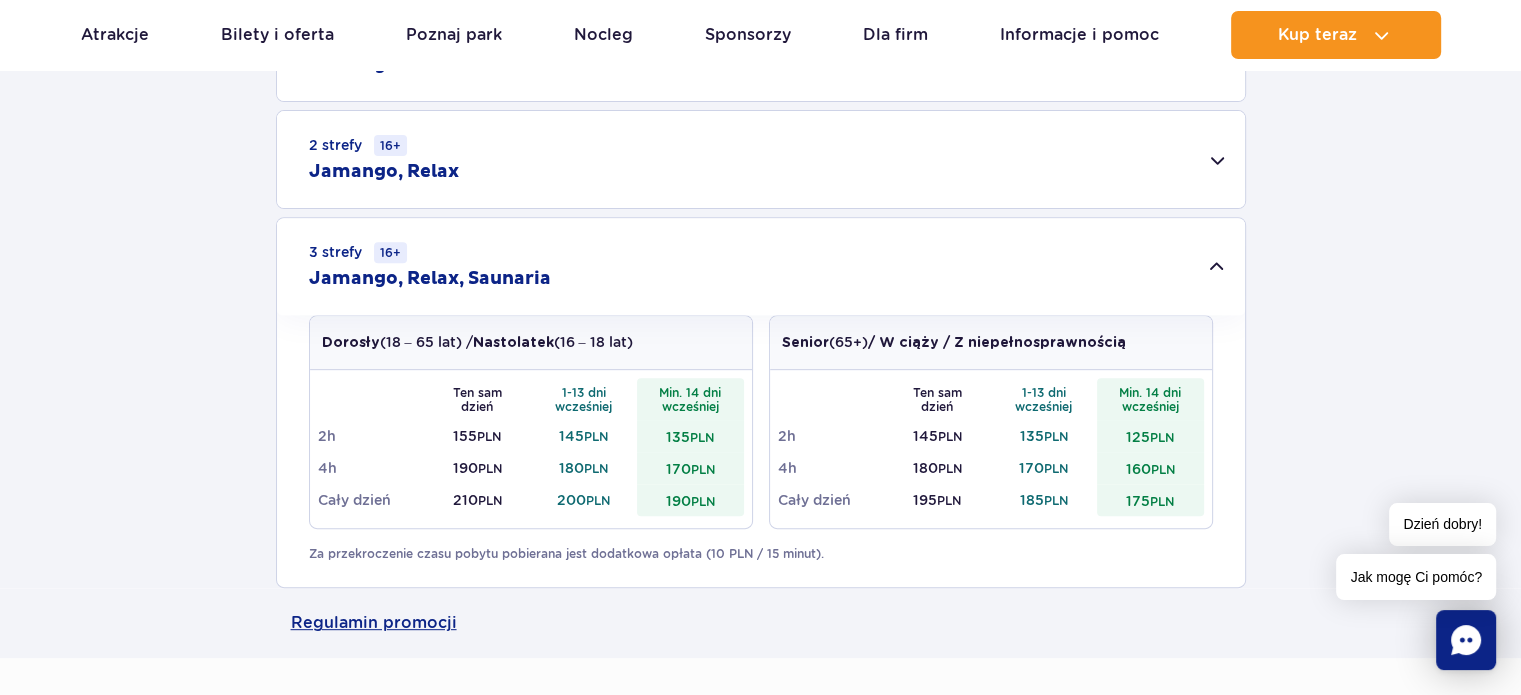scroll, scrollTop: 748, scrollLeft: 0, axis: vertical 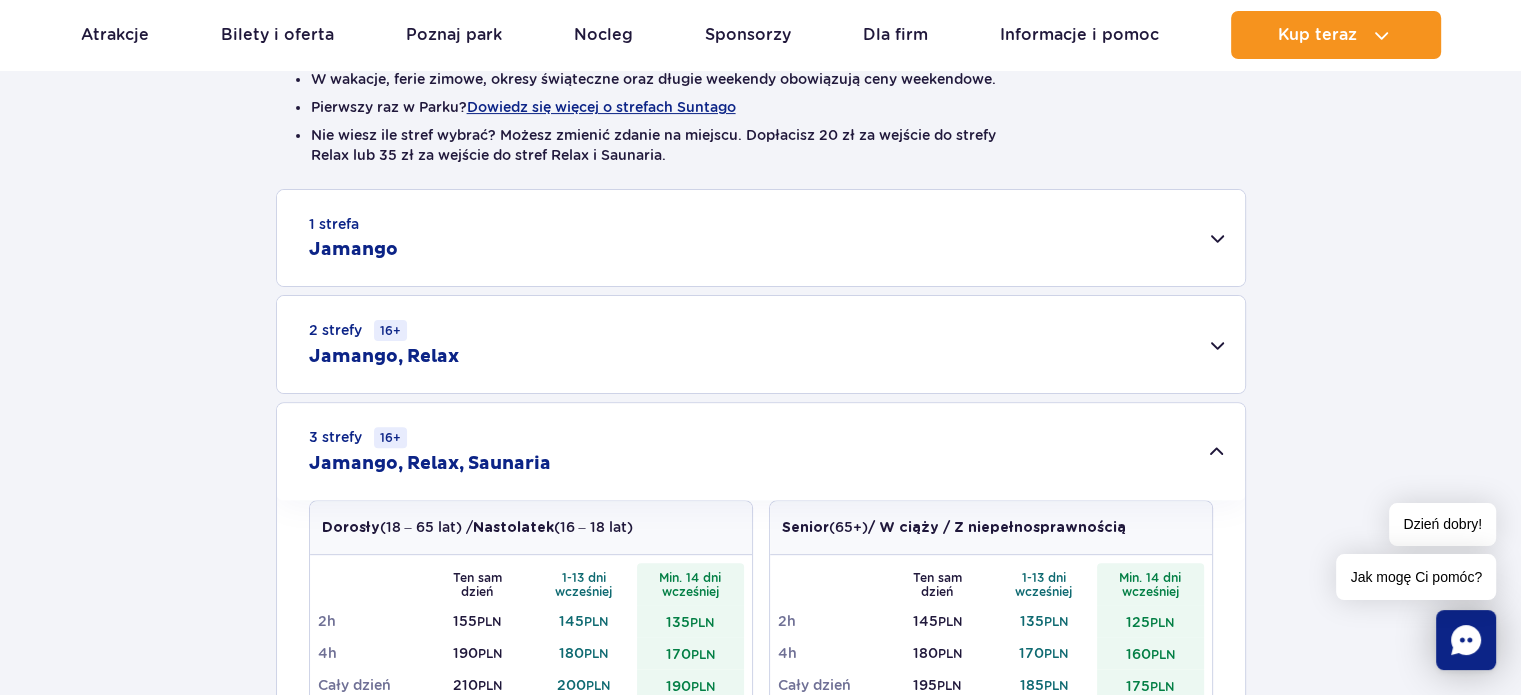 click on "1 strefa
Jamango" at bounding box center (761, 238) 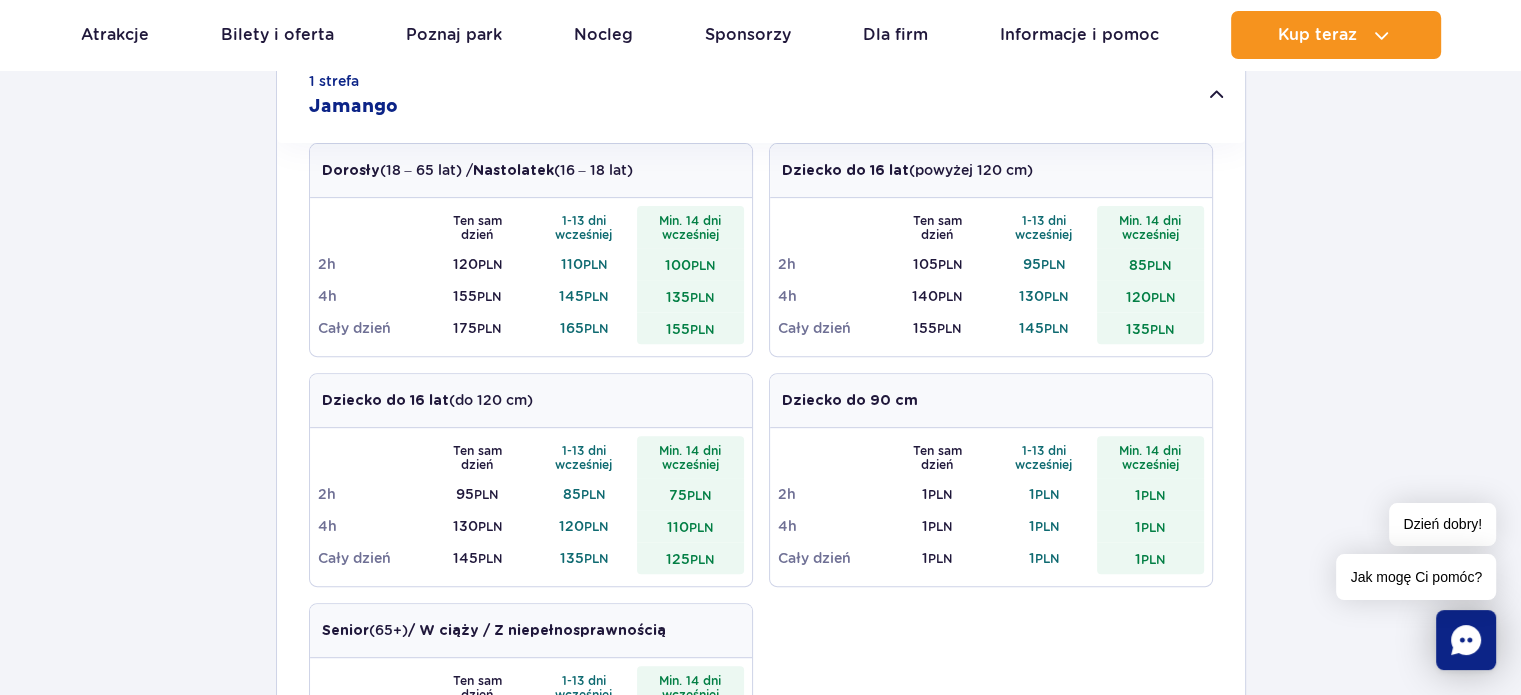 scroll, scrollTop: 688, scrollLeft: 0, axis: vertical 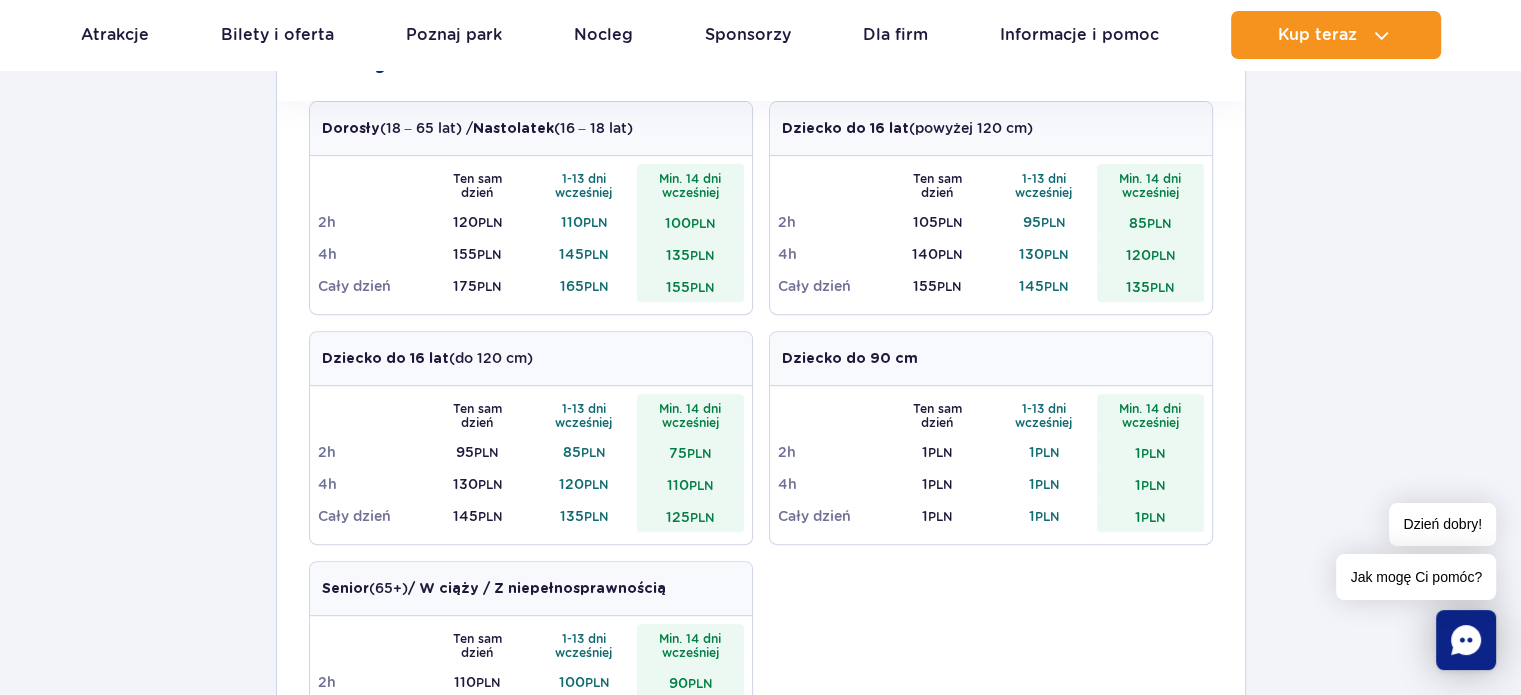 click on "135  PLN" at bounding box center (584, 516) 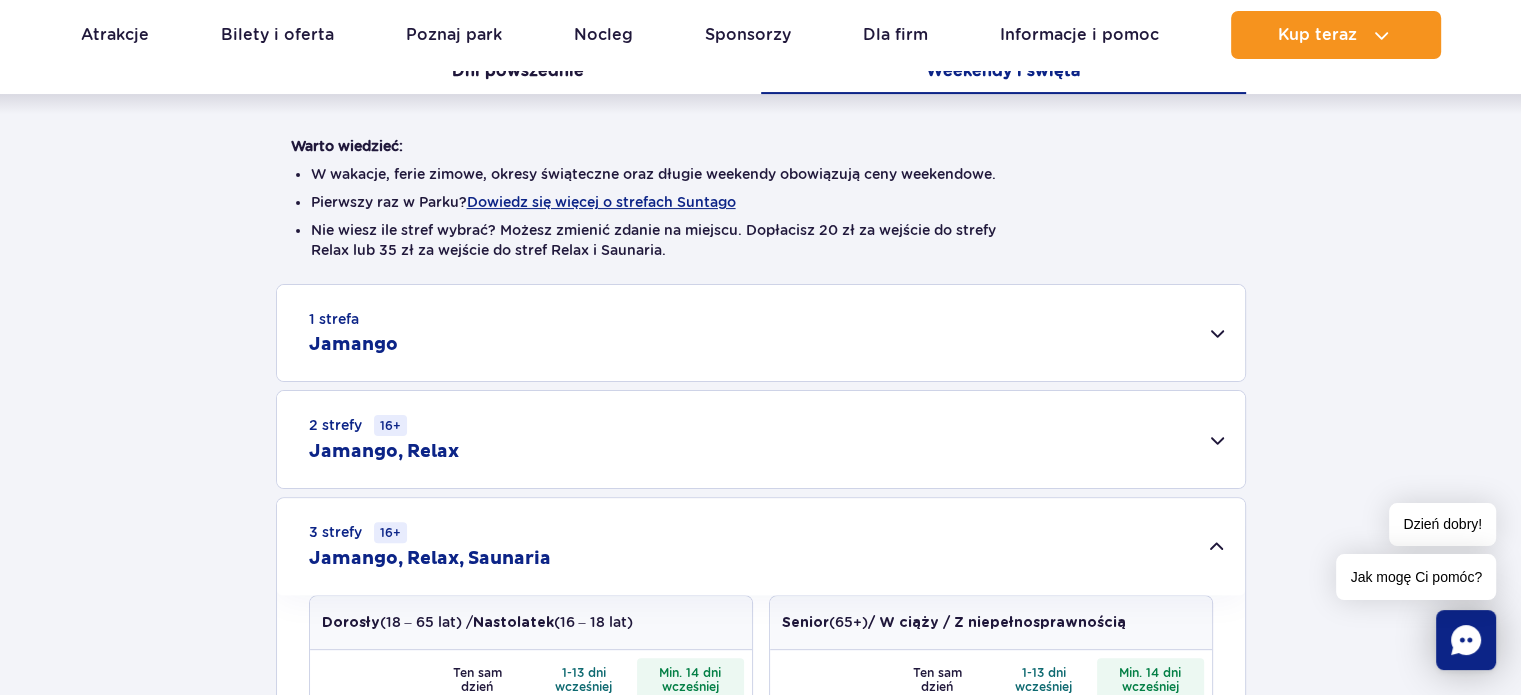 scroll, scrollTop: 453, scrollLeft: 0, axis: vertical 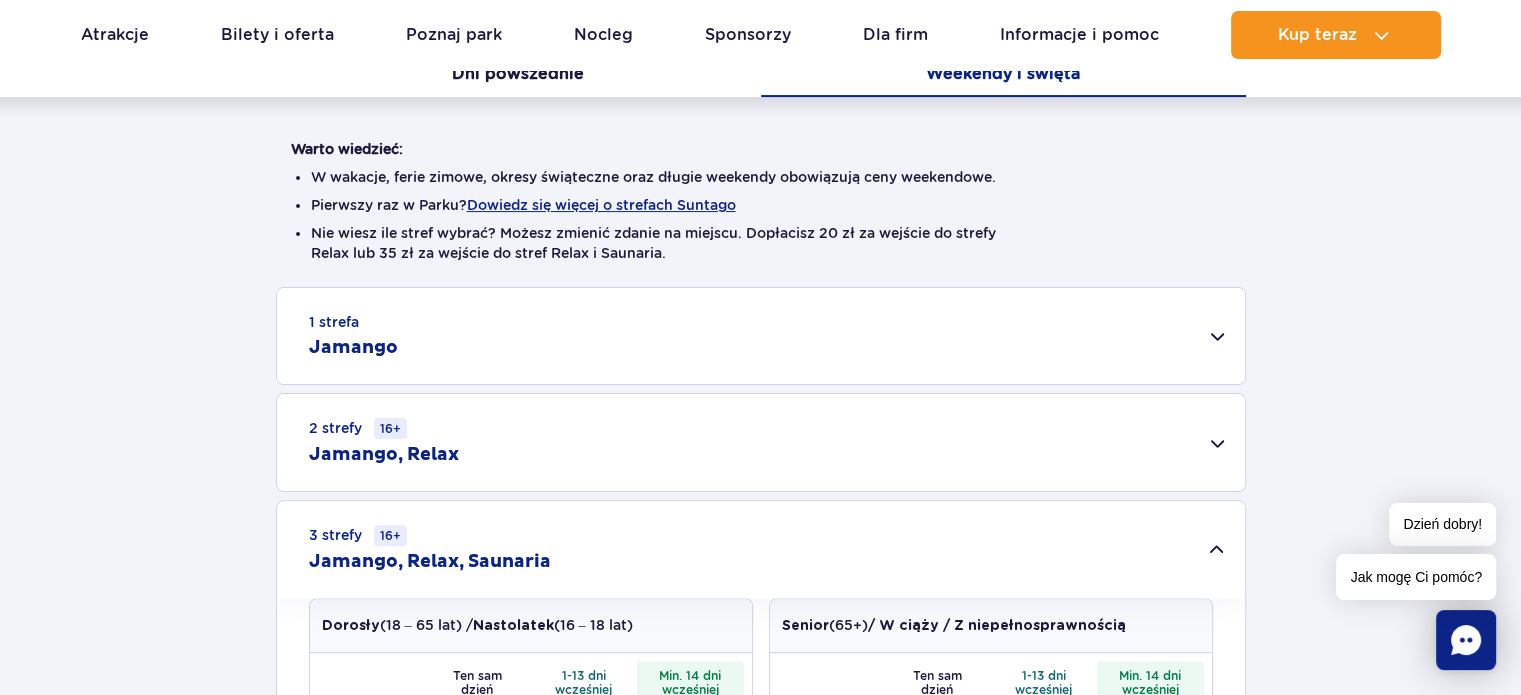 click on "1 strefa
Jamango" at bounding box center [761, 336] 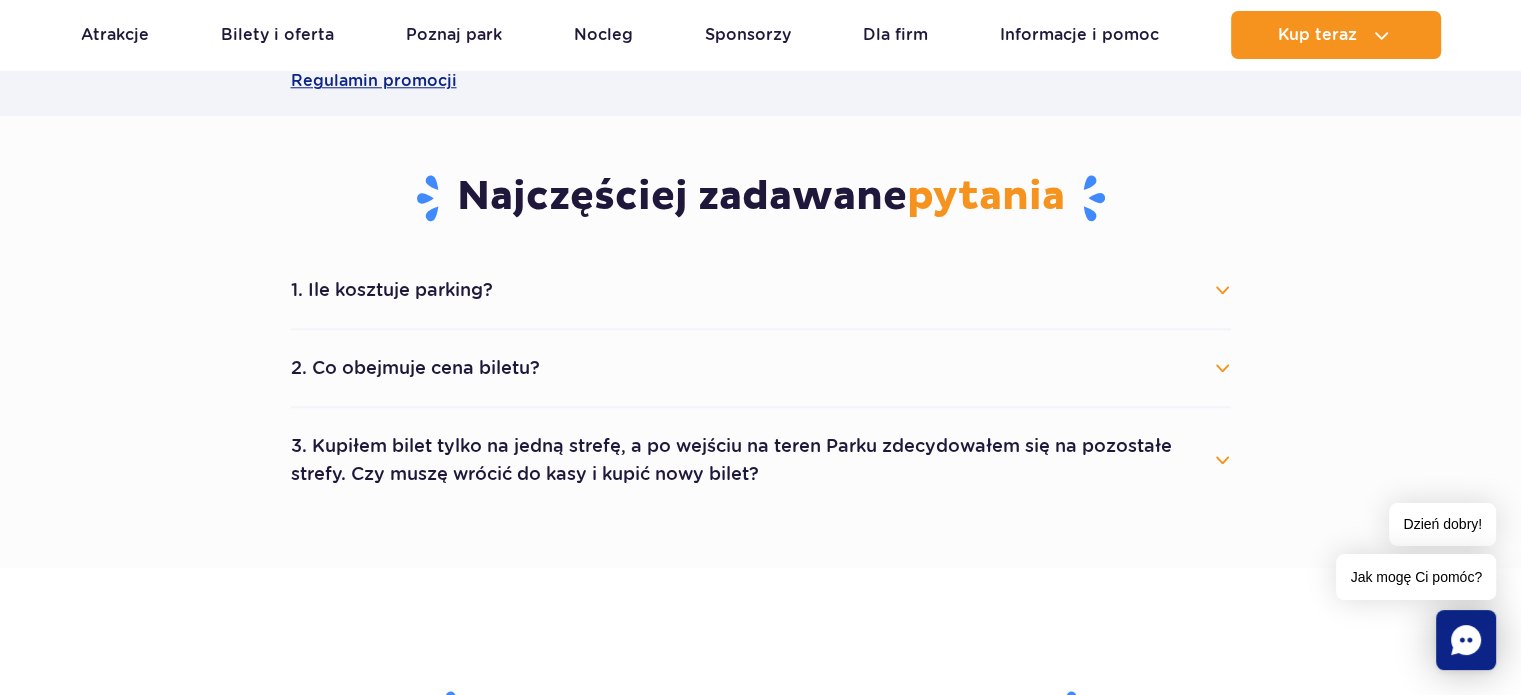 scroll, scrollTop: 2018, scrollLeft: 0, axis: vertical 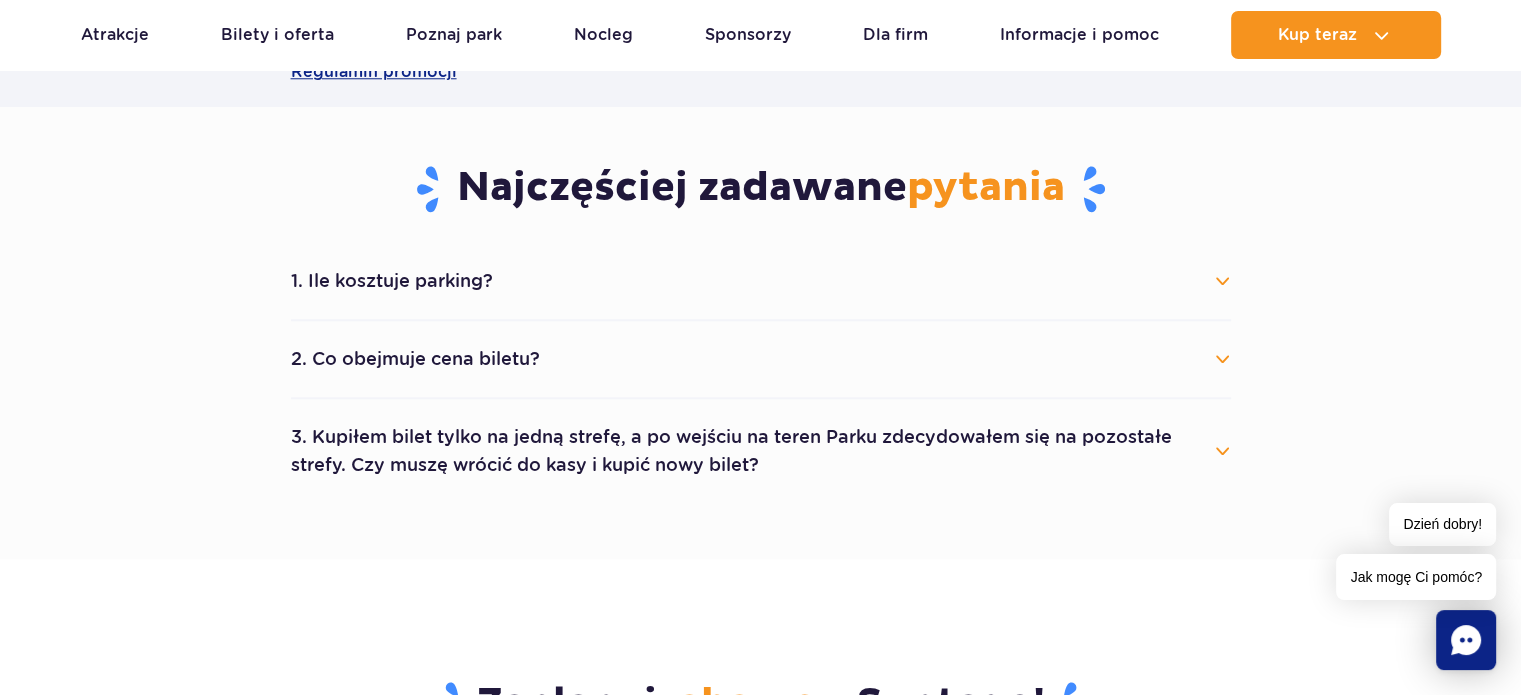 click on "1. Ile kosztuje parking?" at bounding box center (761, 281) 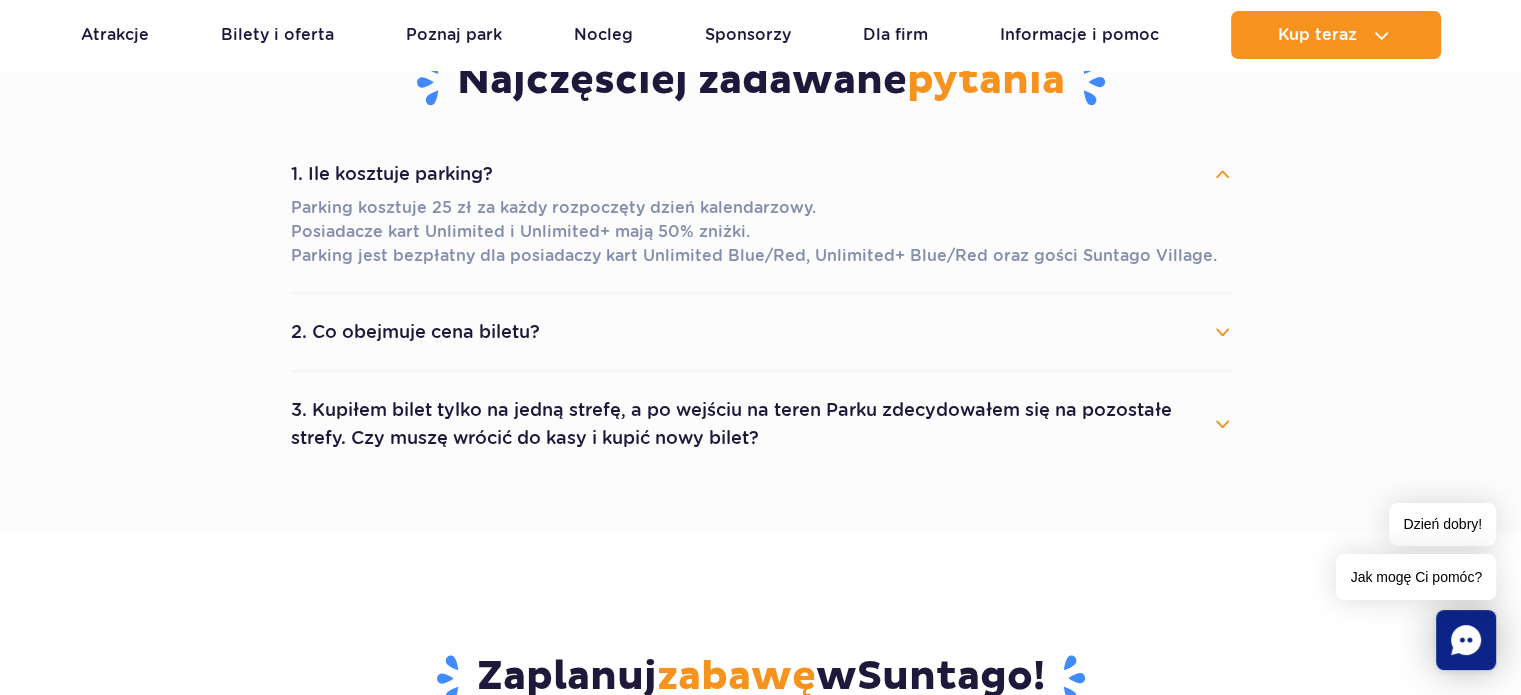 scroll, scrollTop: 2130, scrollLeft: 0, axis: vertical 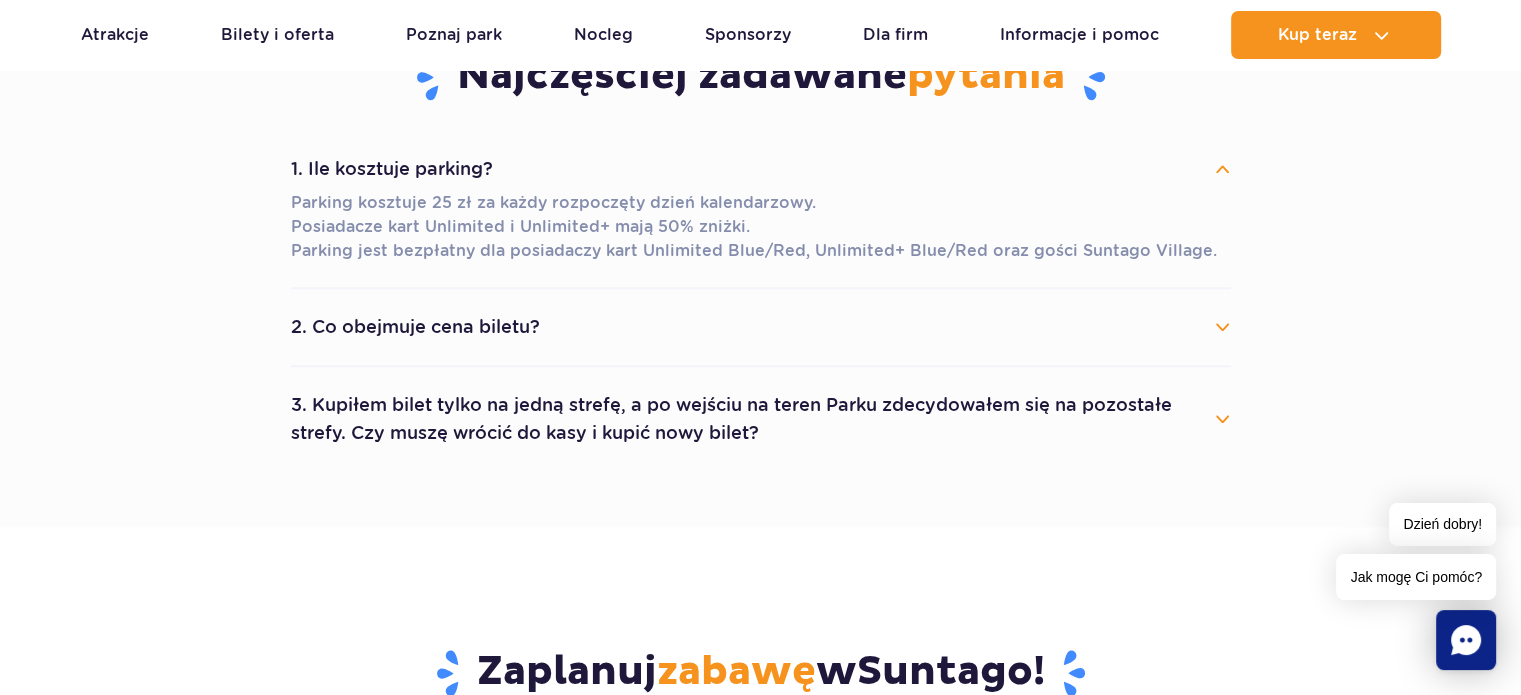 click on "2. Co obejmuje cena biletu?" at bounding box center [761, 327] 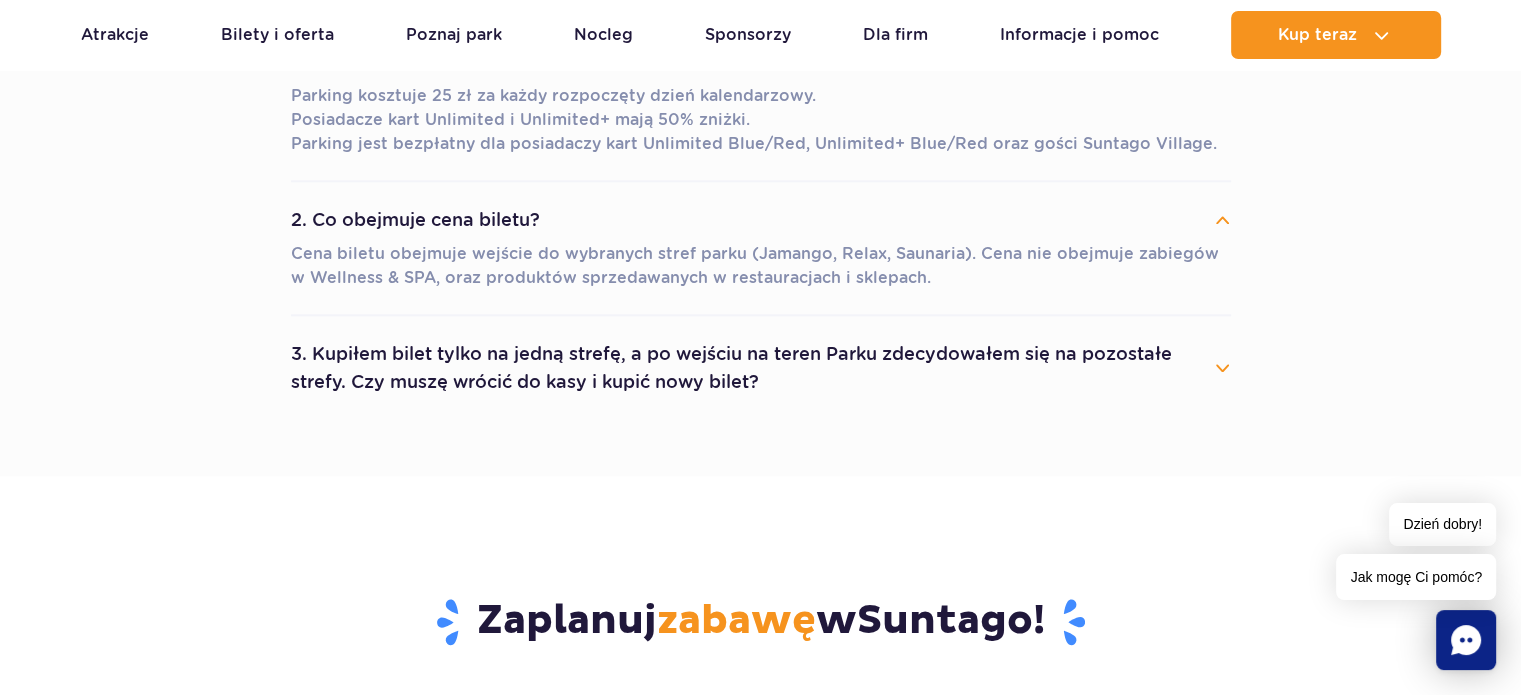 scroll, scrollTop: 2238, scrollLeft: 0, axis: vertical 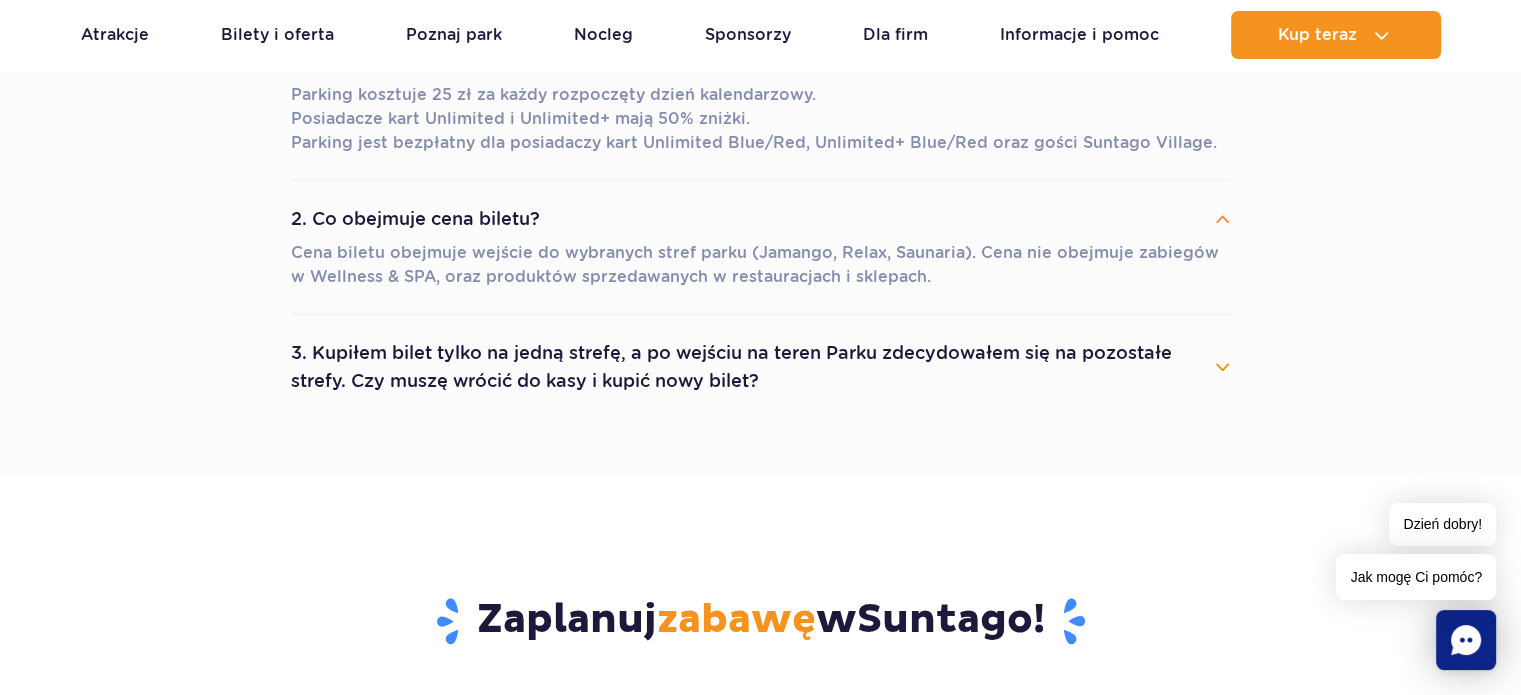 click on "3. Kupiłem bilet tylko na jedną strefę, a po wejściu na teren Parku zdecydowałem się na pozostałe strefy. Czy muszę wrócić do kasy i kupić nowy bilet?" at bounding box center (761, 367) 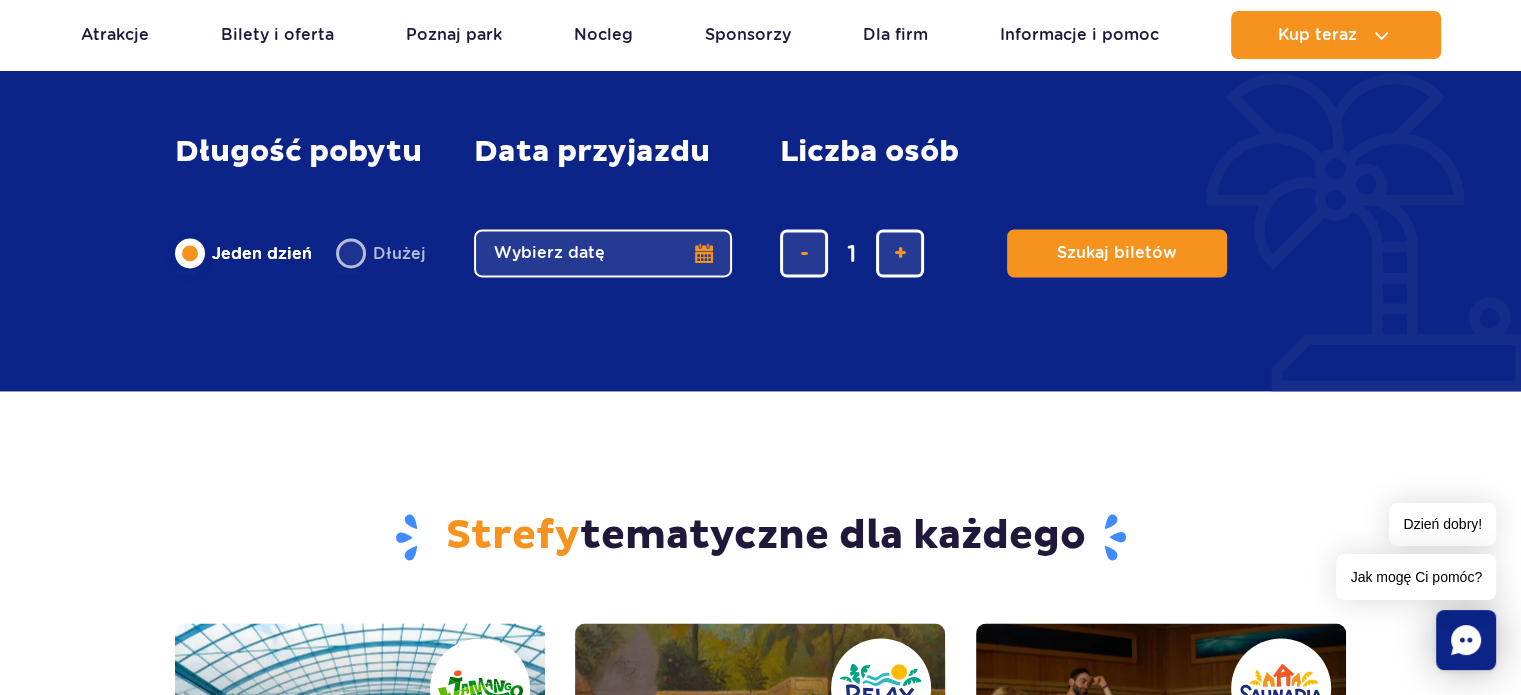 scroll, scrollTop: 2976, scrollLeft: 0, axis: vertical 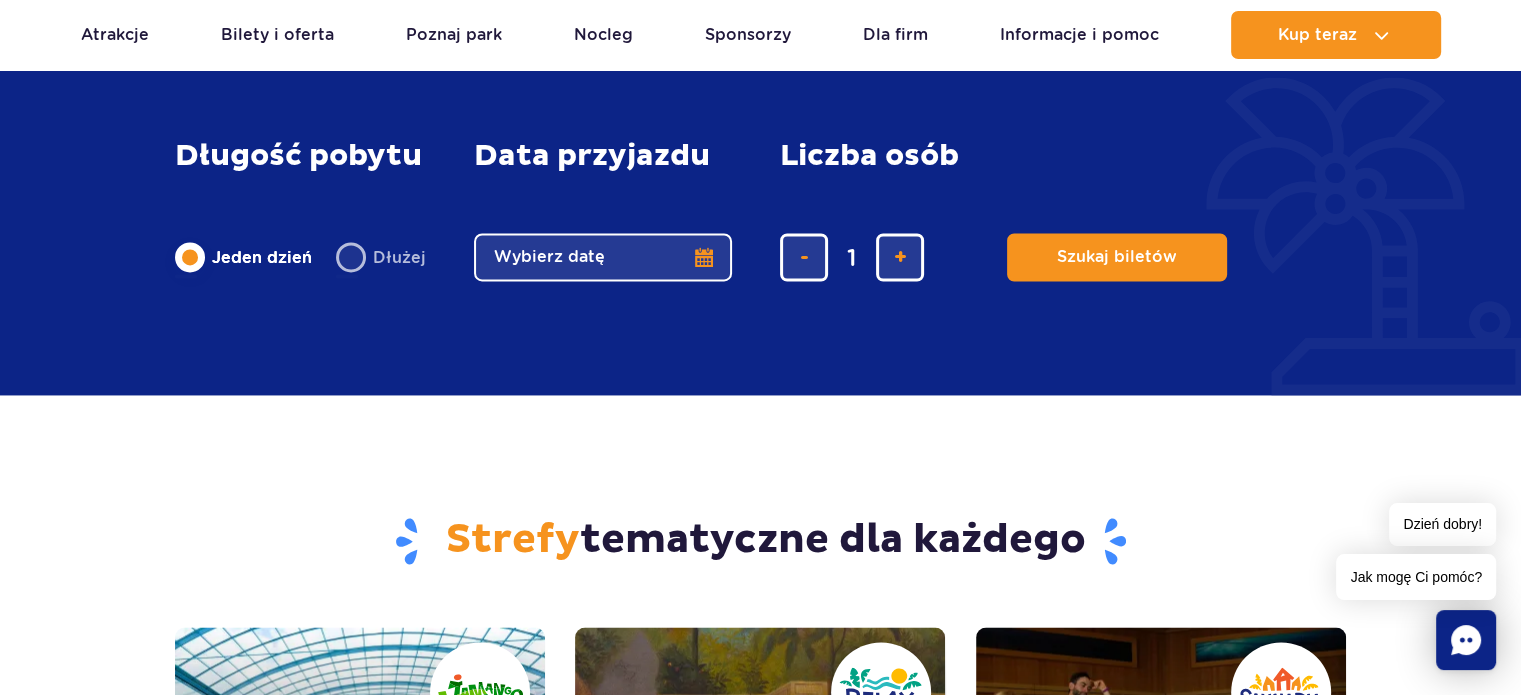 click on "Wybierz datę" at bounding box center (603, 257) 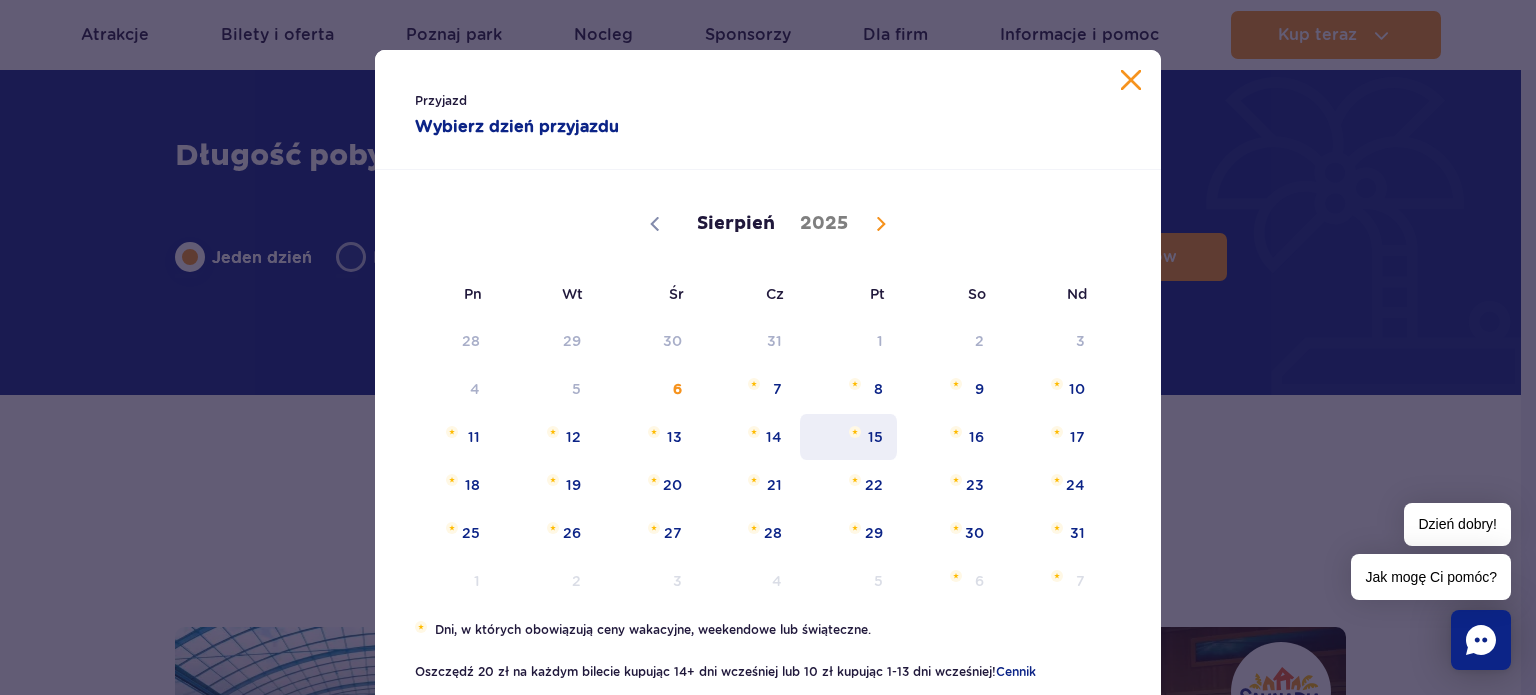 click on "15" at bounding box center (848, 437) 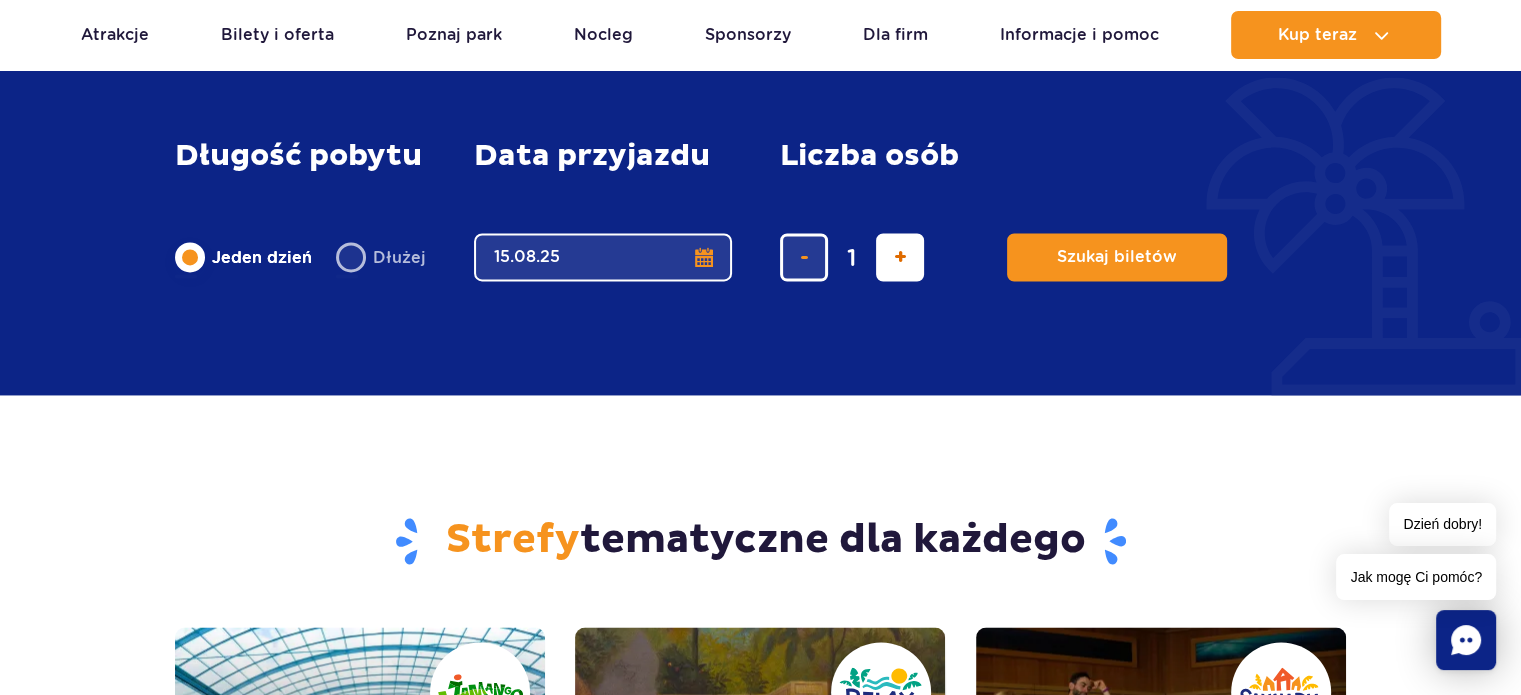 click at bounding box center [900, 257] 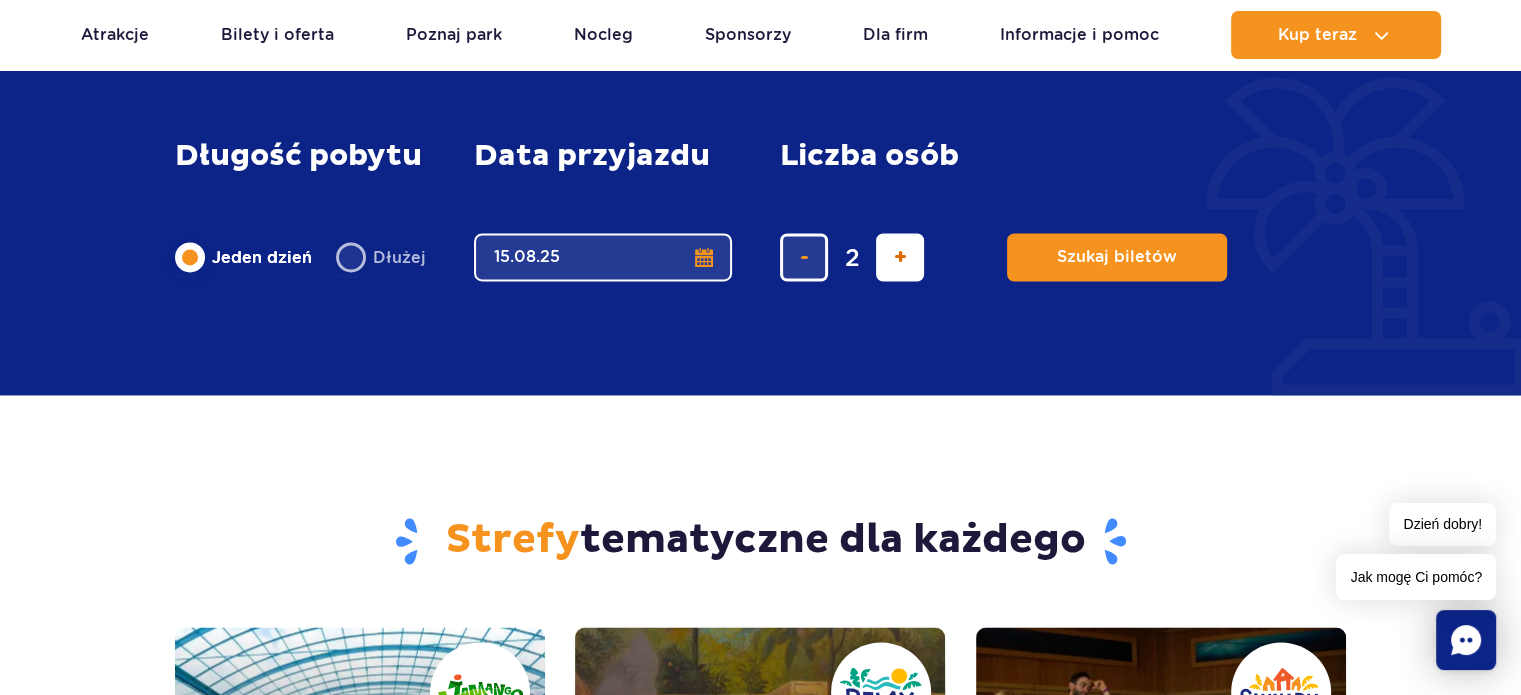 click at bounding box center (900, 257) 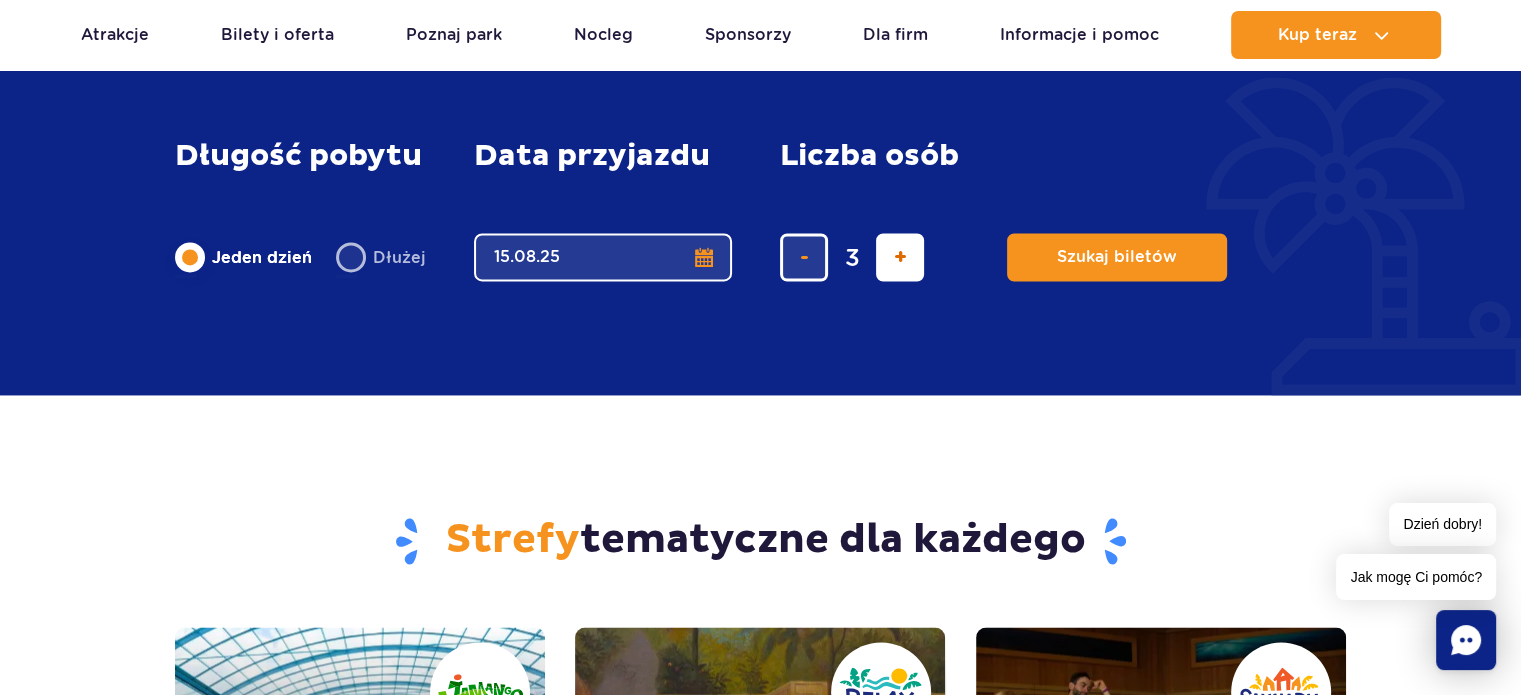 click at bounding box center [900, 257] 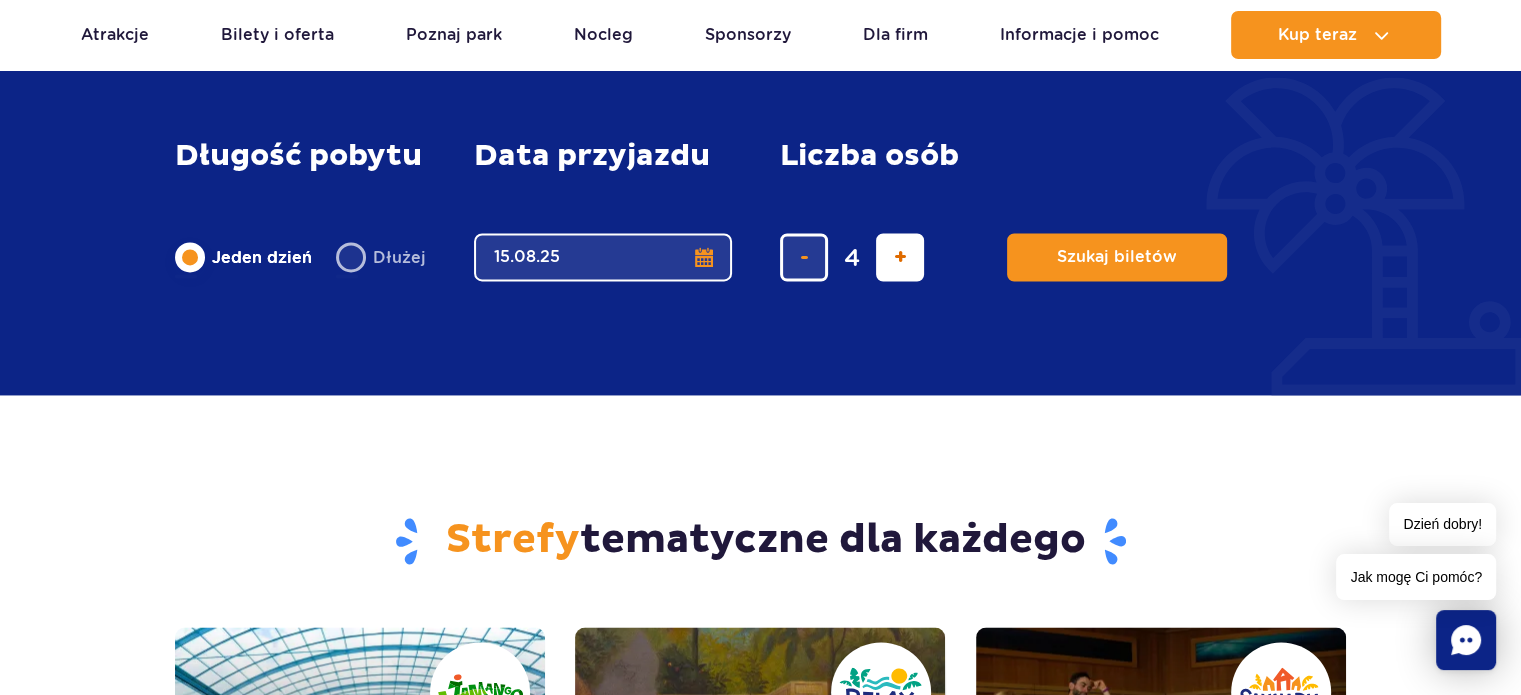 click at bounding box center [900, 257] 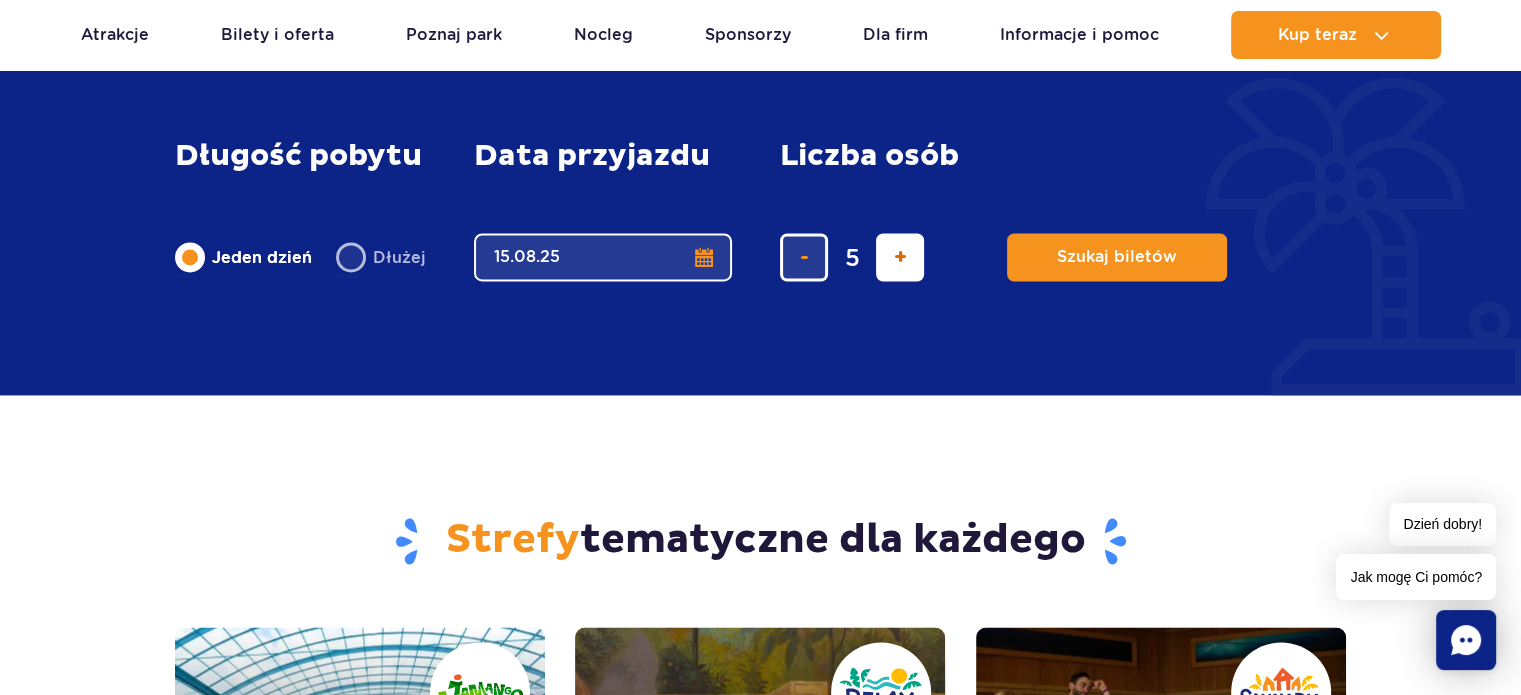 click at bounding box center (900, 257) 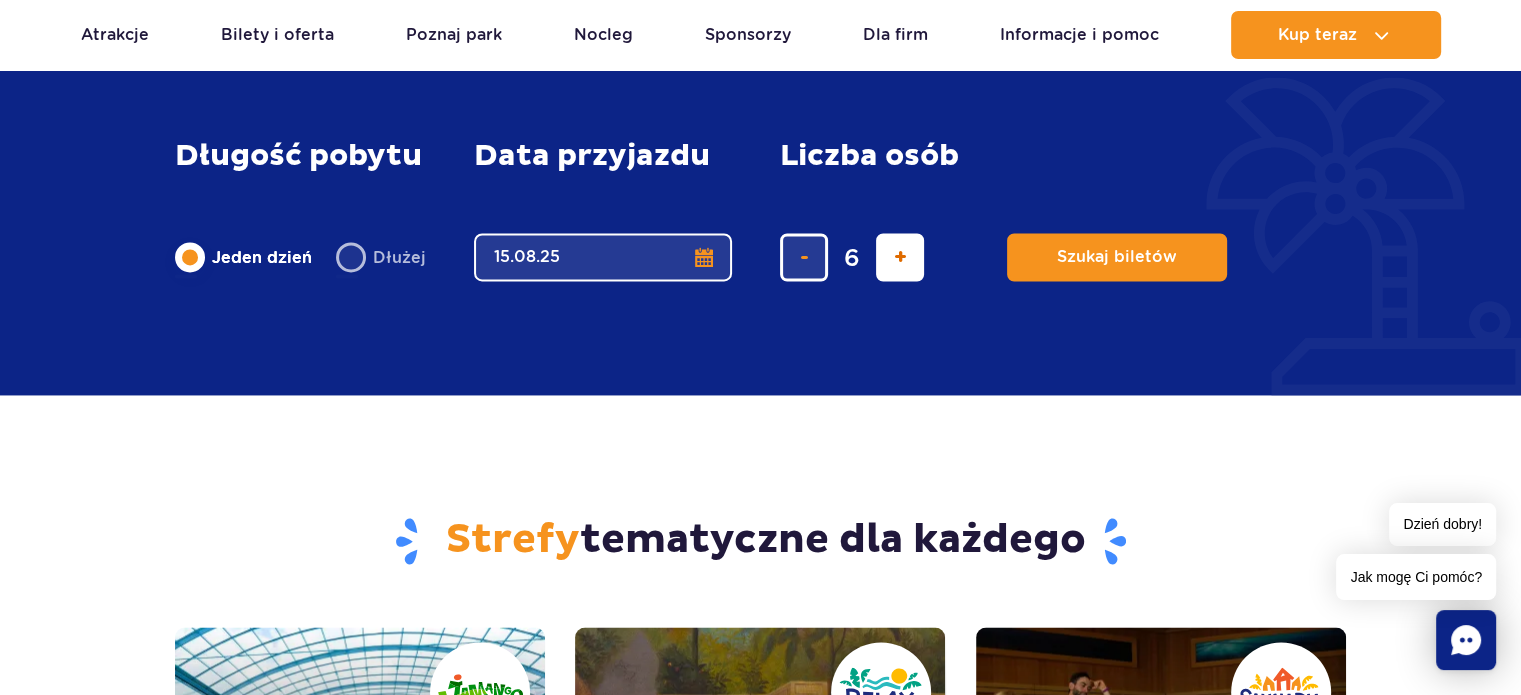 click at bounding box center (900, 257) 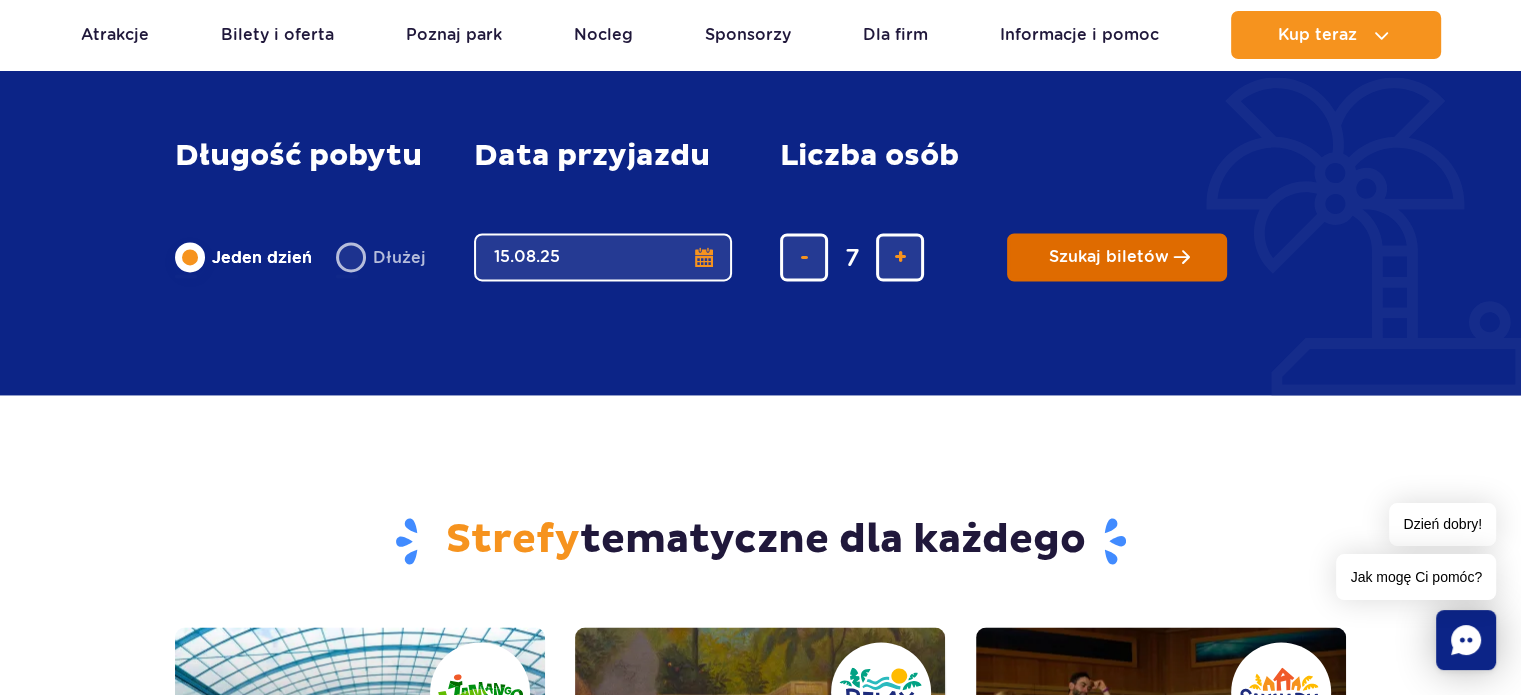 click on "Szukaj biletów" at bounding box center [1109, 257] 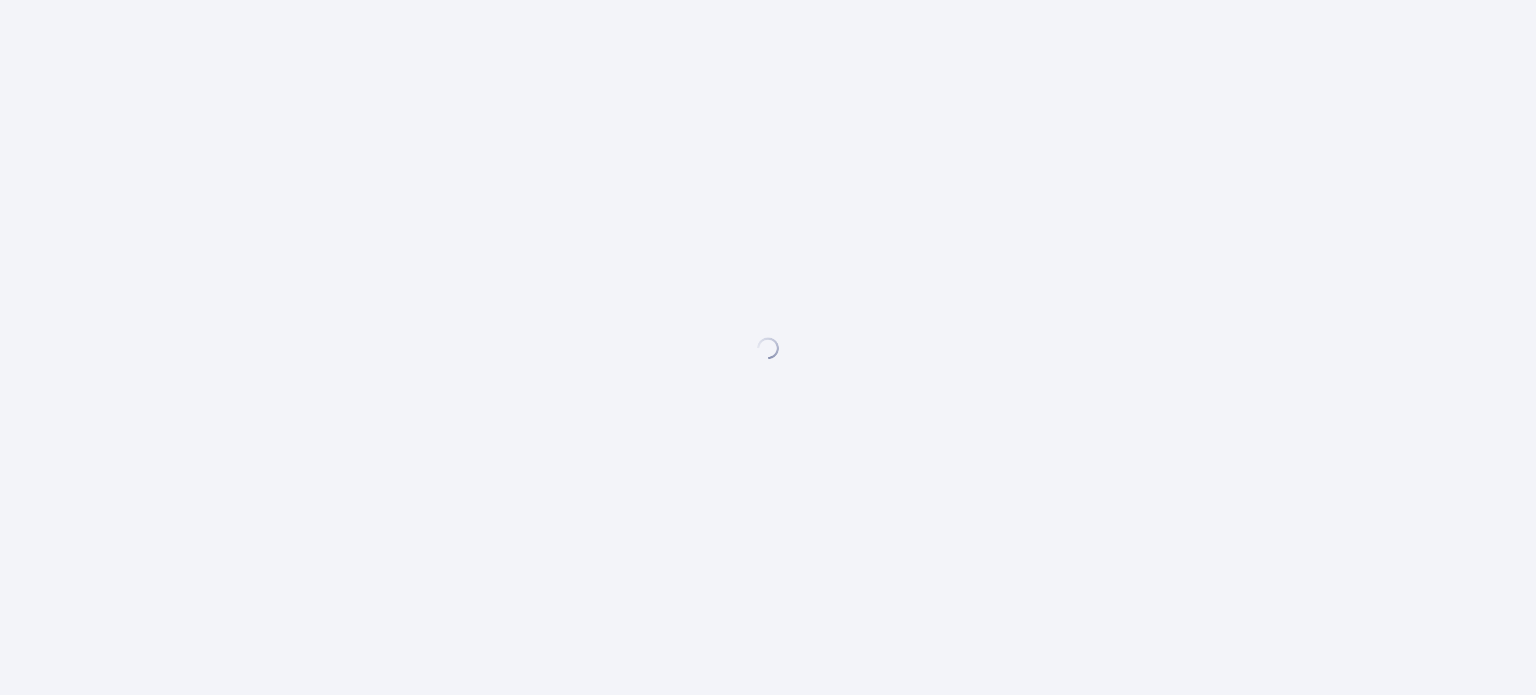 scroll, scrollTop: 0, scrollLeft: 0, axis: both 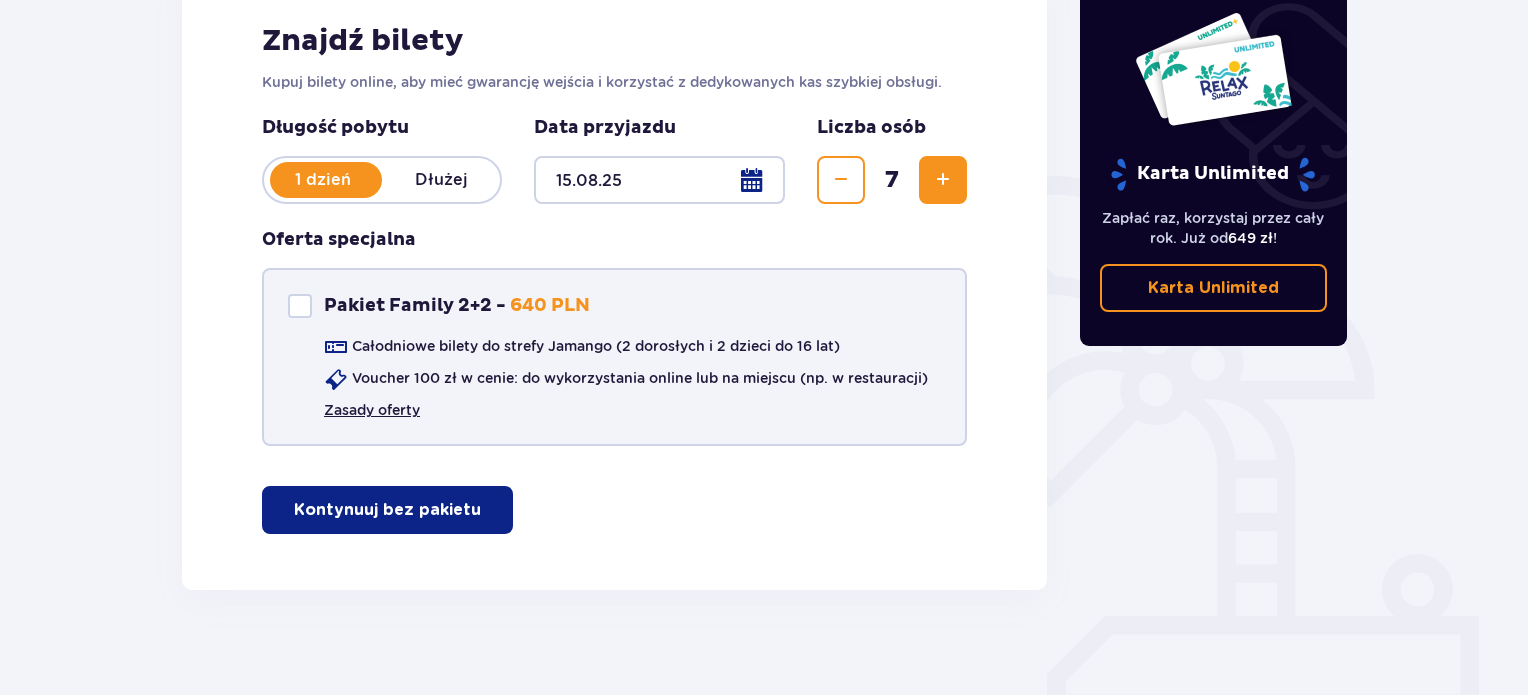 click on "Zasady oferty" at bounding box center (372, 410) 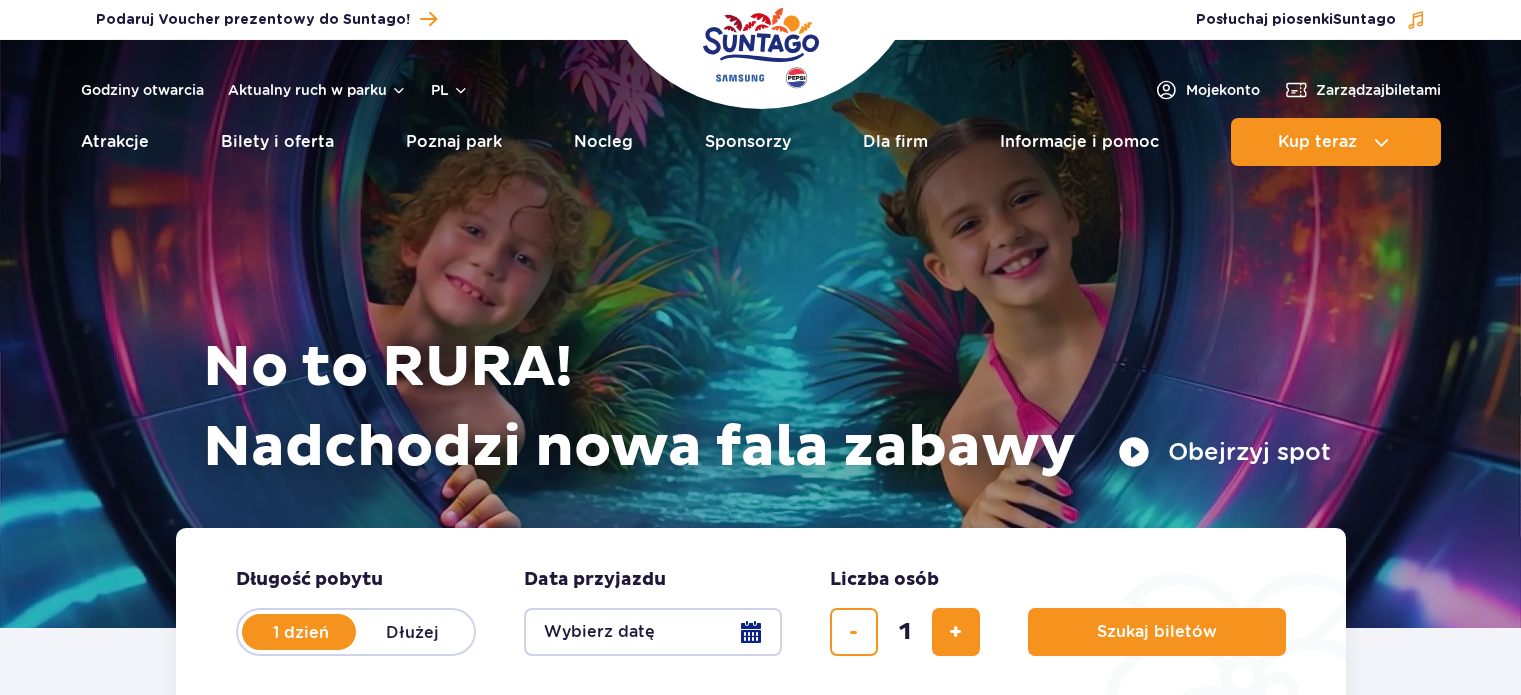 scroll, scrollTop: 0, scrollLeft: 0, axis: both 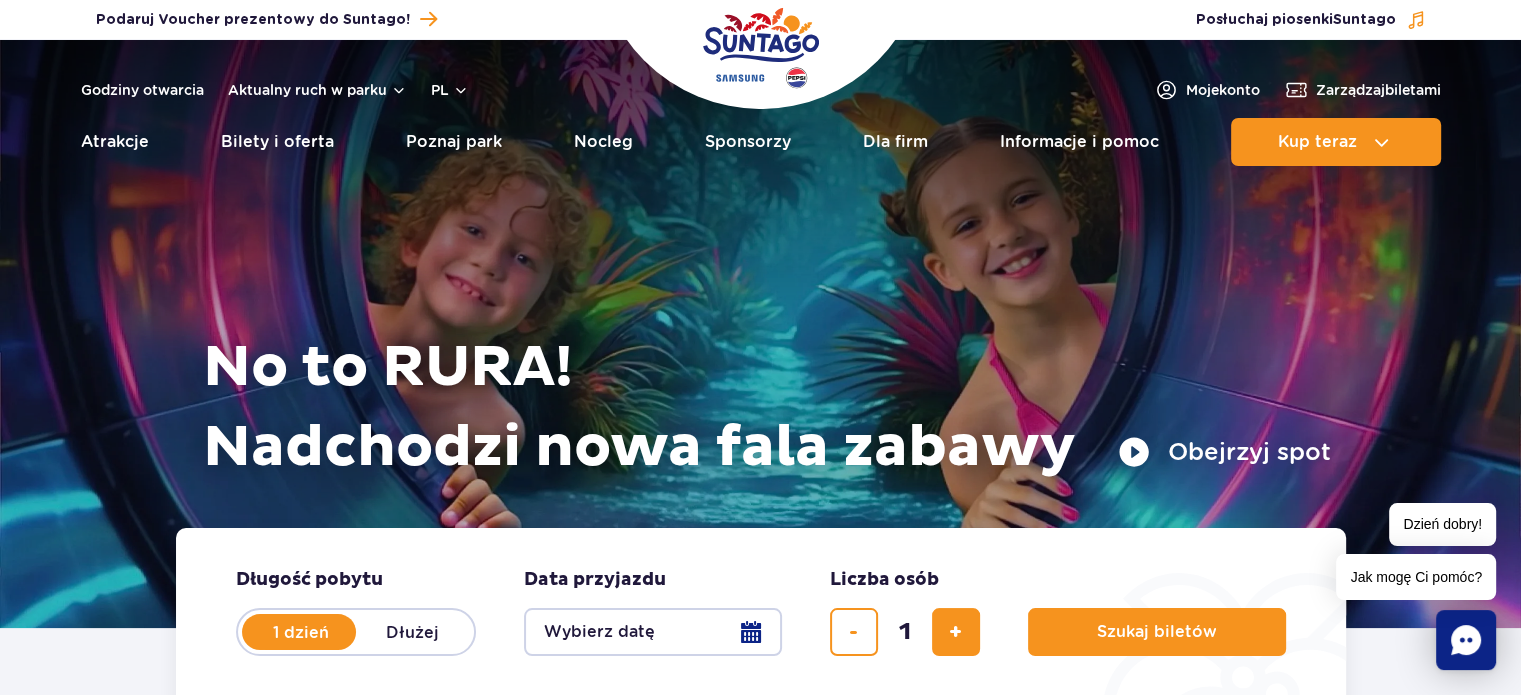 click on "No to RURA!  Nadchodzi nowa fala zabawy
Obejrzyj spot" at bounding box center (761, 309) 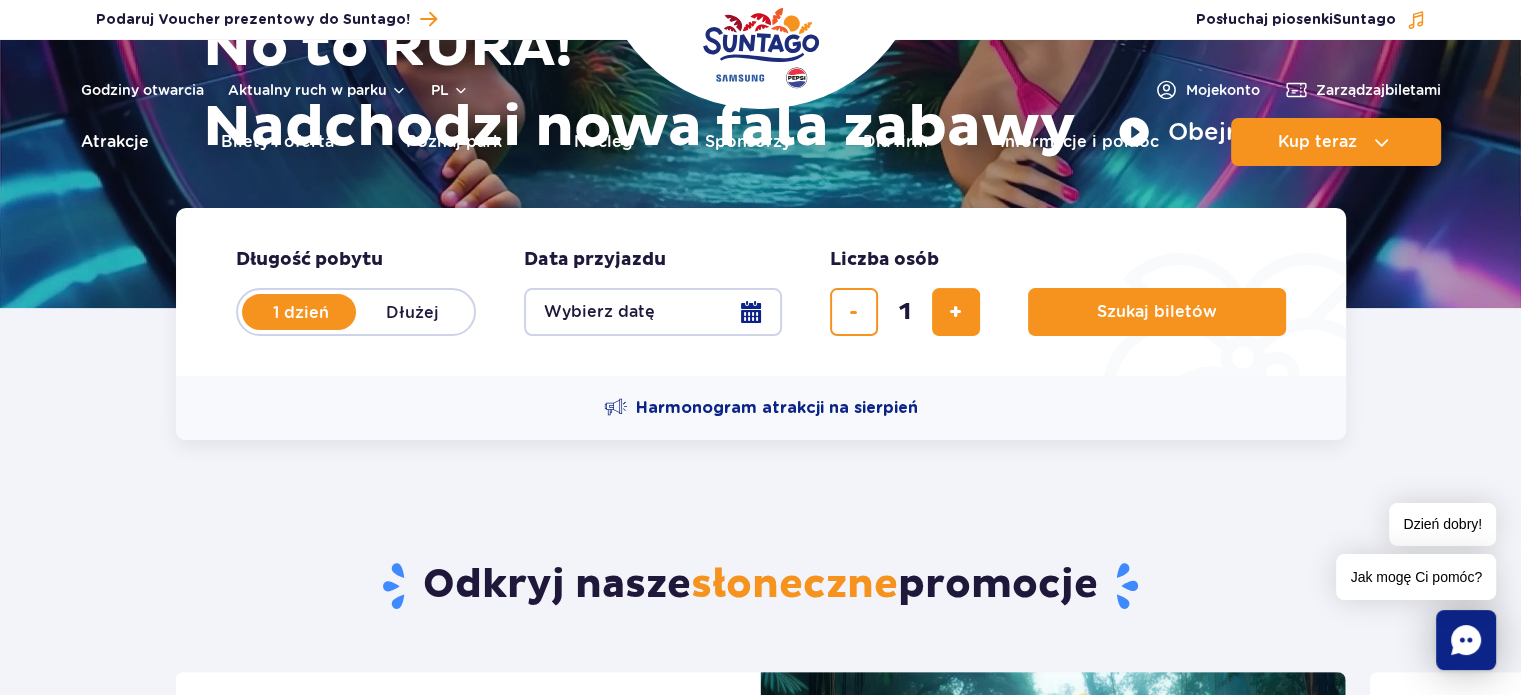 scroll, scrollTop: 359, scrollLeft: 0, axis: vertical 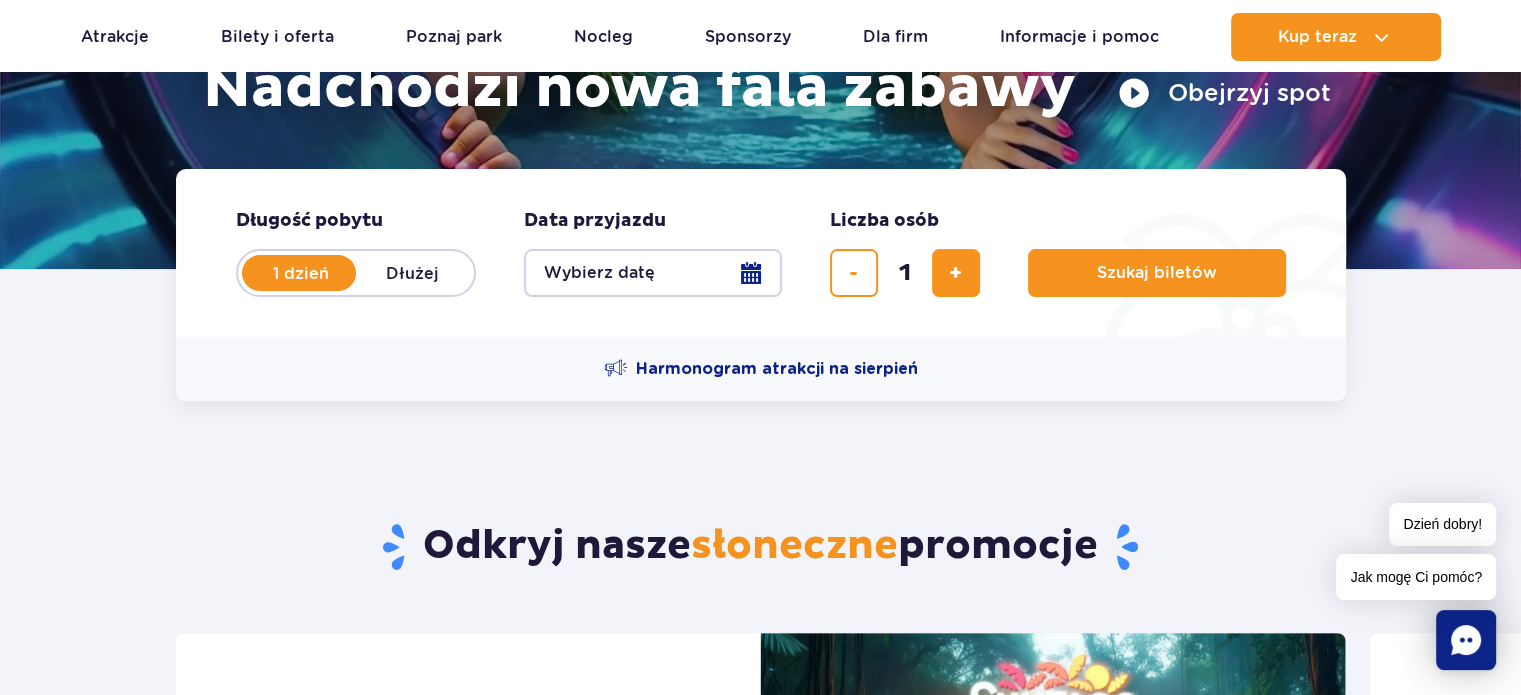 click on "Wybierz datę" at bounding box center (653, 273) 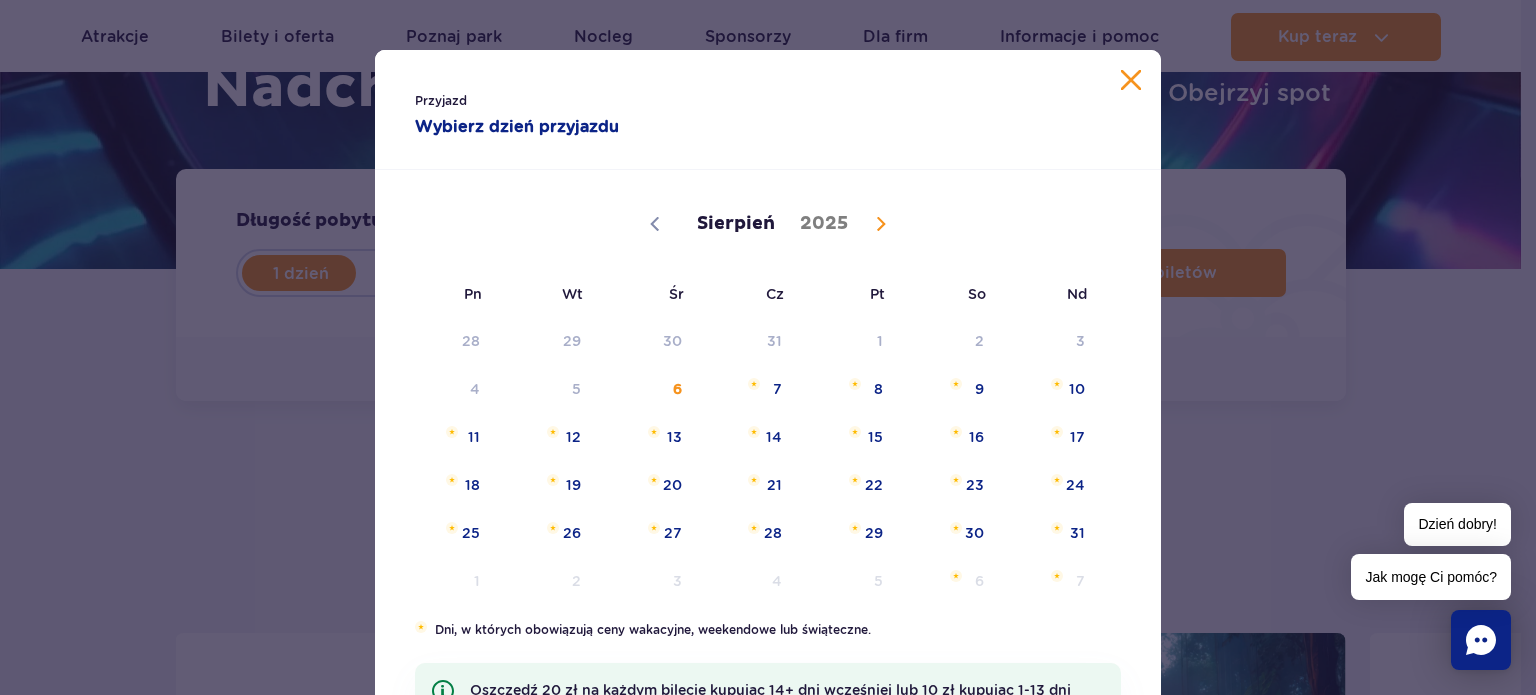 click at bounding box center (881, 224) 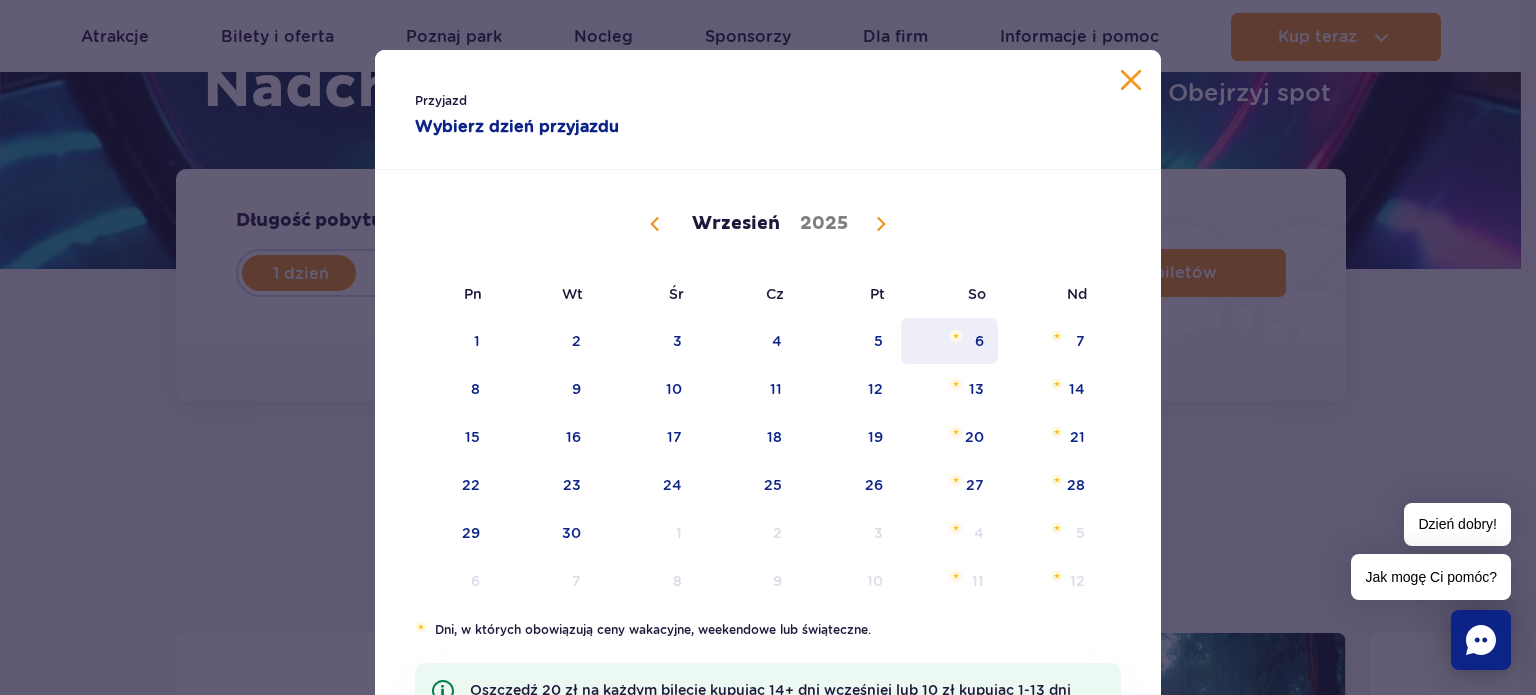 click on "6" at bounding box center [949, 341] 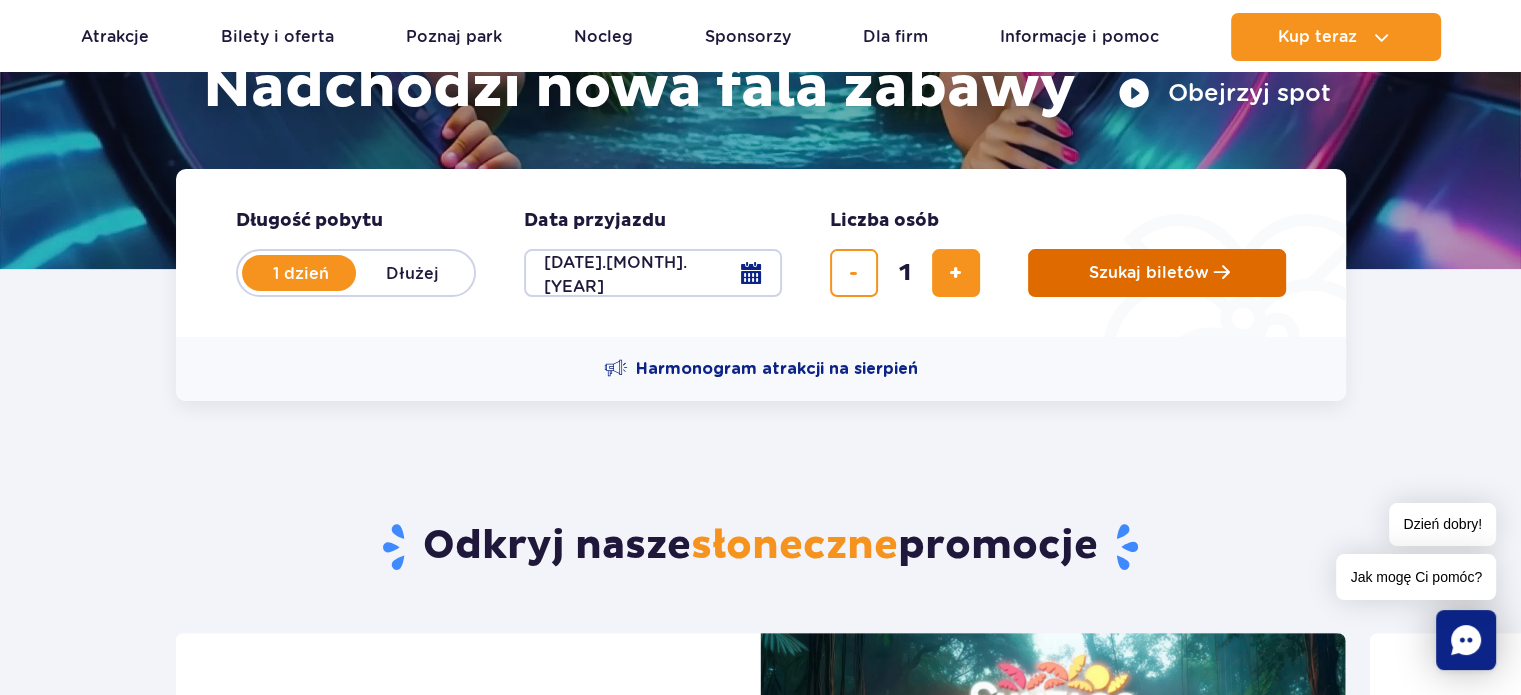 click on "Szukaj biletów" at bounding box center [1149, 273] 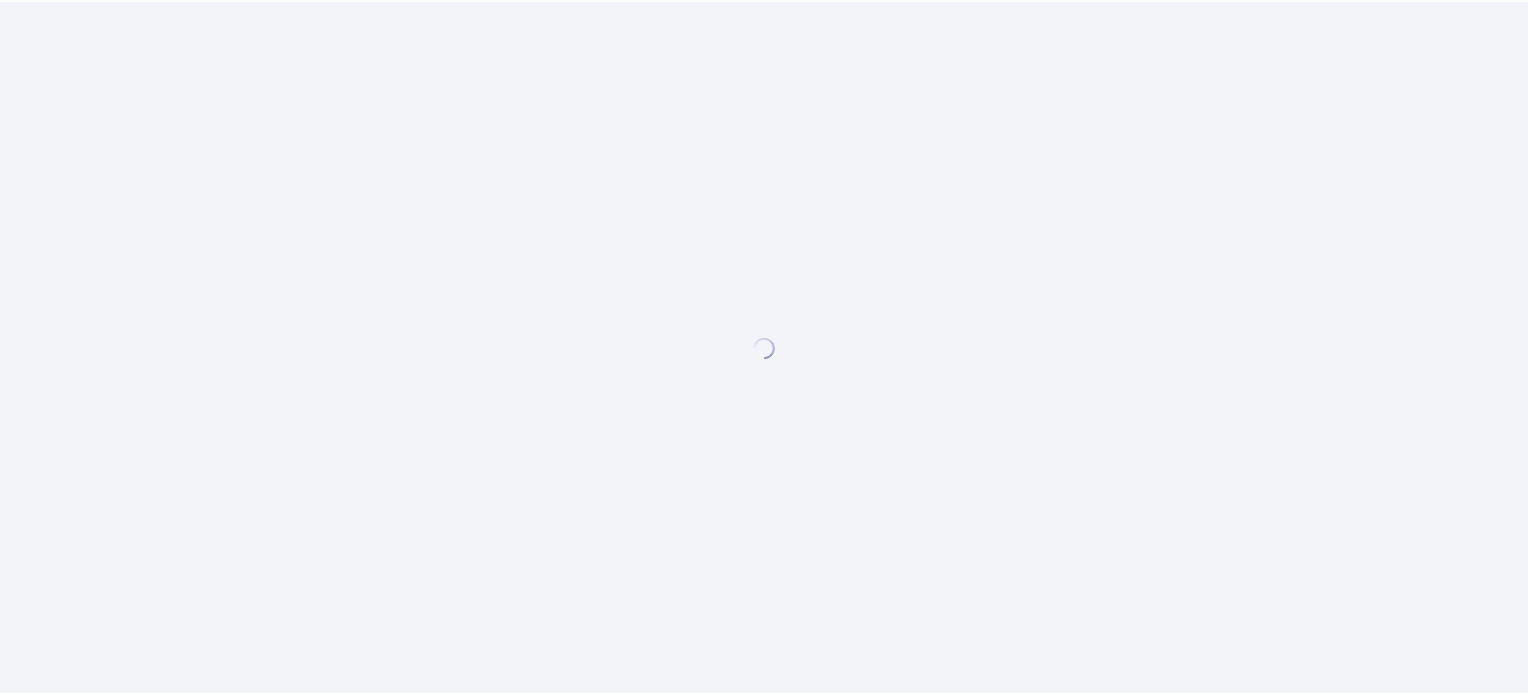 scroll, scrollTop: 0, scrollLeft: 0, axis: both 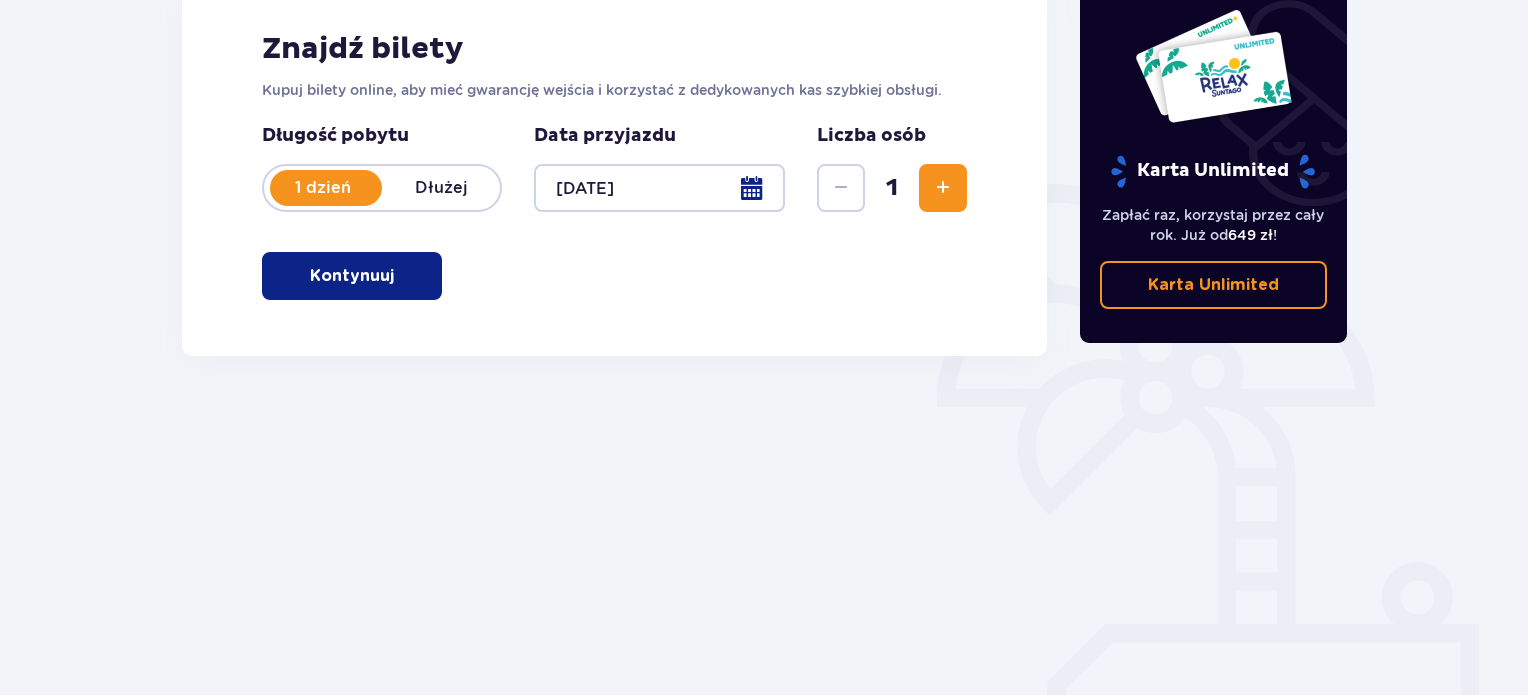 click at bounding box center (398, 276) 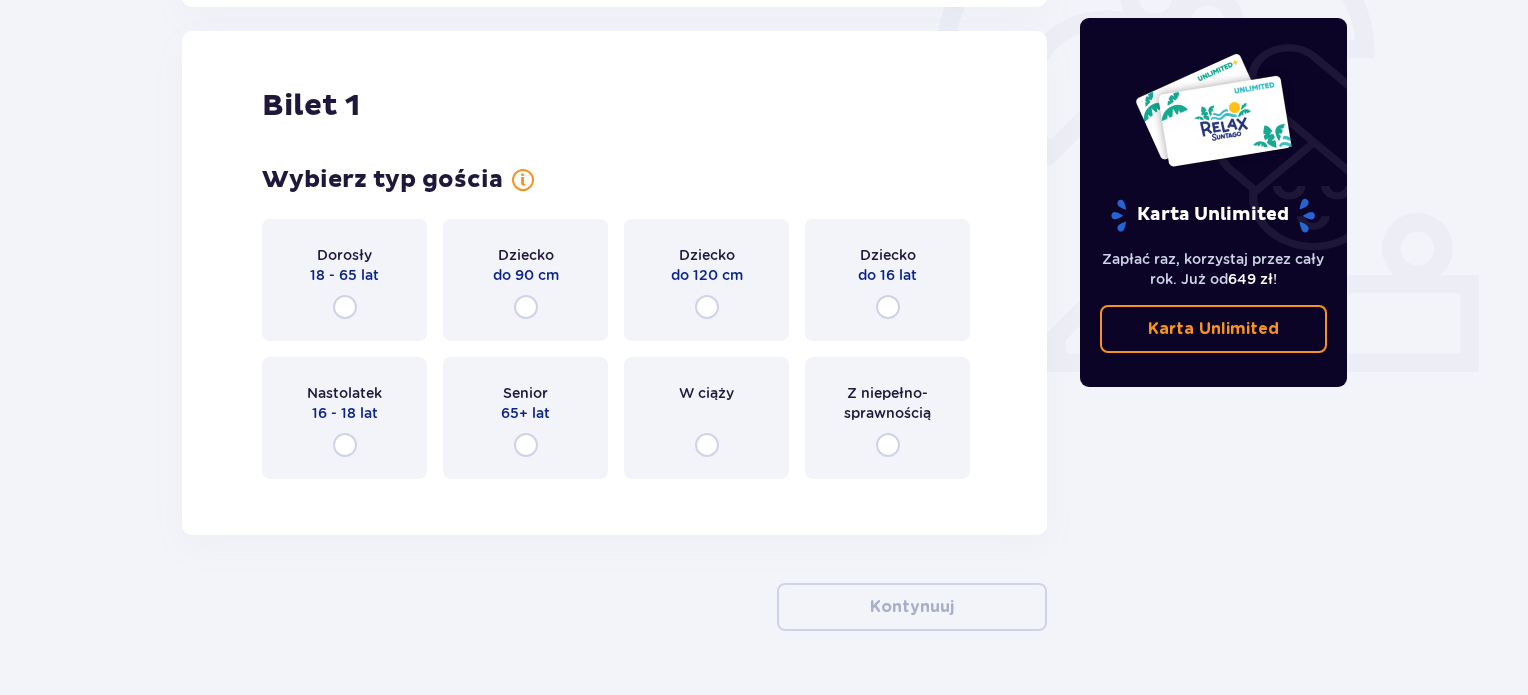 scroll, scrollTop: 668, scrollLeft: 0, axis: vertical 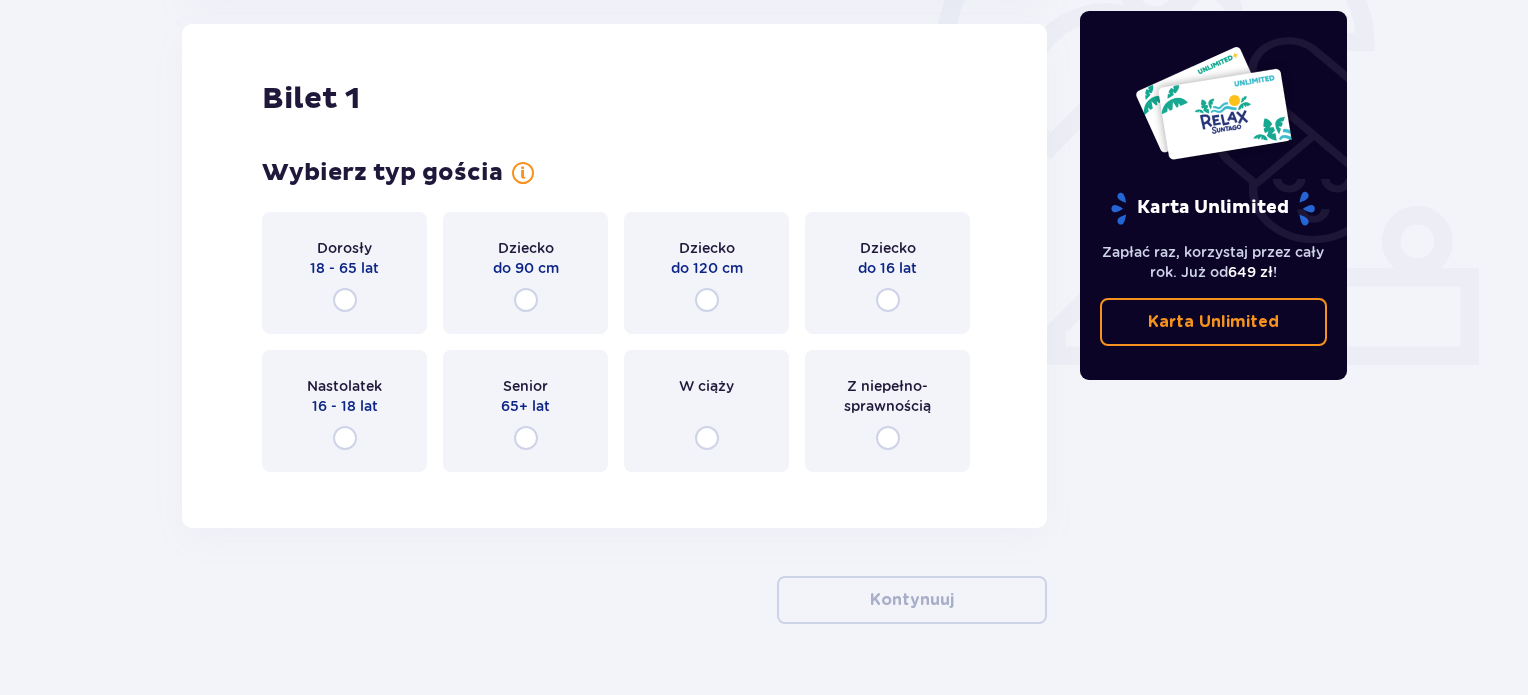 click on "Dorosły 18 - 65 lat" at bounding box center (344, 273) 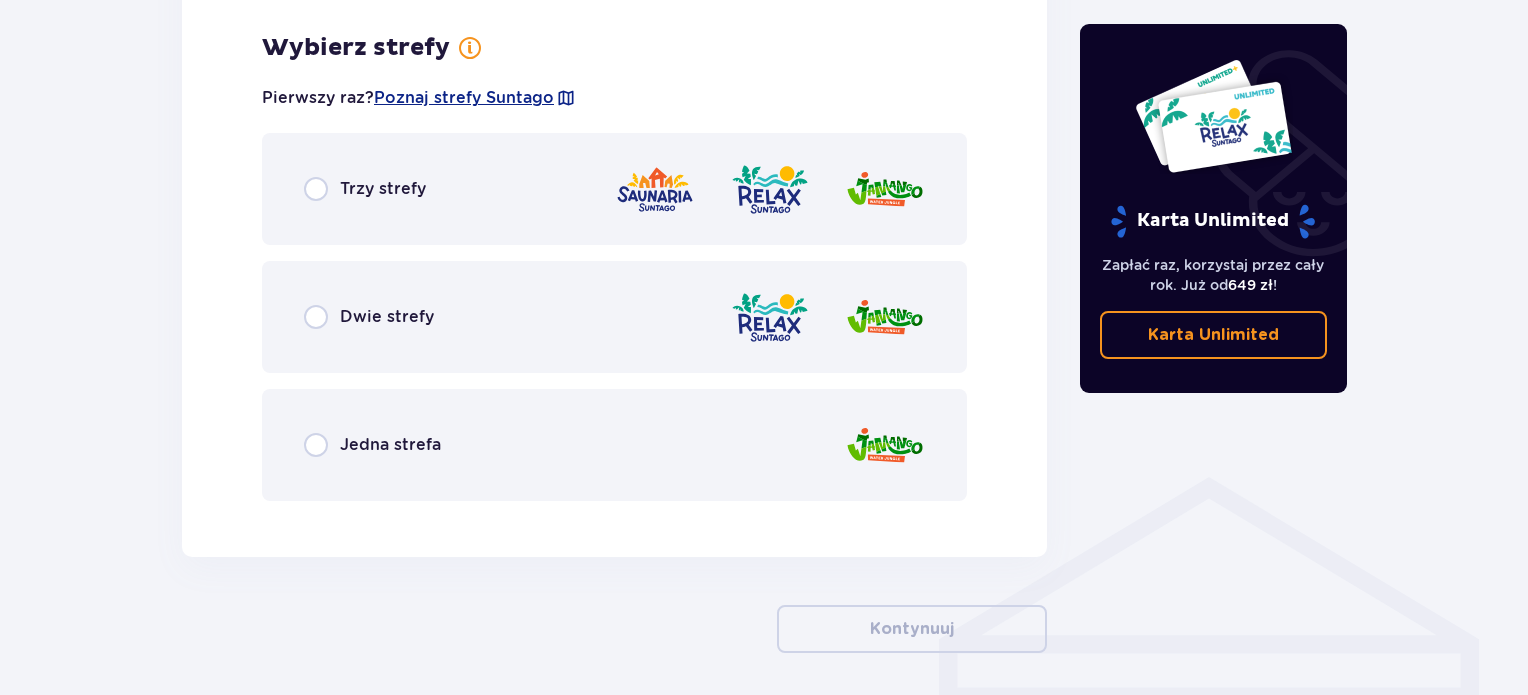 scroll, scrollTop: 1156, scrollLeft: 0, axis: vertical 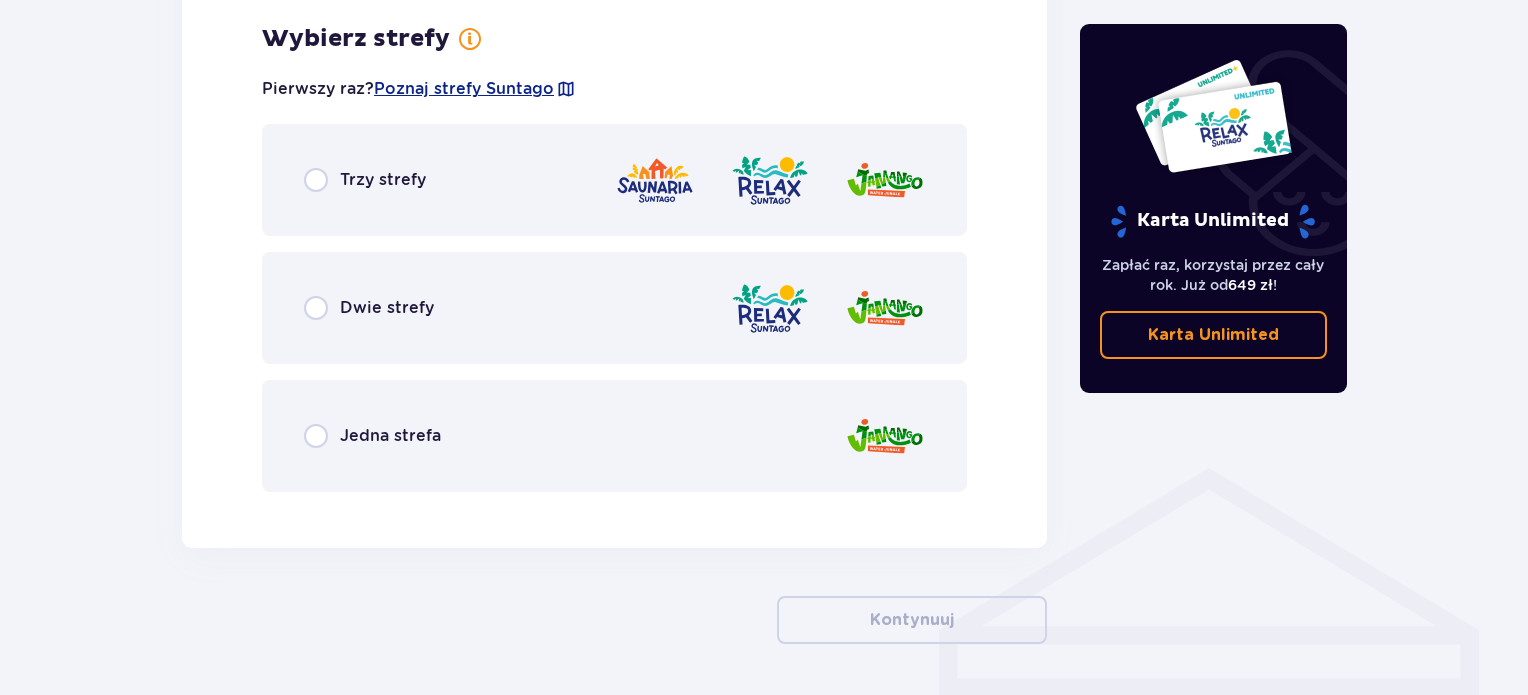 click on "Trzy strefy" at bounding box center (614, 180) 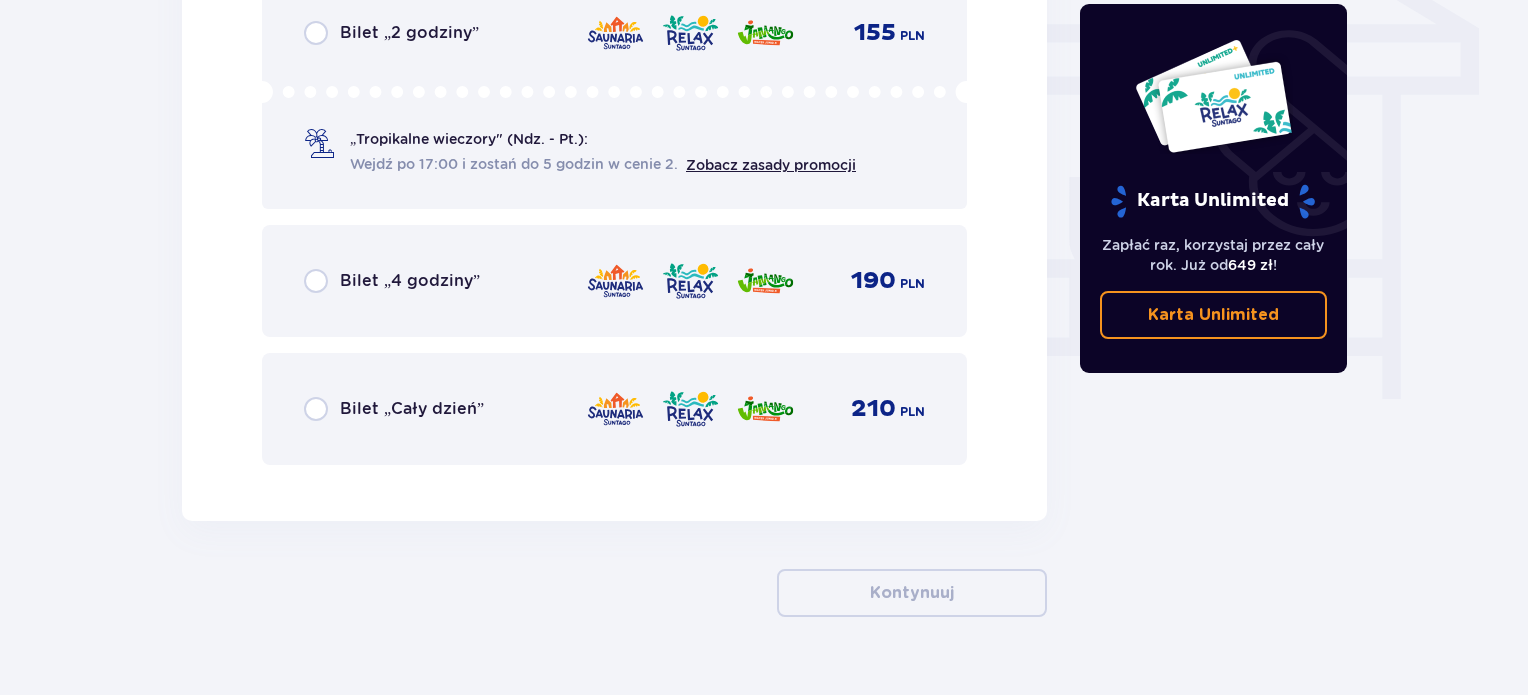 scroll, scrollTop: 1767, scrollLeft: 0, axis: vertical 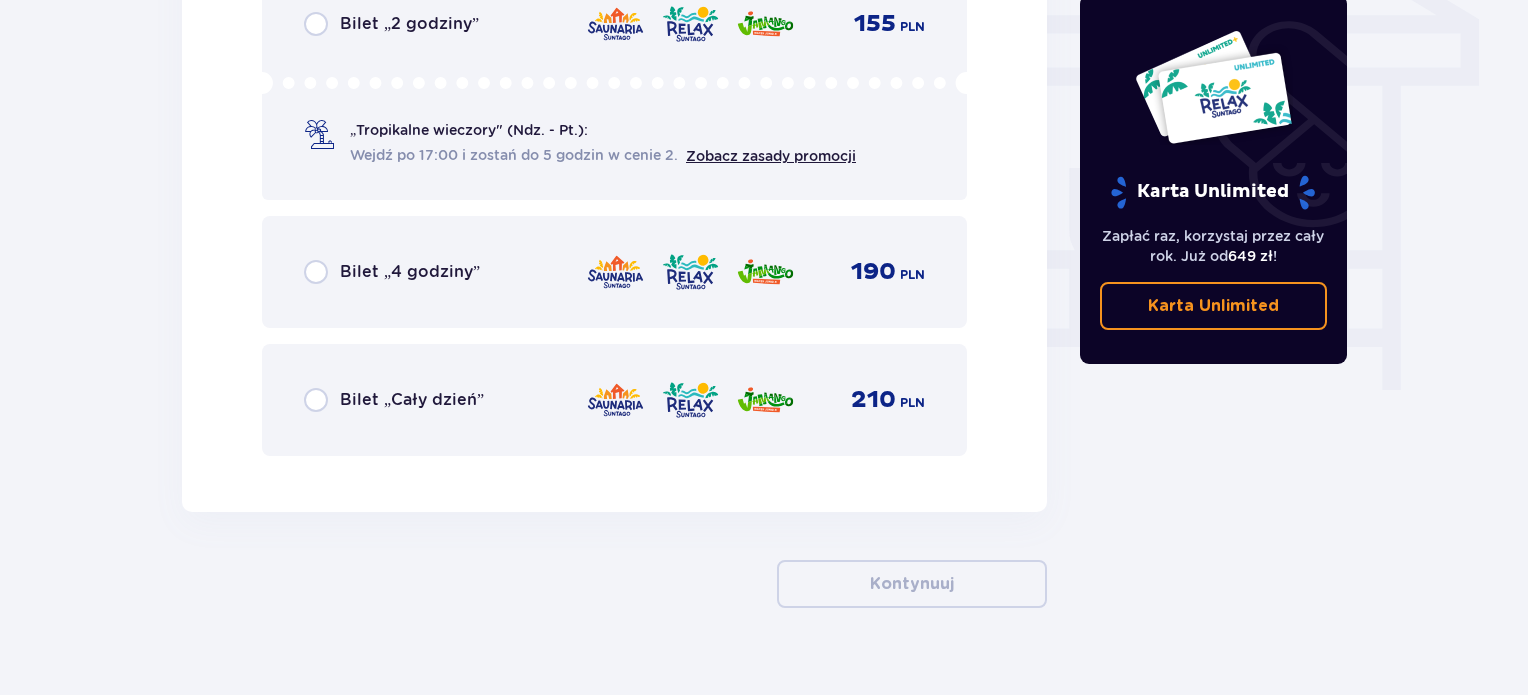 click on "Bilet „Cały dzień”   210 PLN" at bounding box center (614, 400) 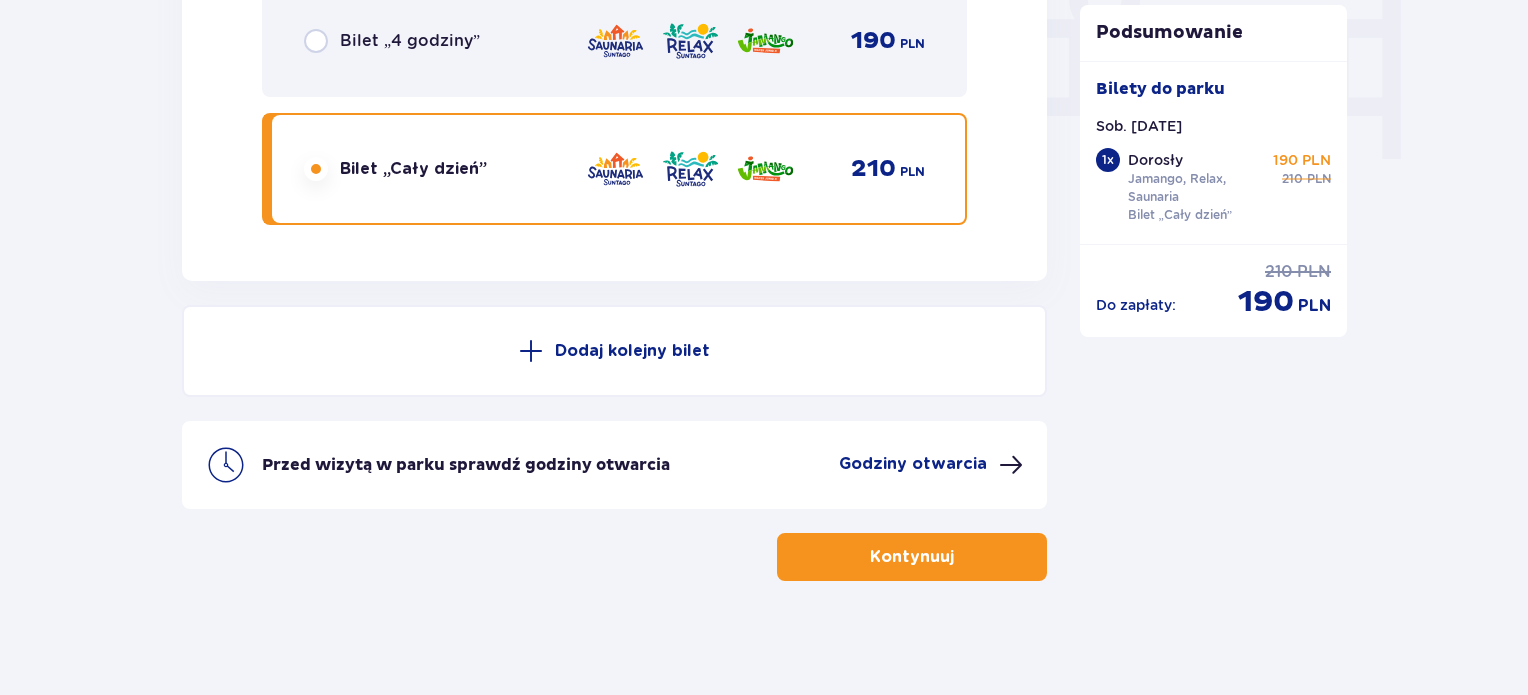 scroll, scrollTop: 2002, scrollLeft: 0, axis: vertical 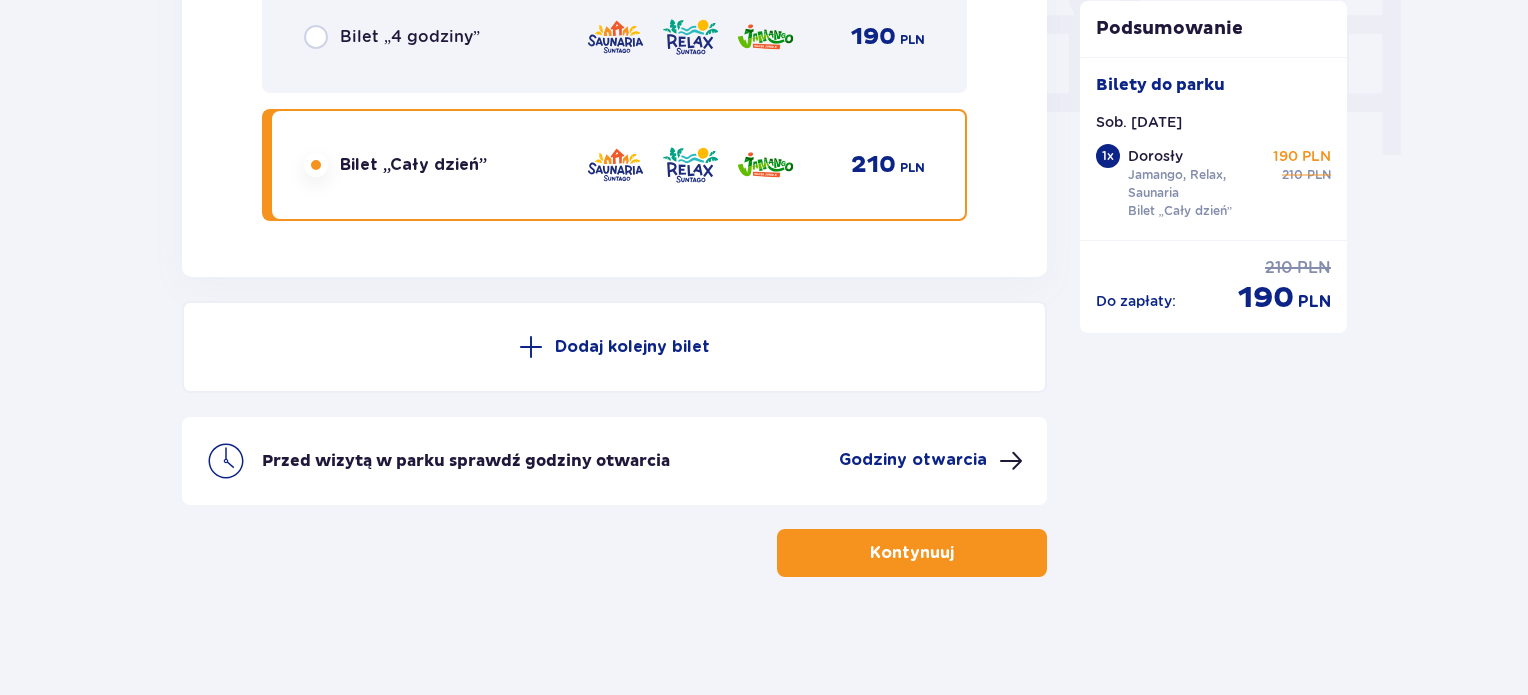 click on "Kontynuuj" at bounding box center [912, 553] 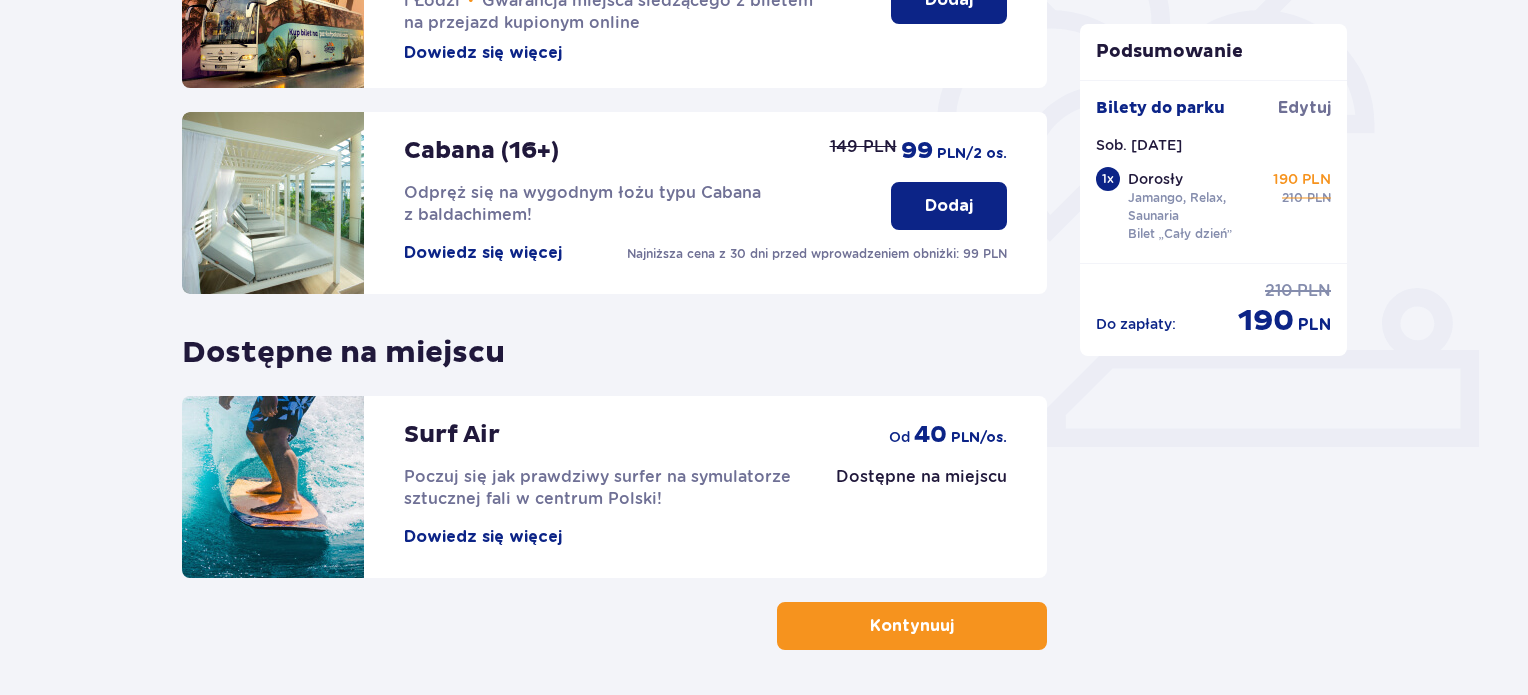 scroll, scrollTop: 660, scrollLeft: 0, axis: vertical 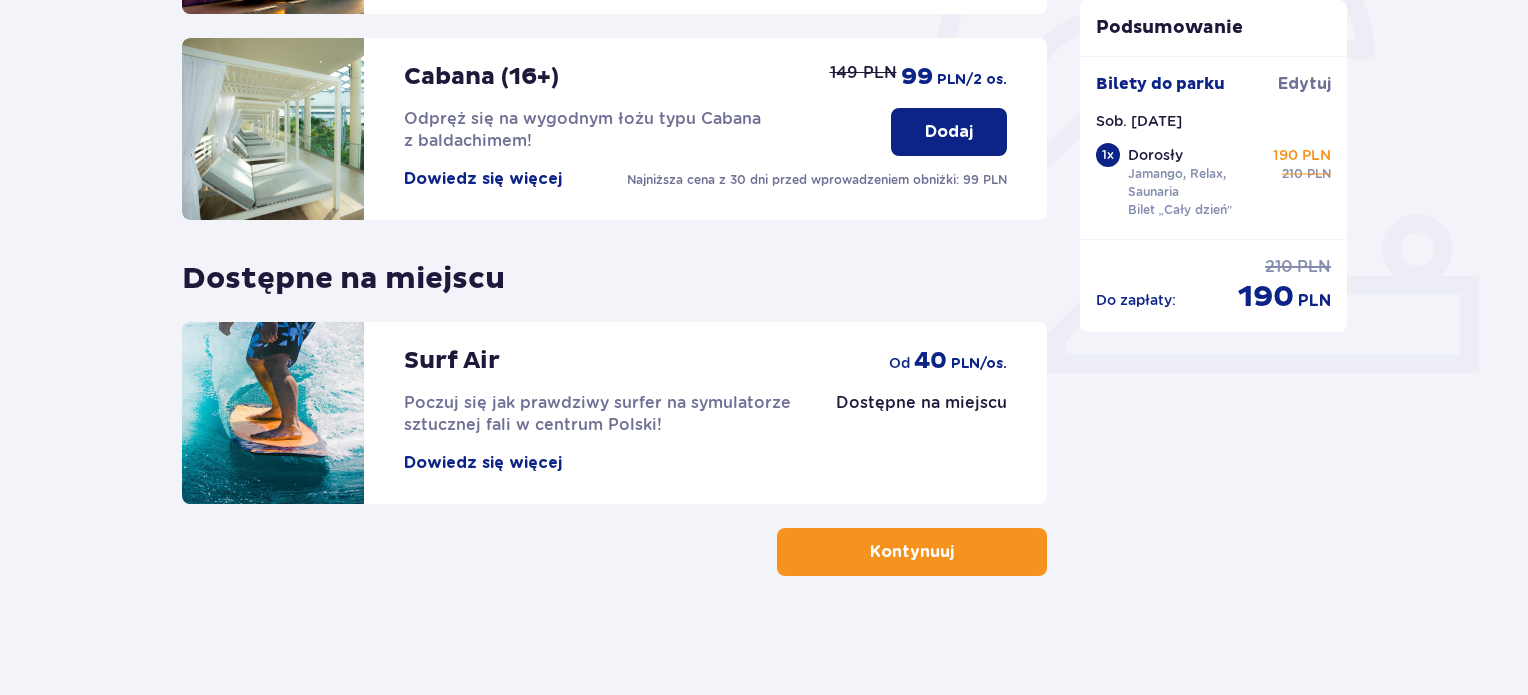 click on "Kontynuuj" at bounding box center [912, 552] 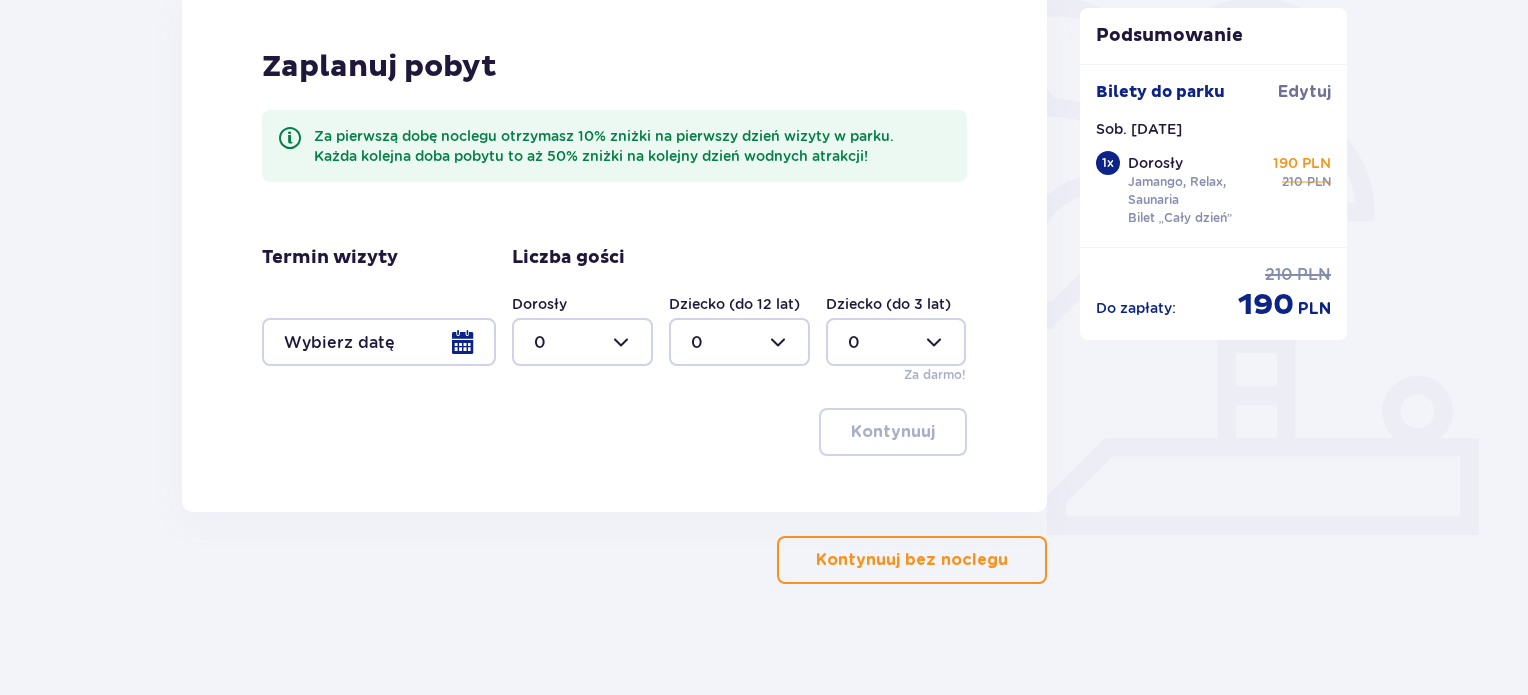 scroll, scrollTop: 503, scrollLeft: 0, axis: vertical 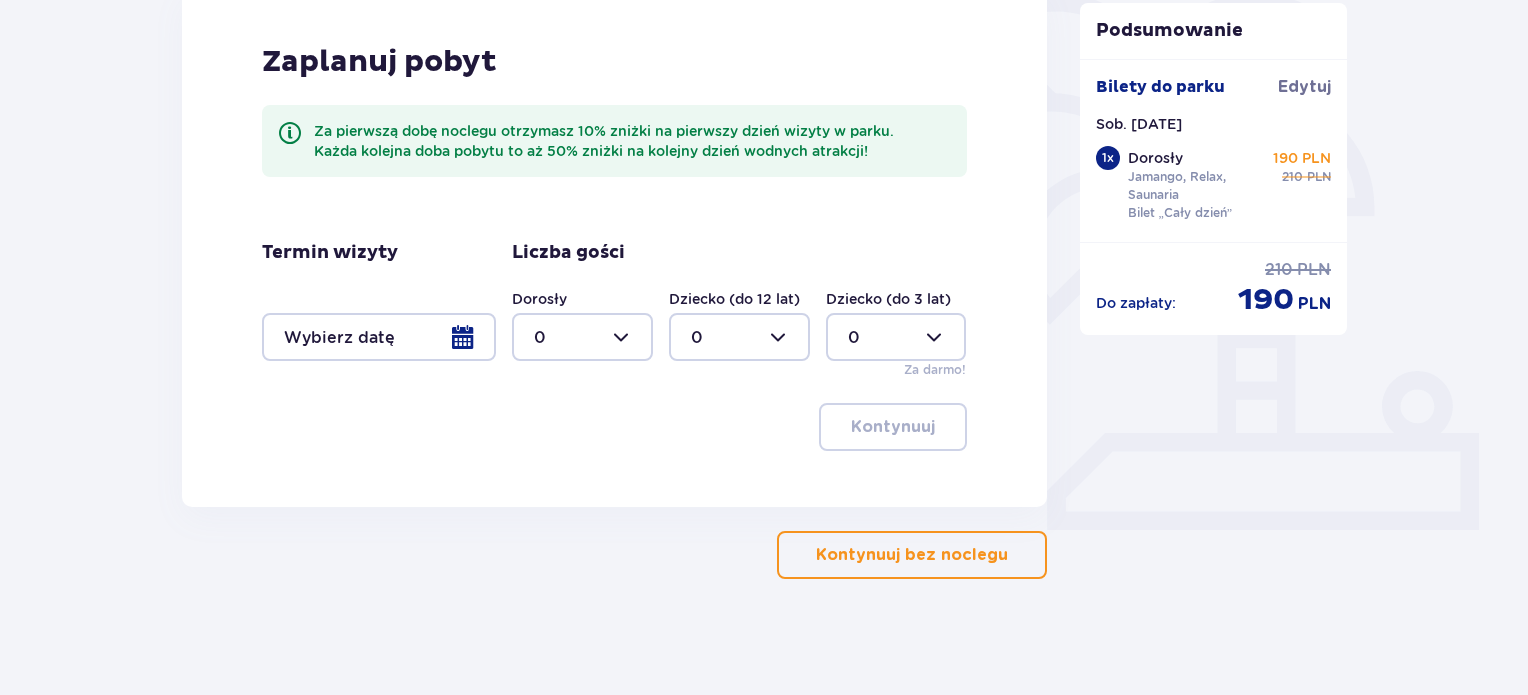 click on "Kontynuuj bez noclegu" at bounding box center (912, 555) 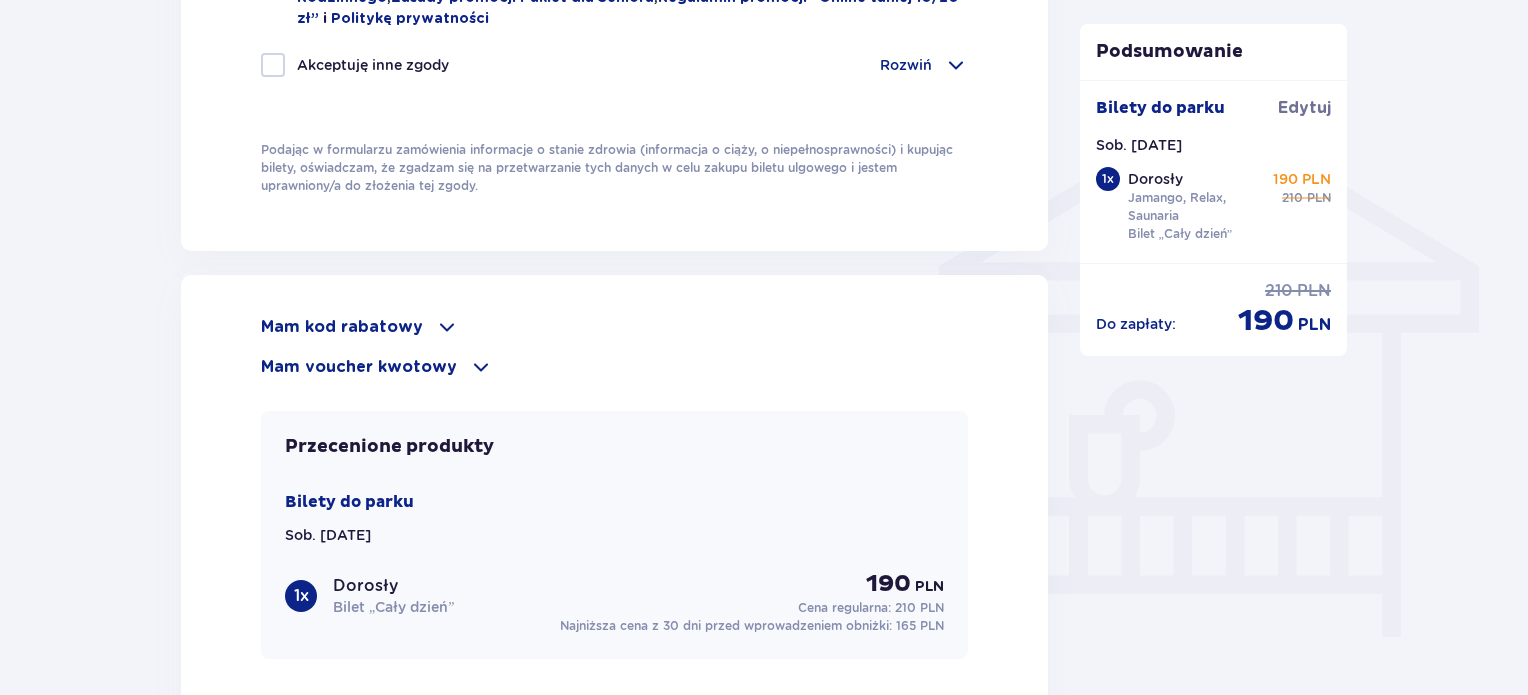scroll, scrollTop: 1523, scrollLeft: 0, axis: vertical 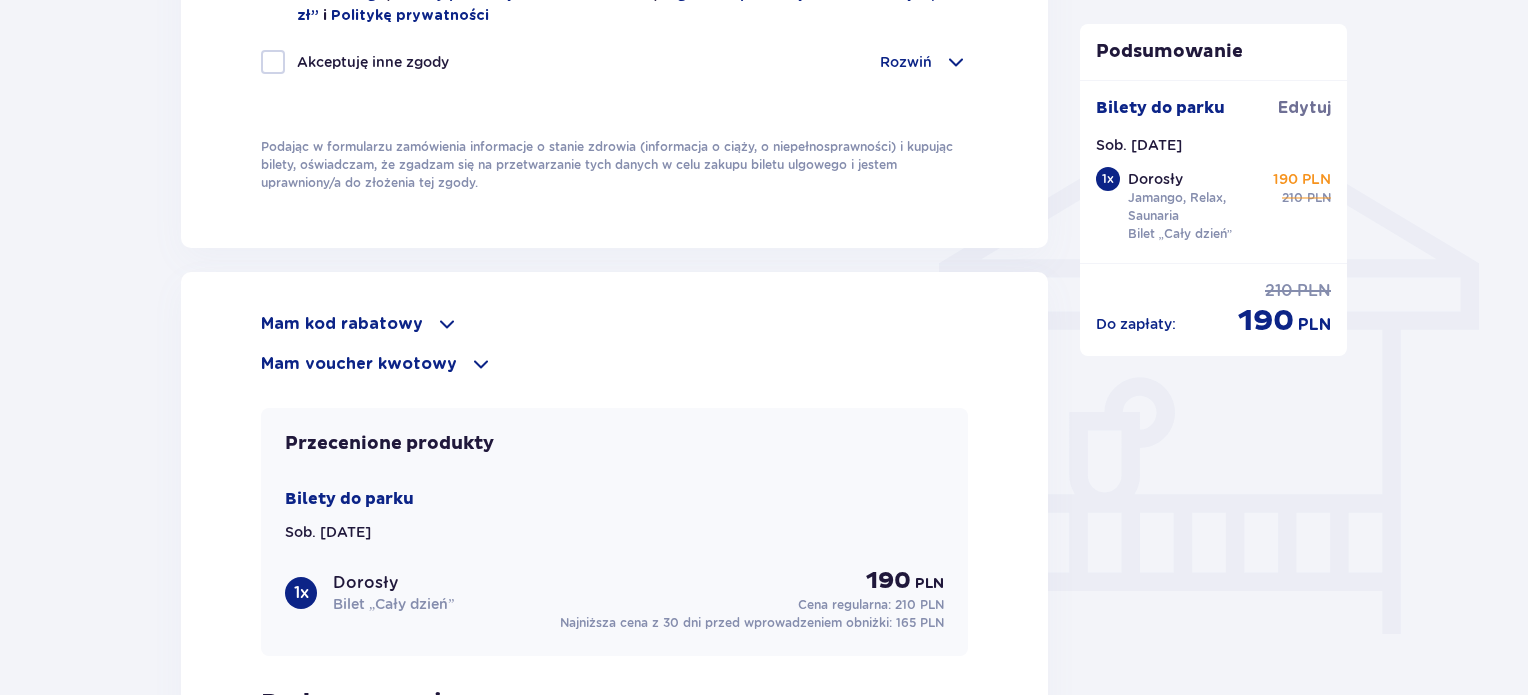 click at bounding box center [481, 364] 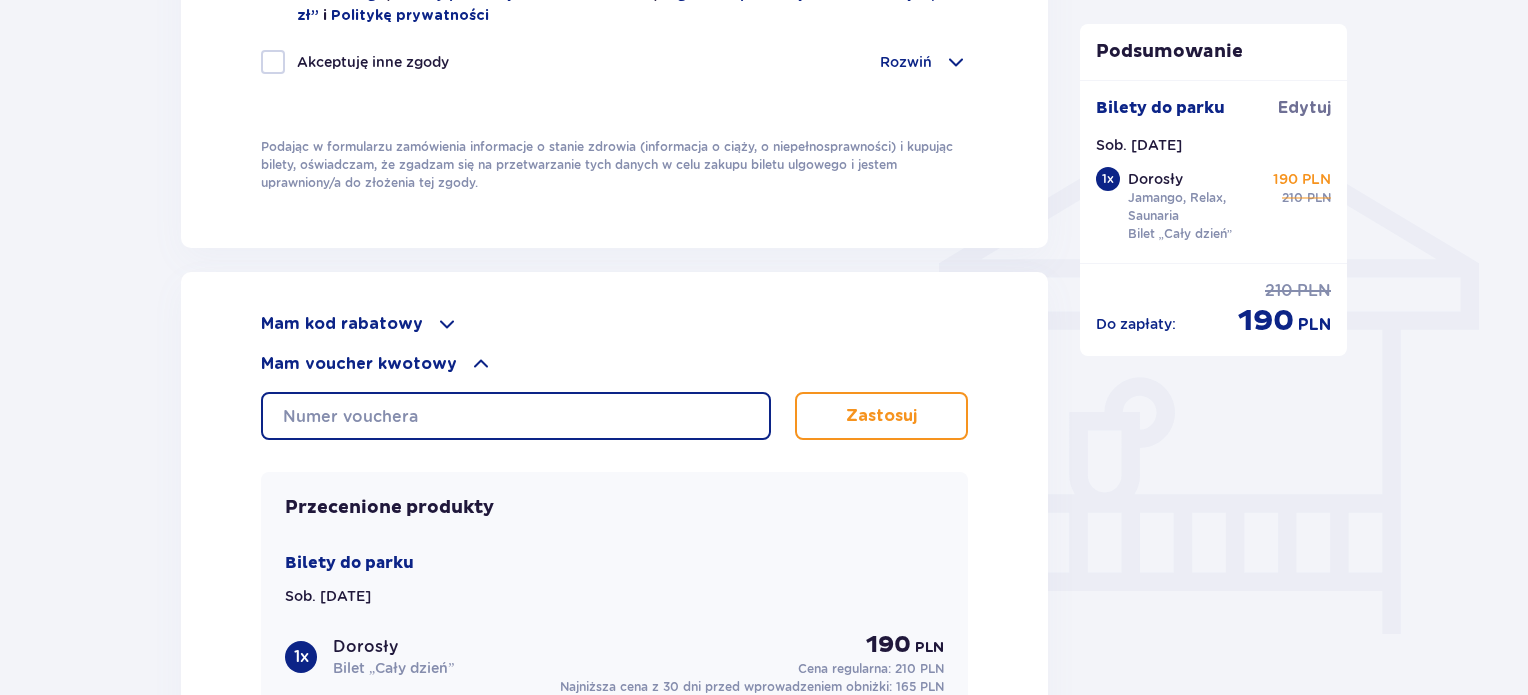 click at bounding box center (516, 416) 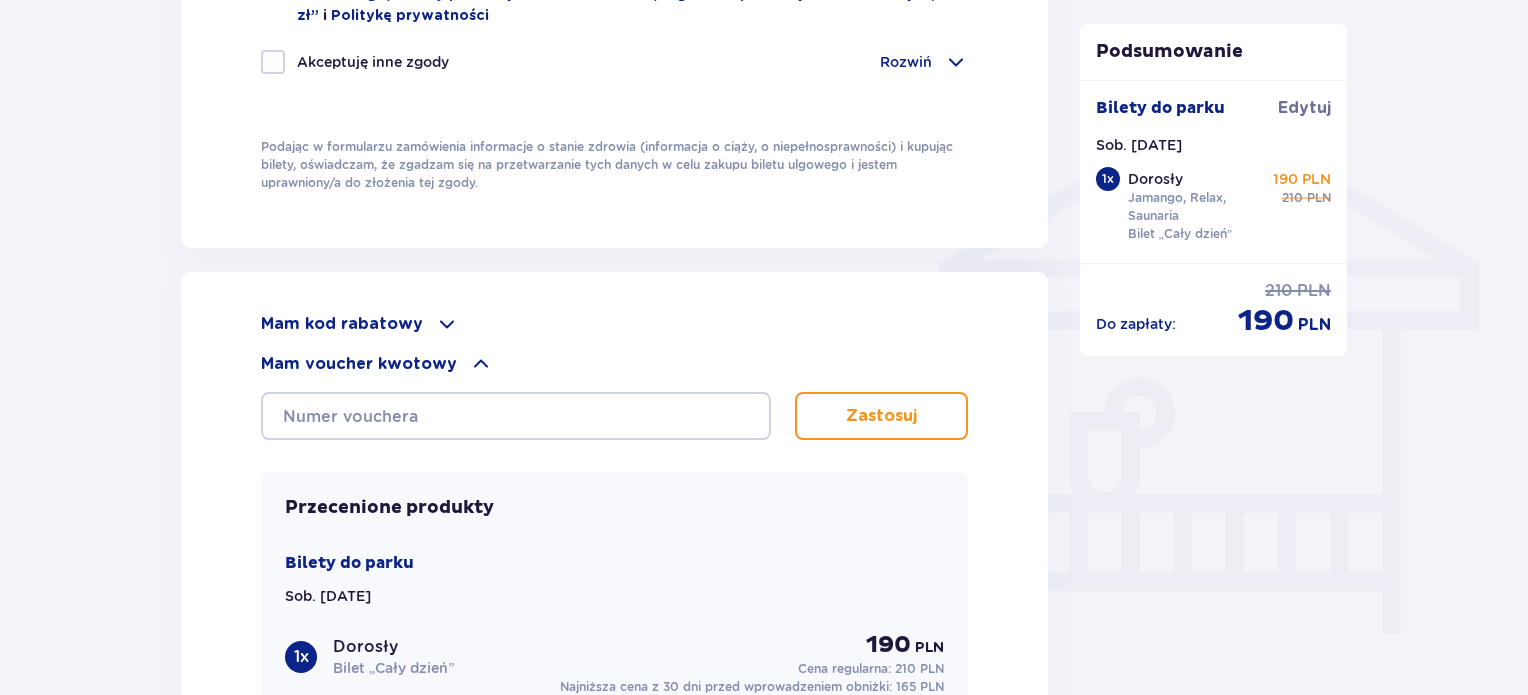 click on "Przecenione produkty Bilety do parku Sob. [DATE] 1 x Dorosły Bilet „Cały dzień” 190 PLN Cena regularna:   210 PLN Najniższa cena z 30 dni przed wprowadzeniem obniżki:   165 PLN" at bounding box center (614, 596) 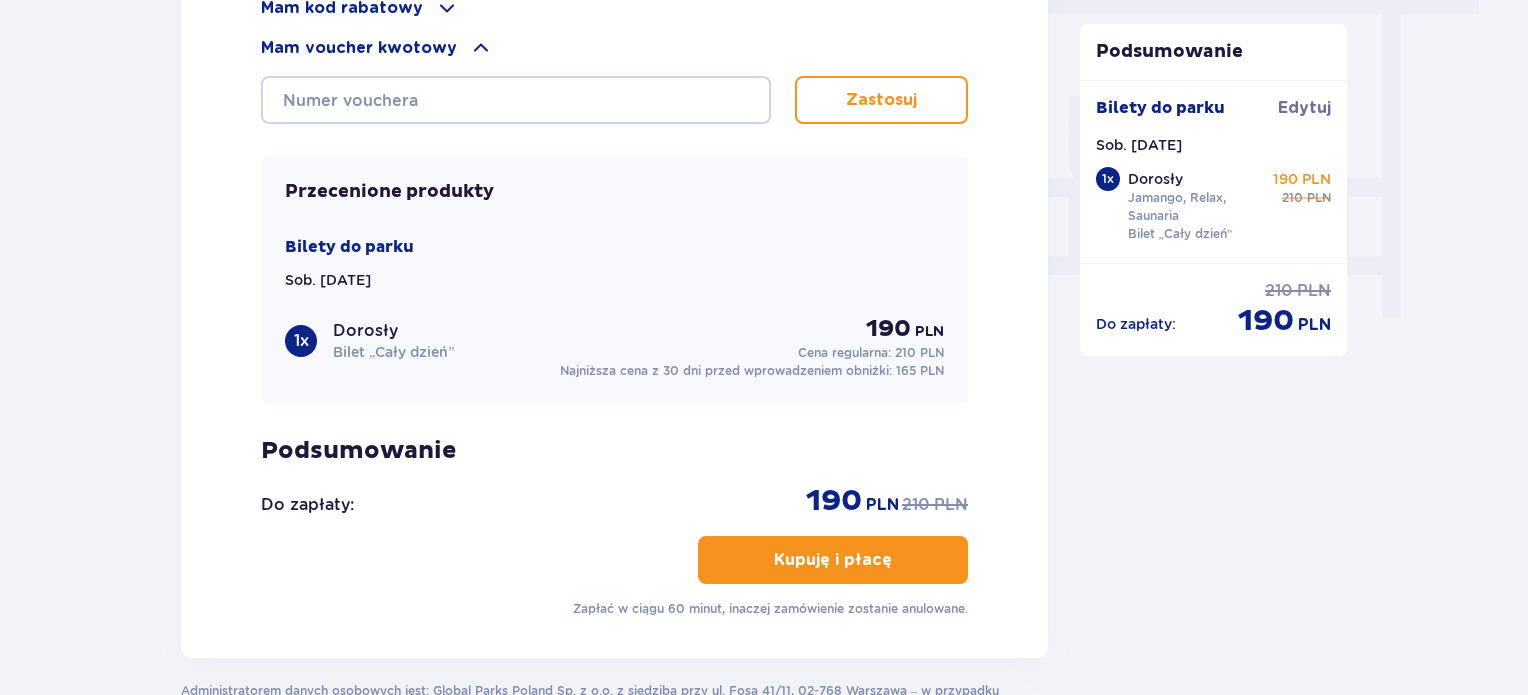 scroll, scrollTop: 1828, scrollLeft: 0, axis: vertical 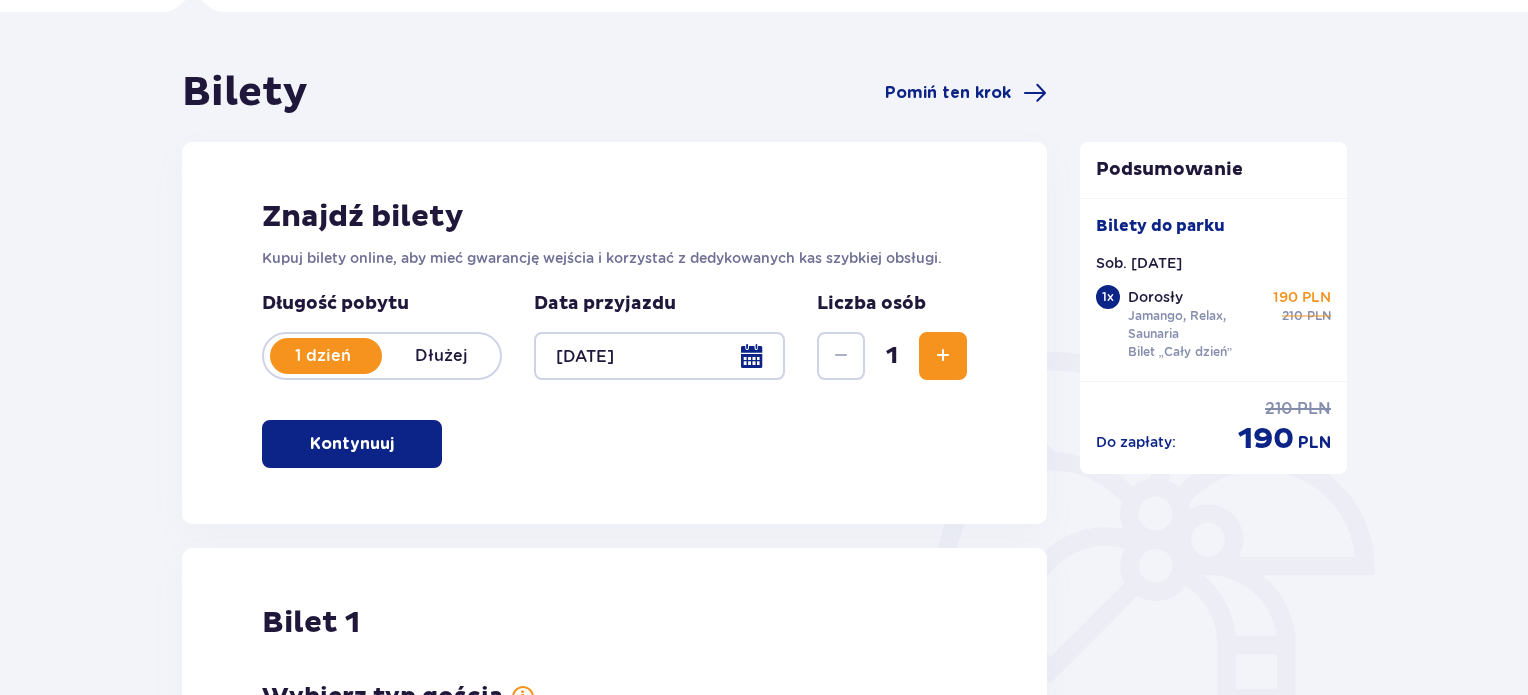 click at bounding box center (943, 356) 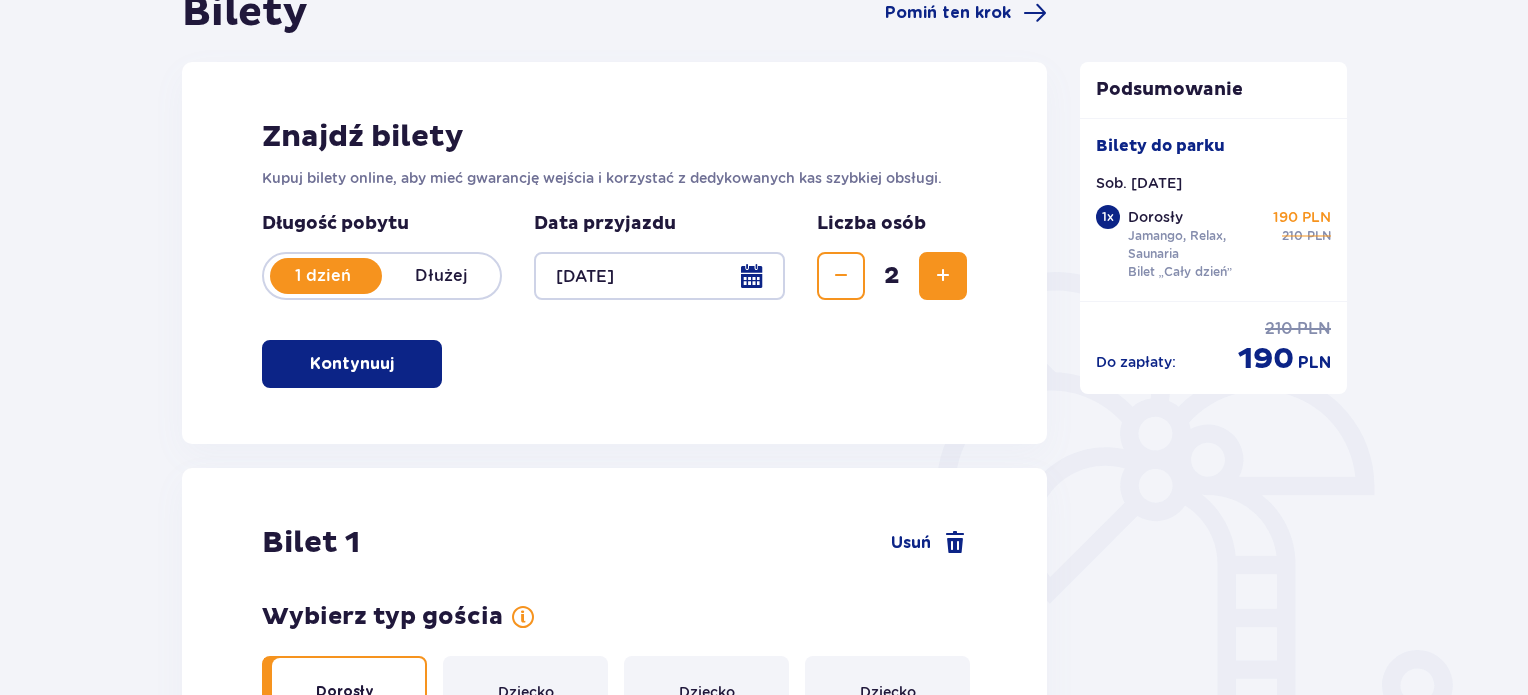 scroll, scrollTop: 199, scrollLeft: 0, axis: vertical 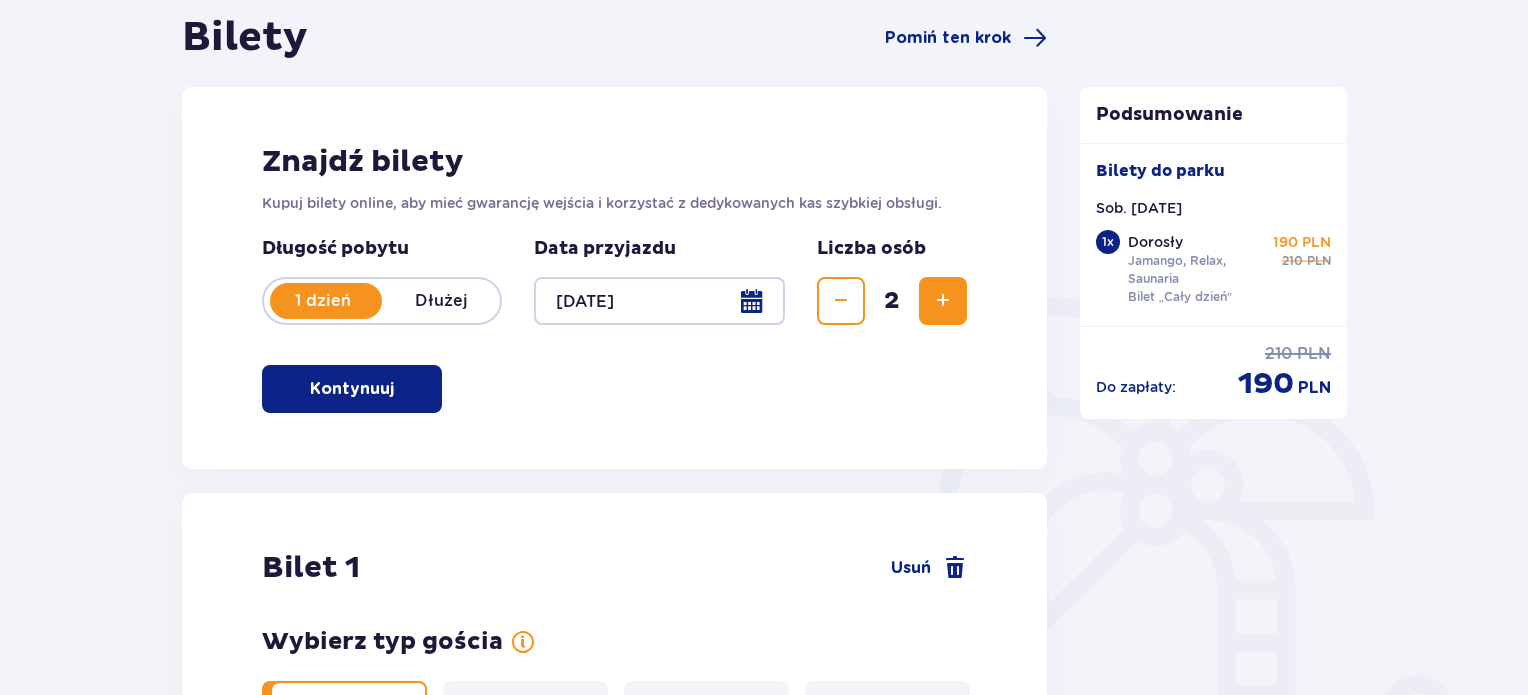 click at bounding box center [943, 301] 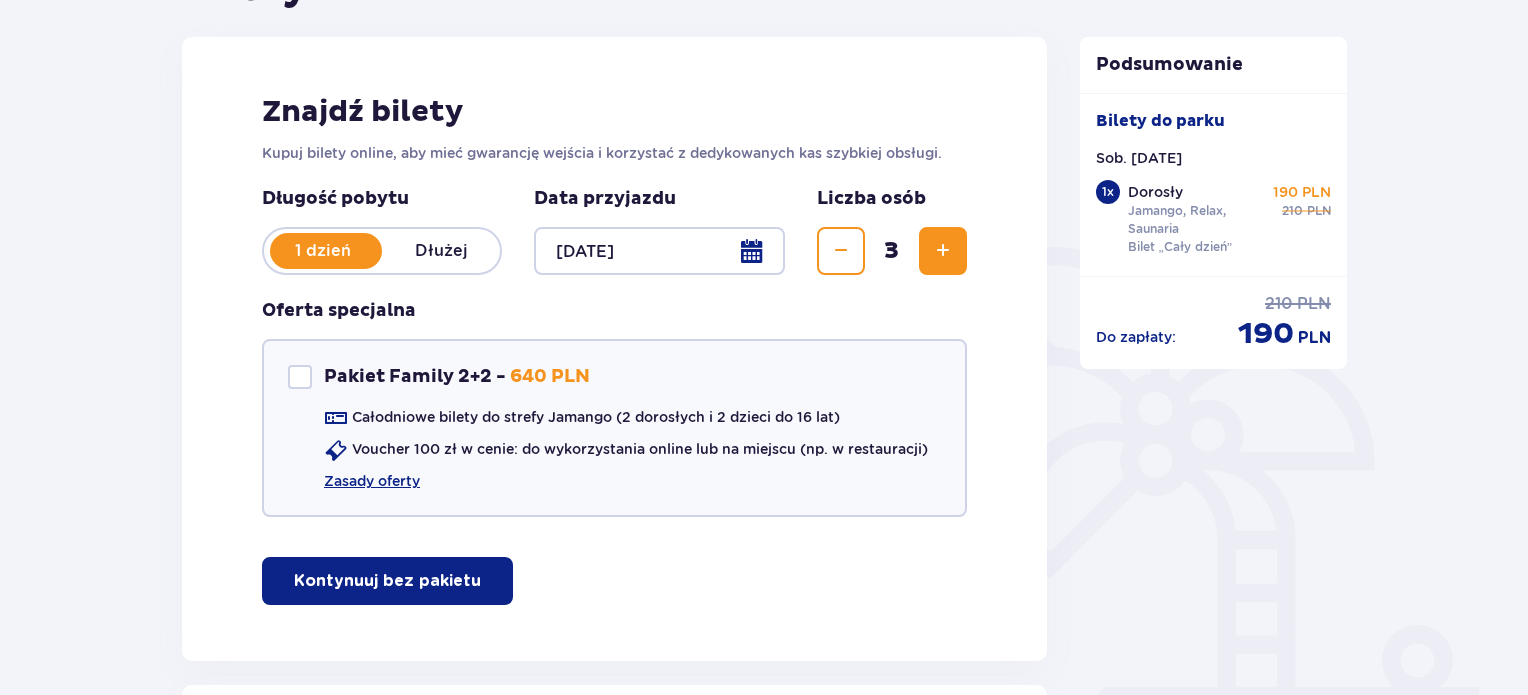 scroll, scrollTop: 236, scrollLeft: 0, axis: vertical 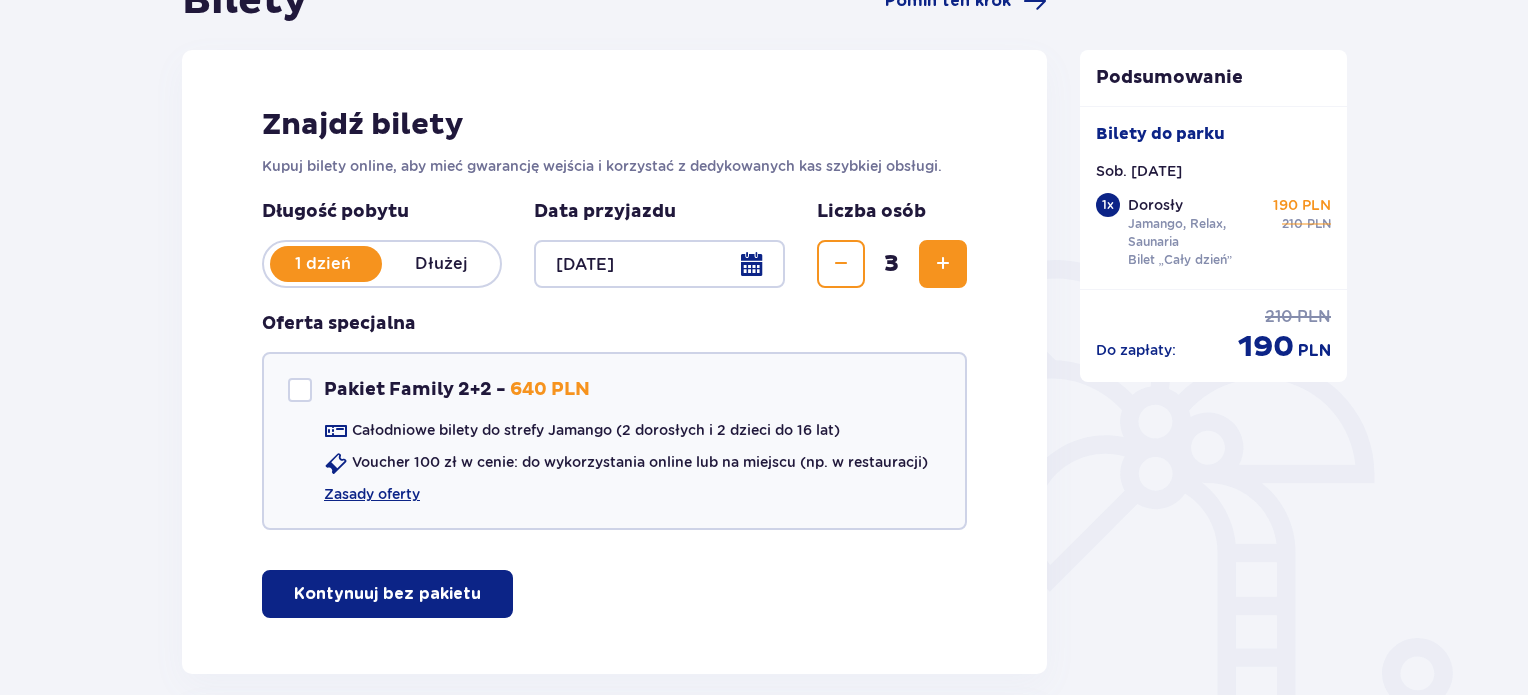click at bounding box center (943, 264) 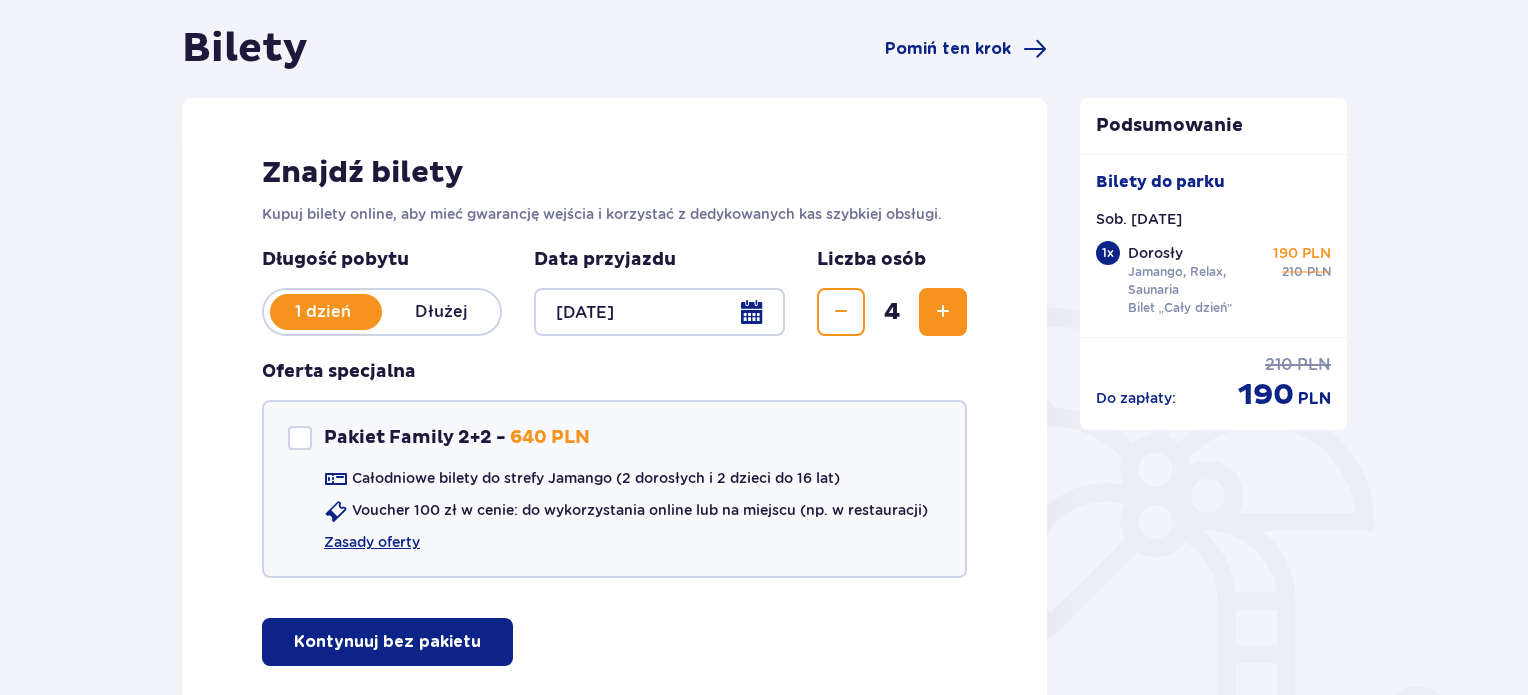scroll, scrollTop: 178, scrollLeft: 0, axis: vertical 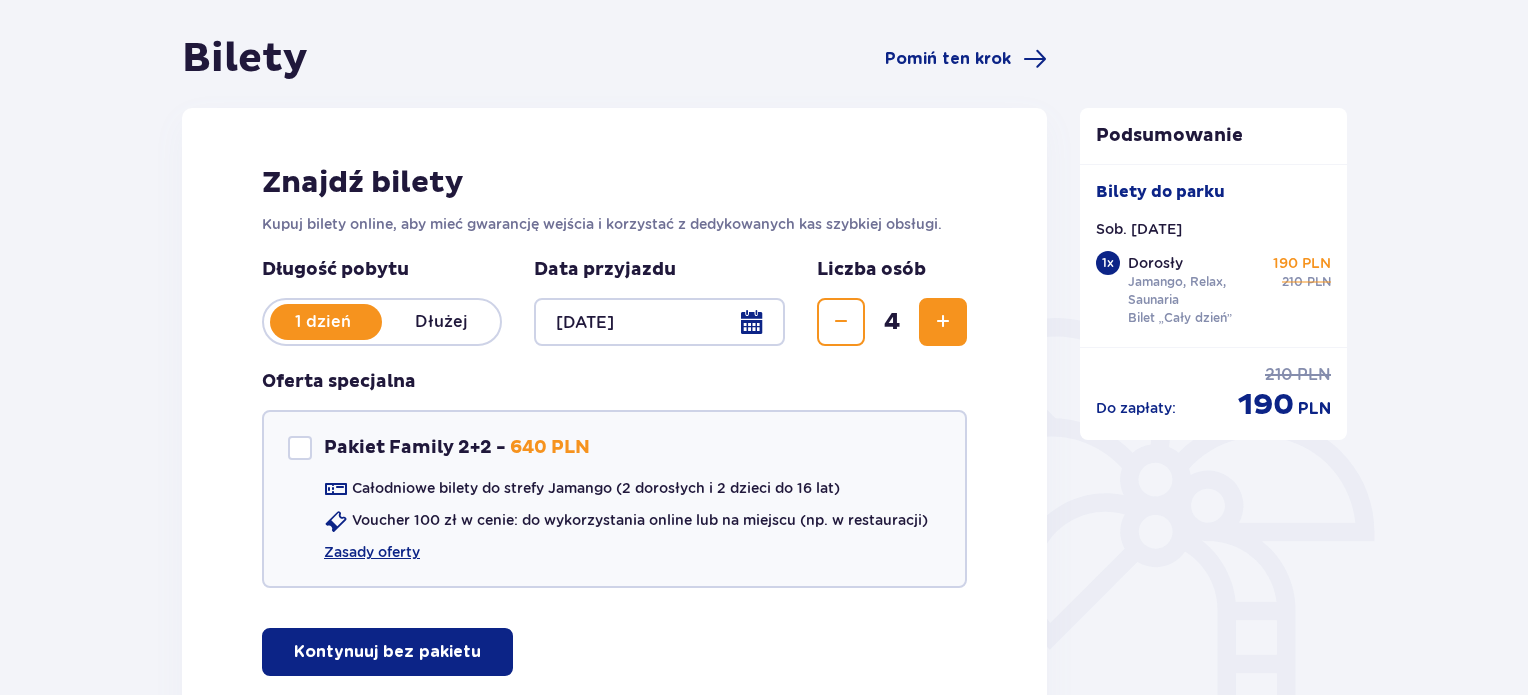 click at bounding box center [943, 322] 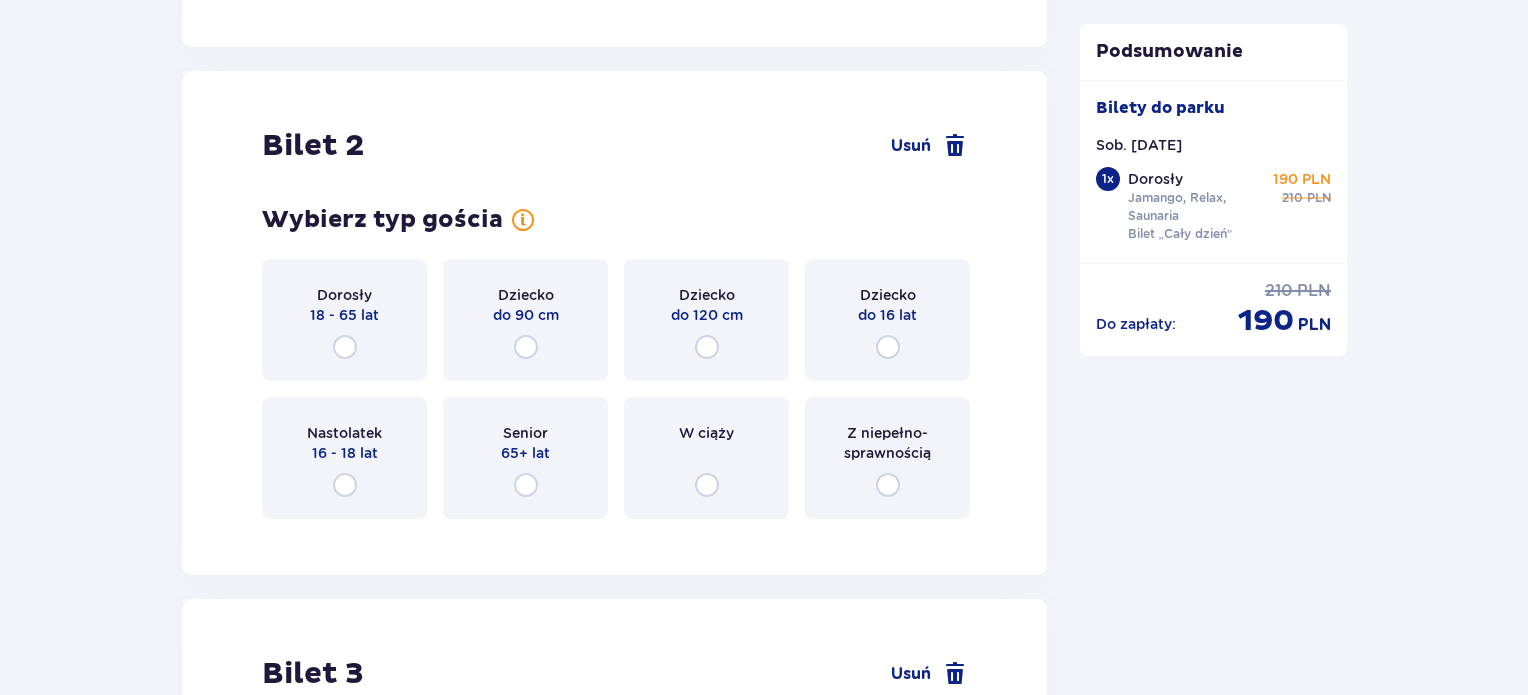 scroll, scrollTop: 2519, scrollLeft: 0, axis: vertical 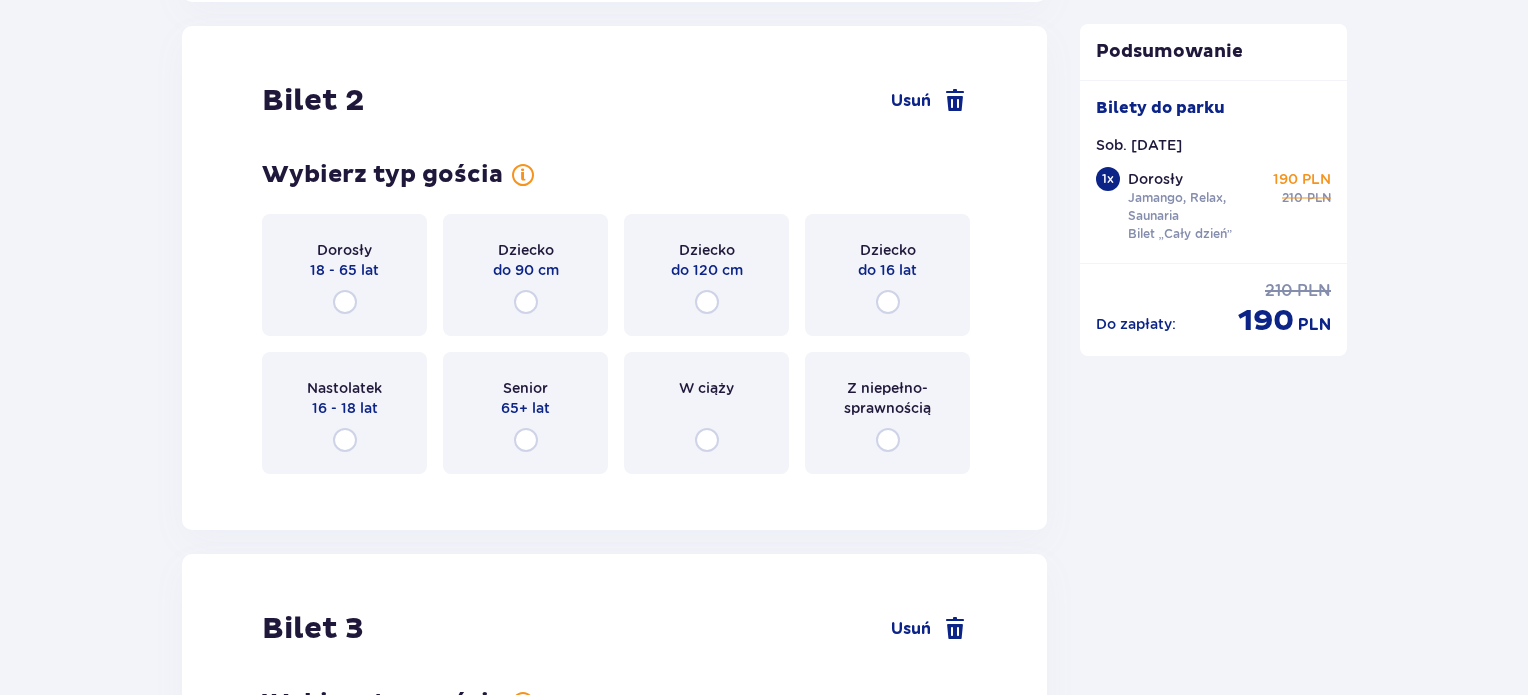 click on "18 - 65 lat" at bounding box center (344, 270) 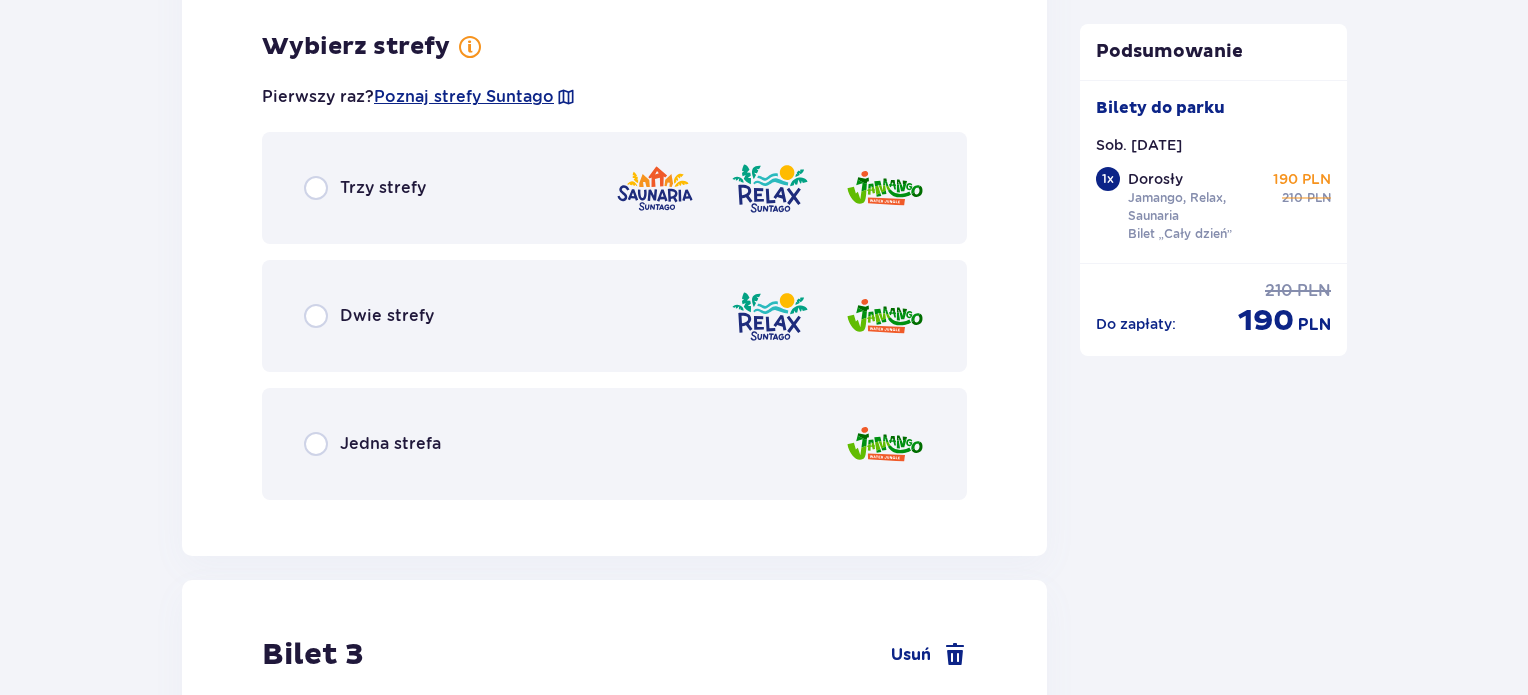 scroll, scrollTop: 3007, scrollLeft: 0, axis: vertical 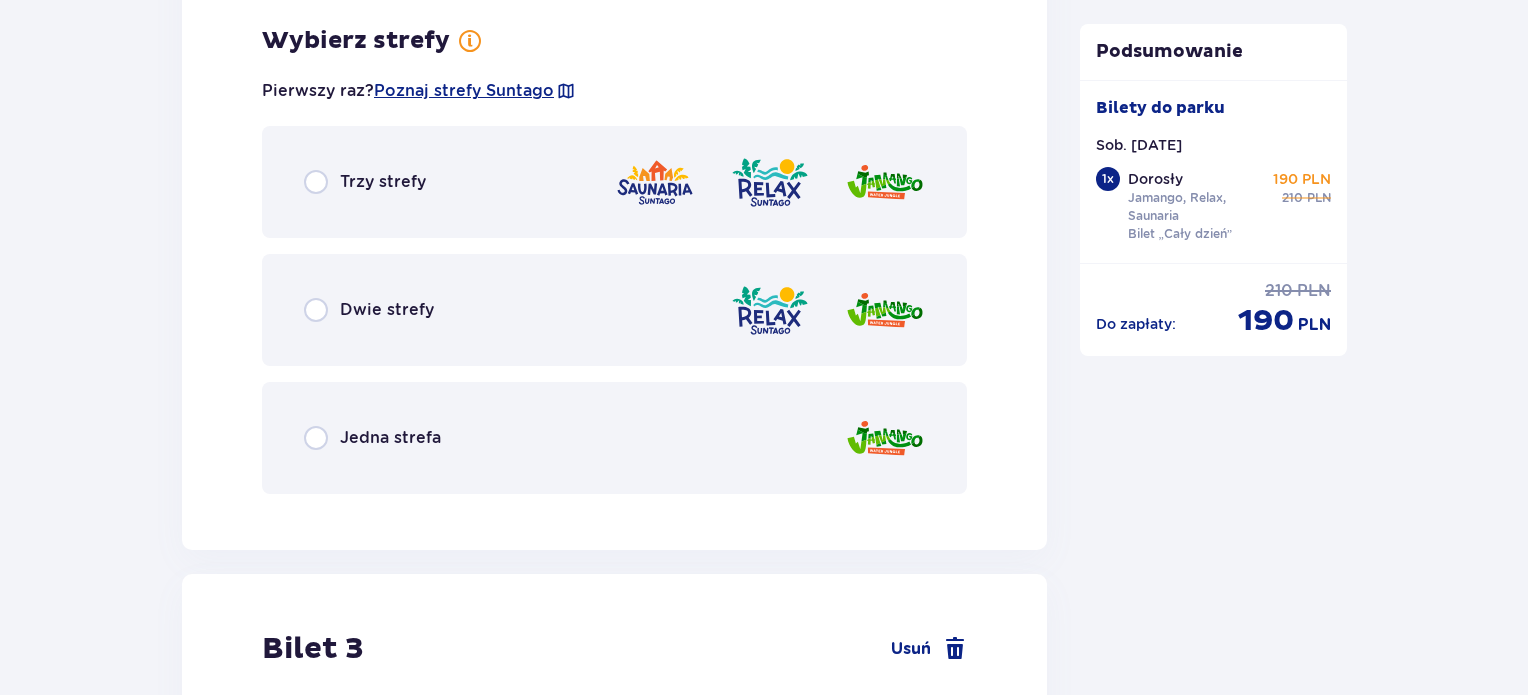 click on "Trzy strefy" at bounding box center [614, 182] 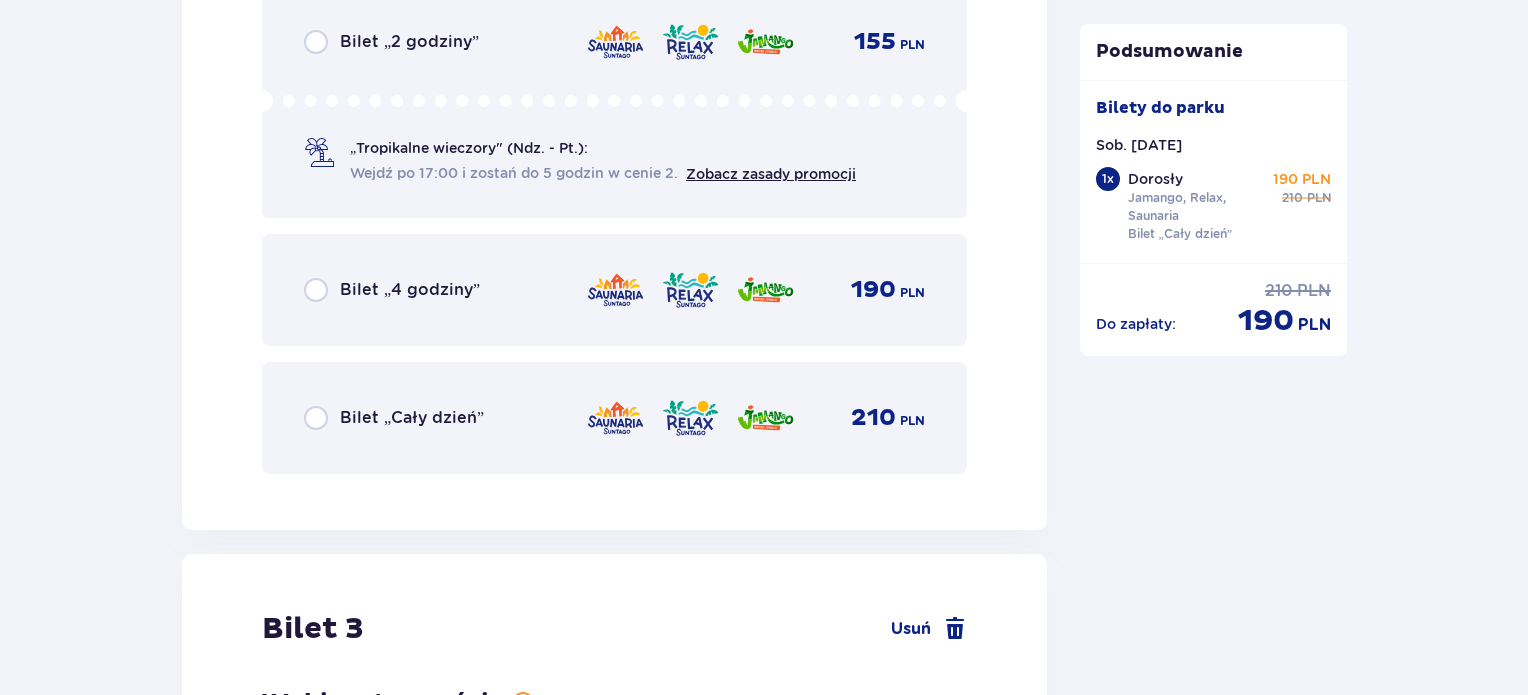 scroll, scrollTop: 3650, scrollLeft: 0, axis: vertical 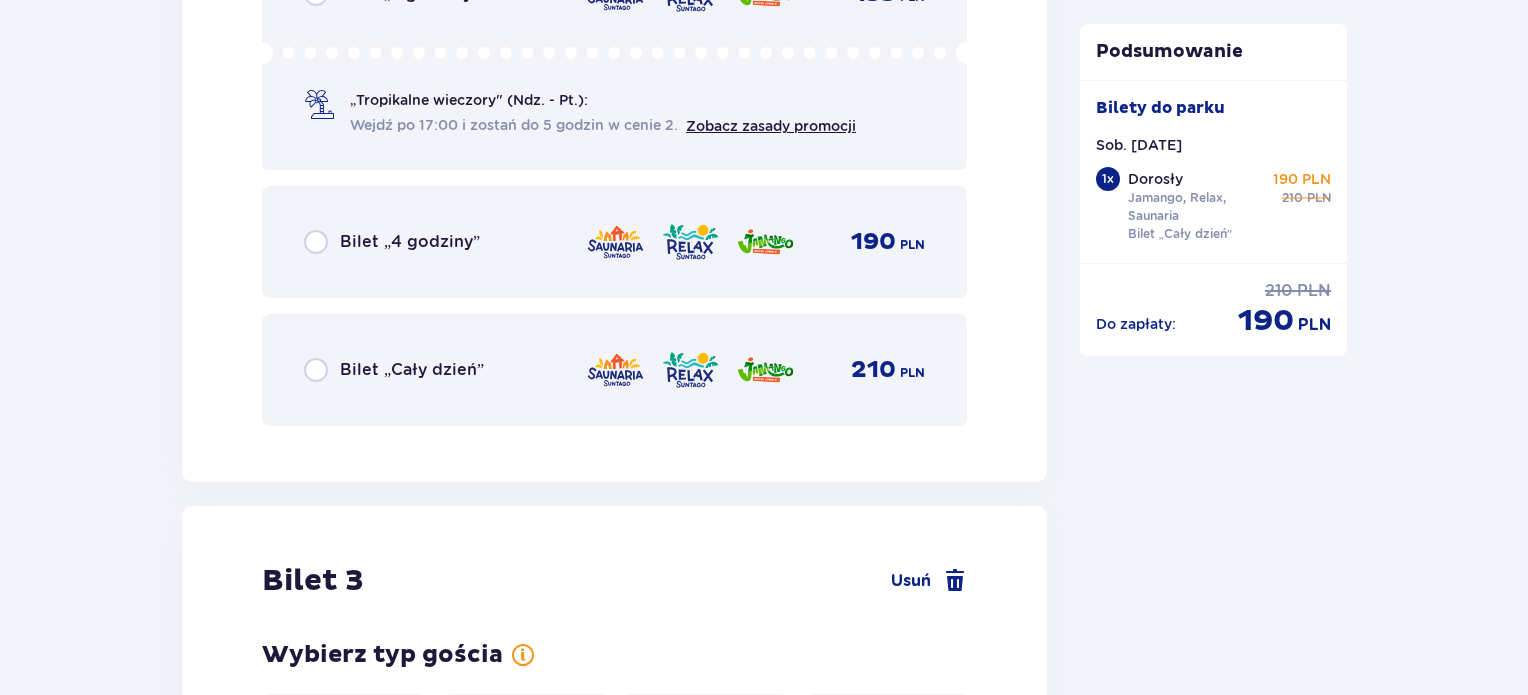 click on "Bilet „Cały dzień”" at bounding box center (412, 370) 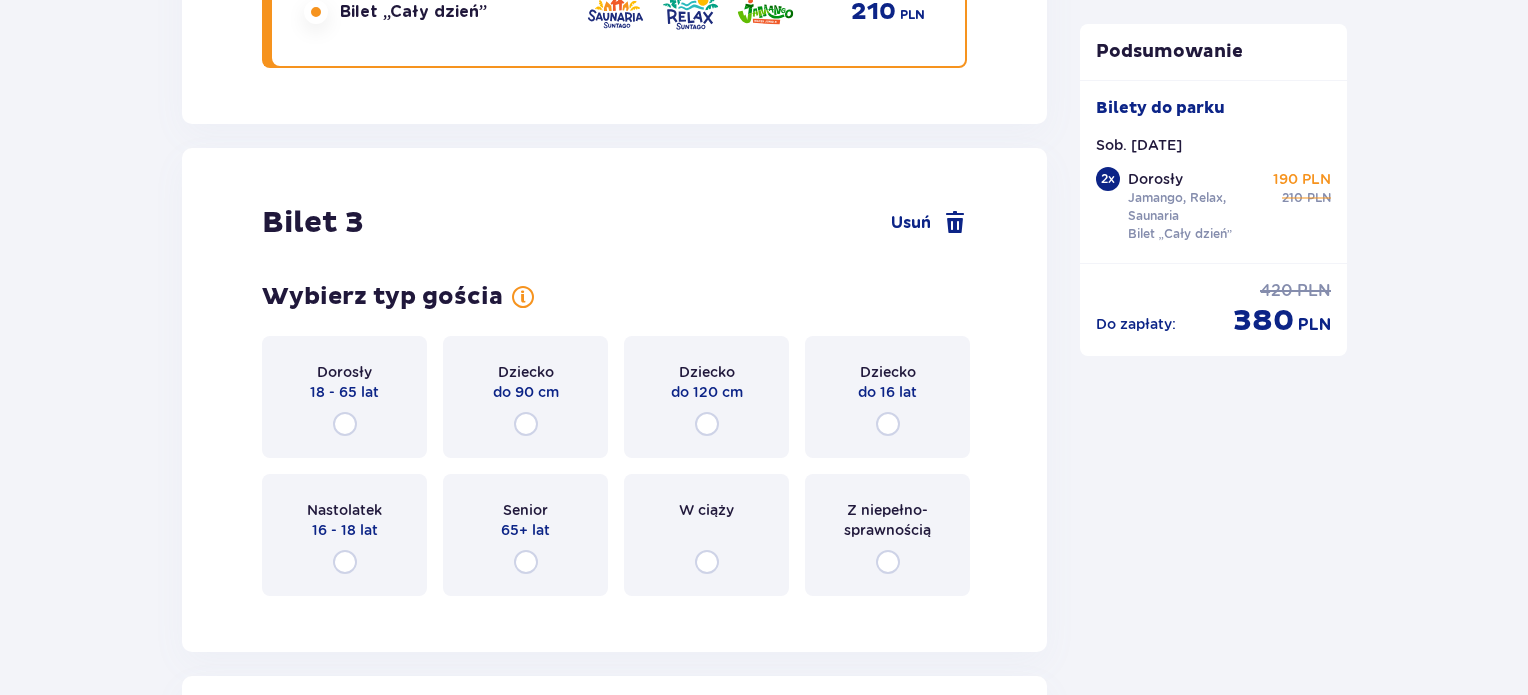 scroll, scrollTop: 4129, scrollLeft: 0, axis: vertical 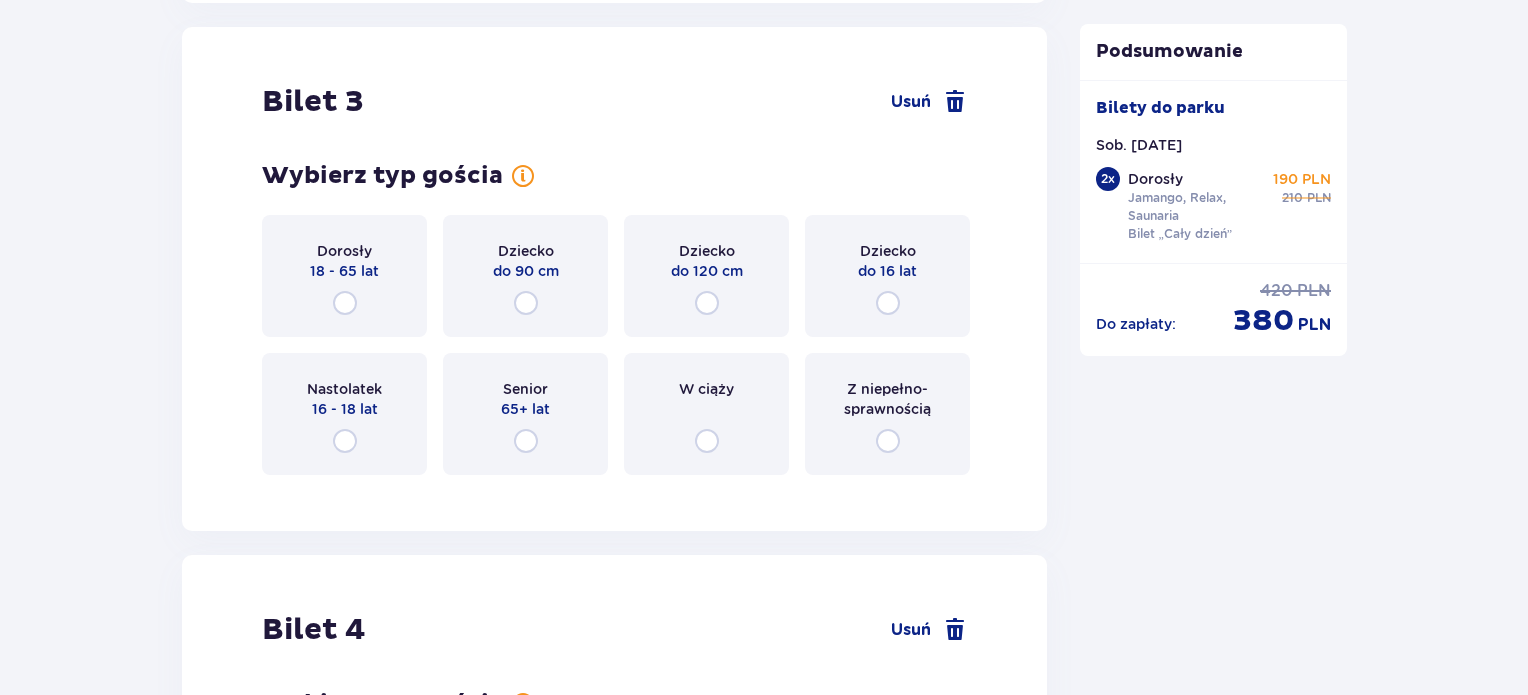click on "Dorosły 18 - 65 lat" at bounding box center [344, 276] 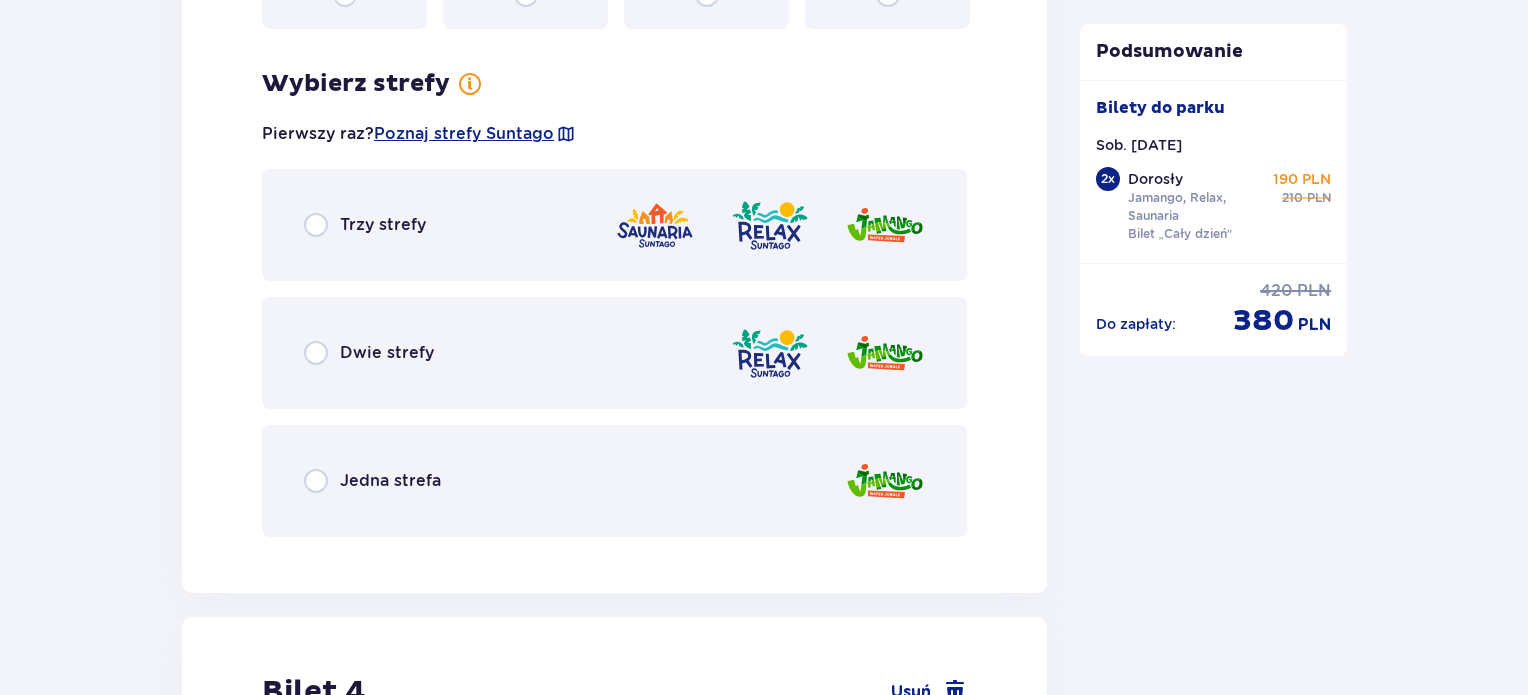 scroll, scrollTop: 4547, scrollLeft: 0, axis: vertical 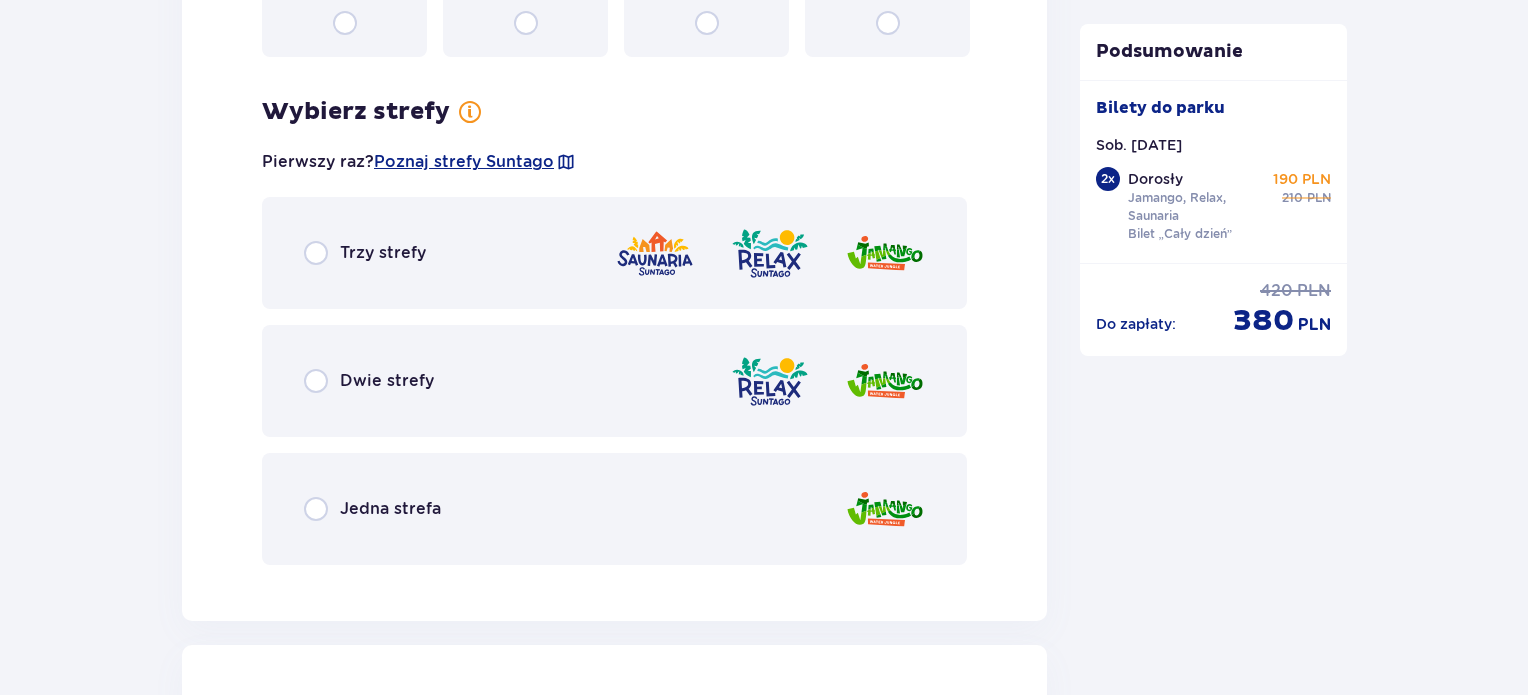click on "Trzy strefy" at bounding box center [383, 253] 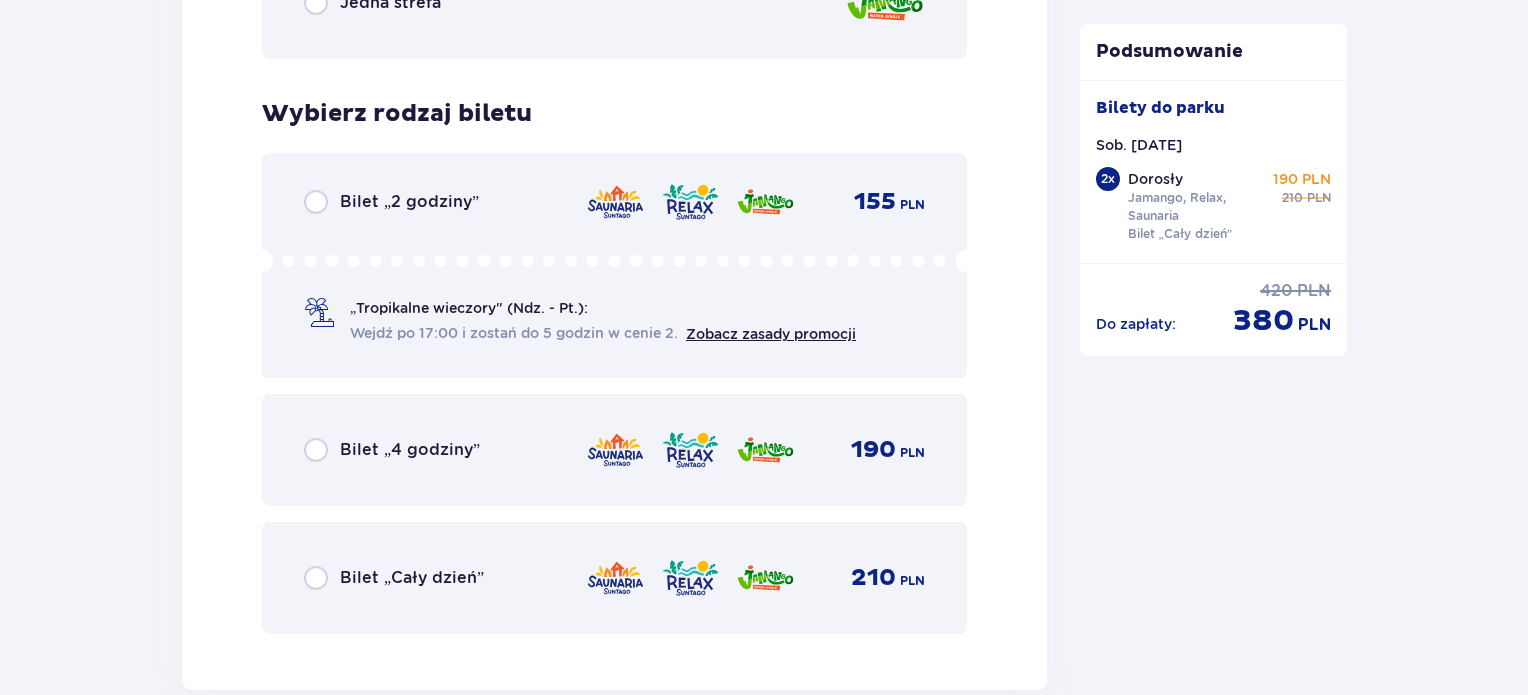 scroll, scrollTop: 5125, scrollLeft: 0, axis: vertical 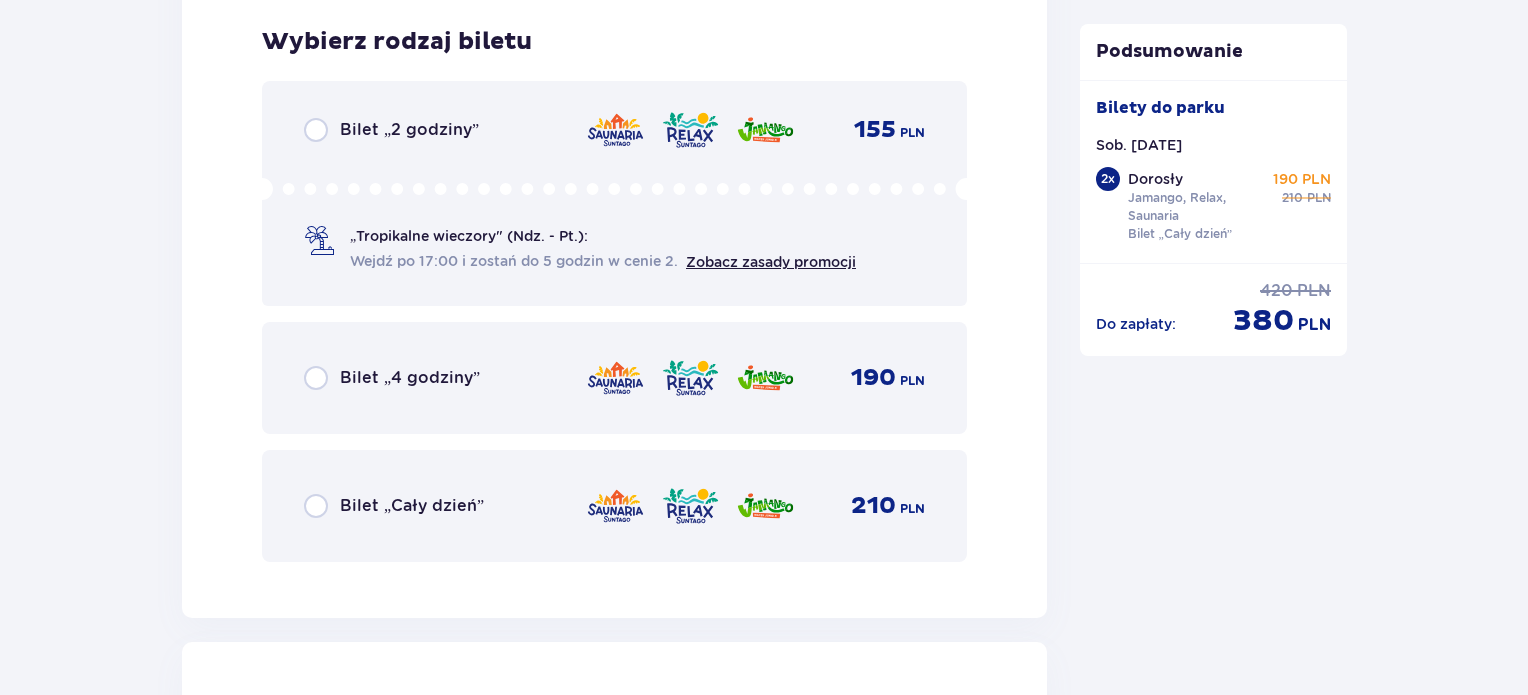 click on "Bilet „Cały dzień”" at bounding box center [412, 506] 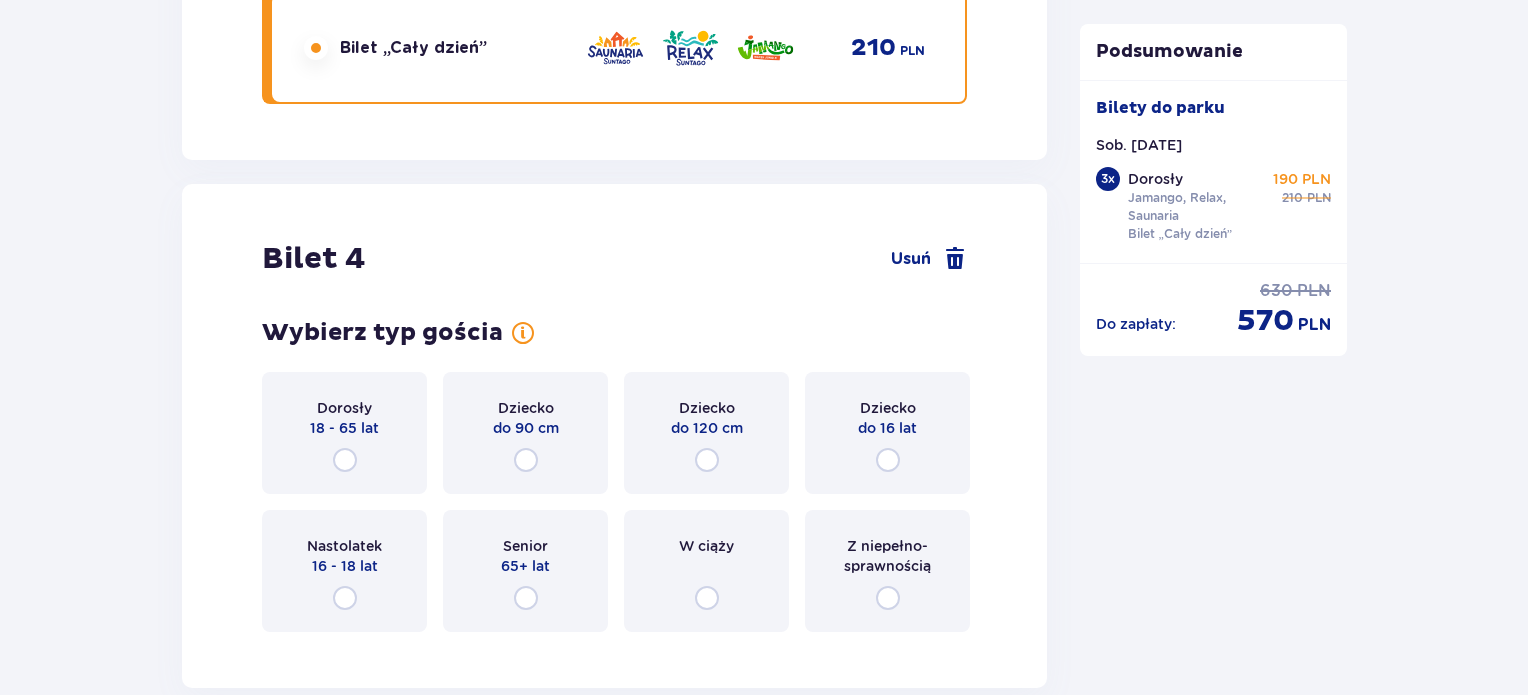scroll, scrollTop: 5740, scrollLeft: 0, axis: vertical 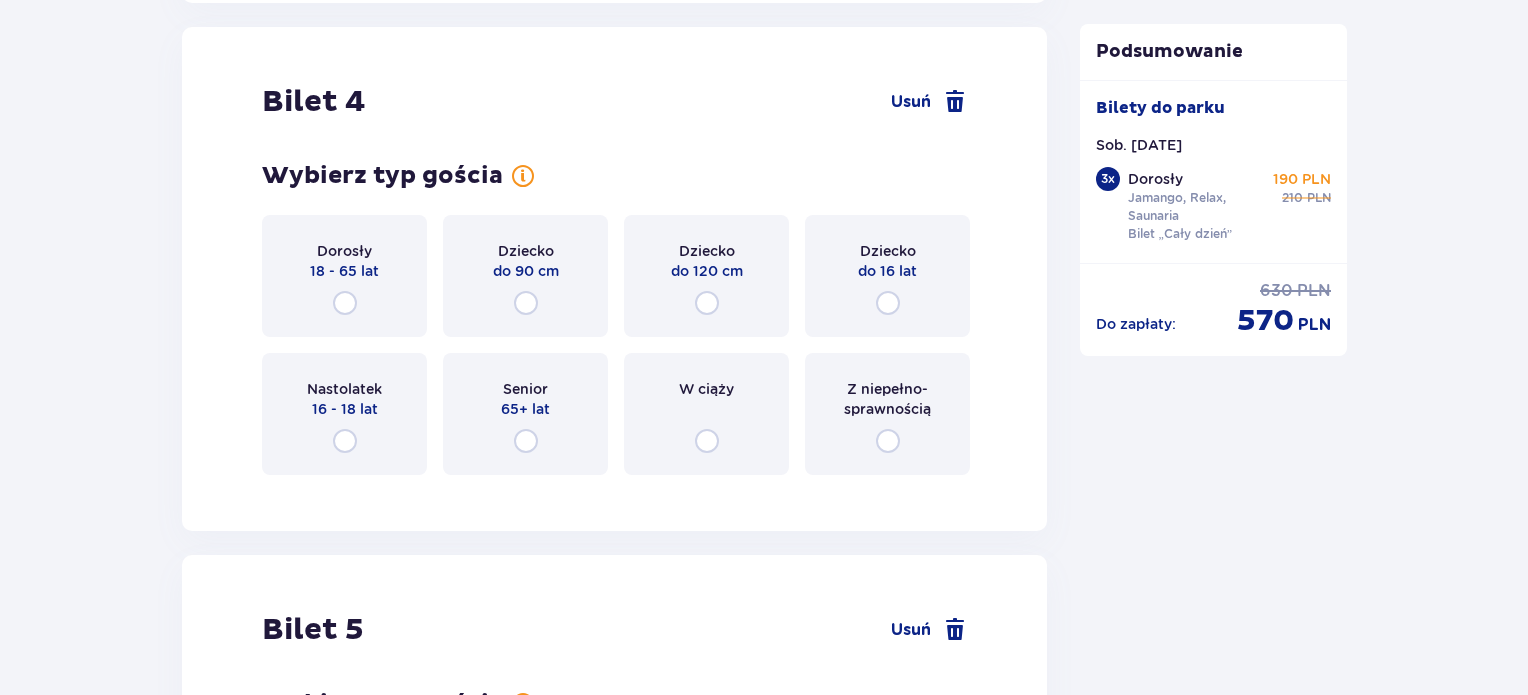 click on "Dorosły 18 - 65 lat" at bounding box center [344, 276] 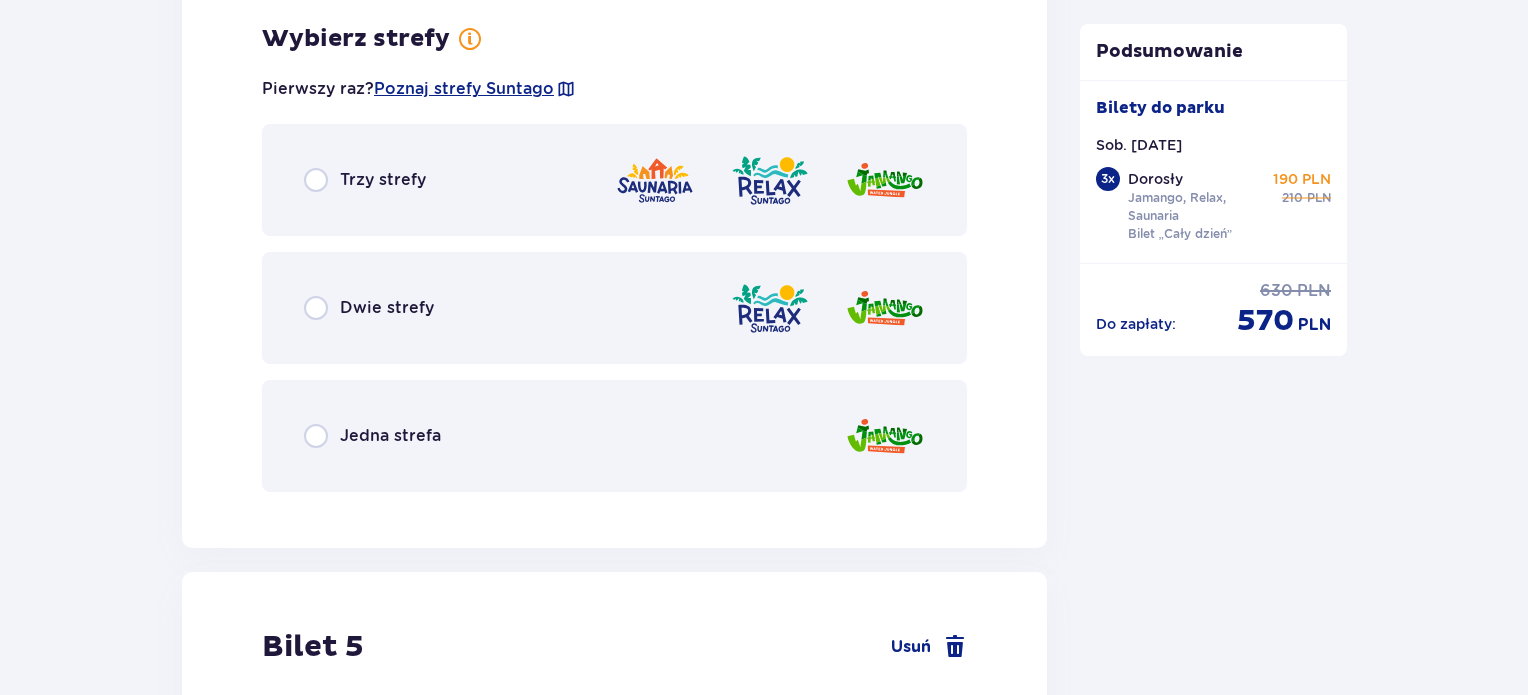 scroll, scrollTop: 6258, scrollLeft: 0, axis: vertical 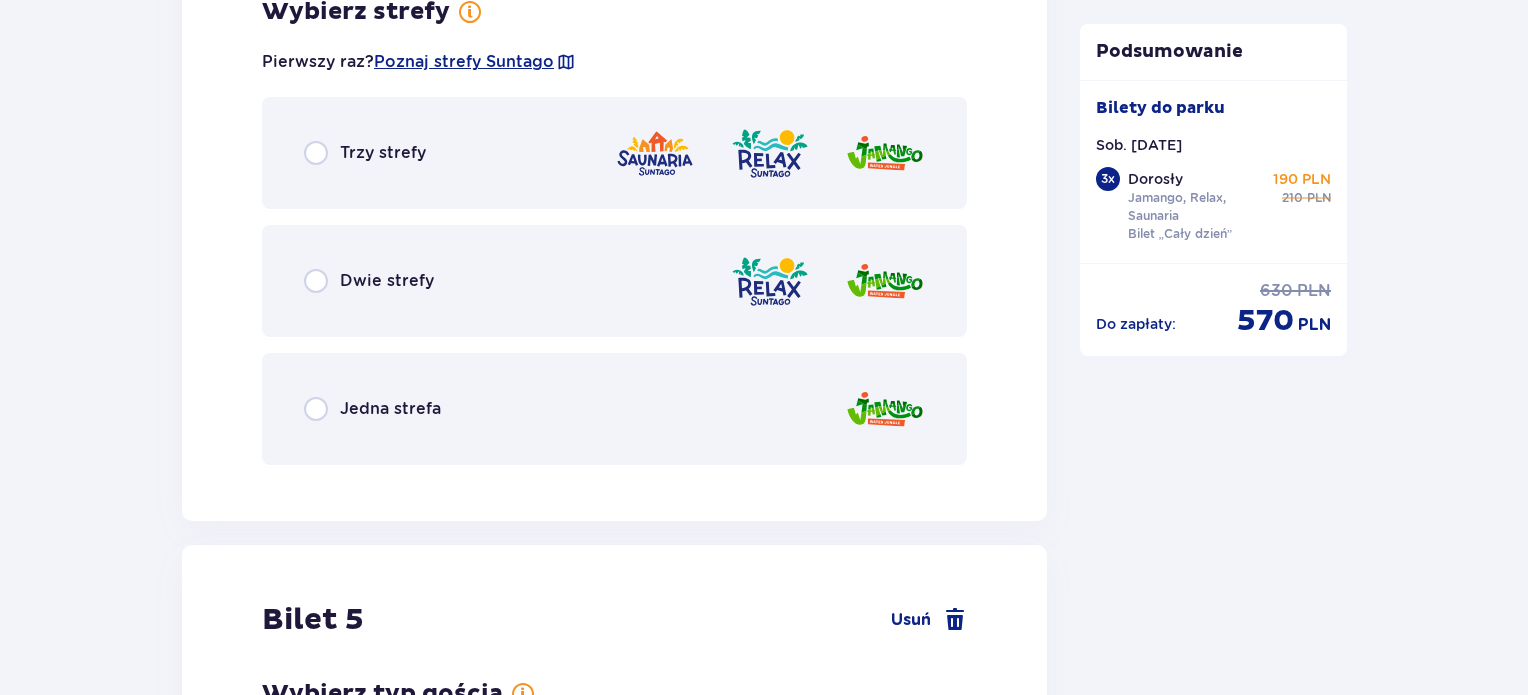 click on "Trzy strefy" at bounding box center (614, 153) 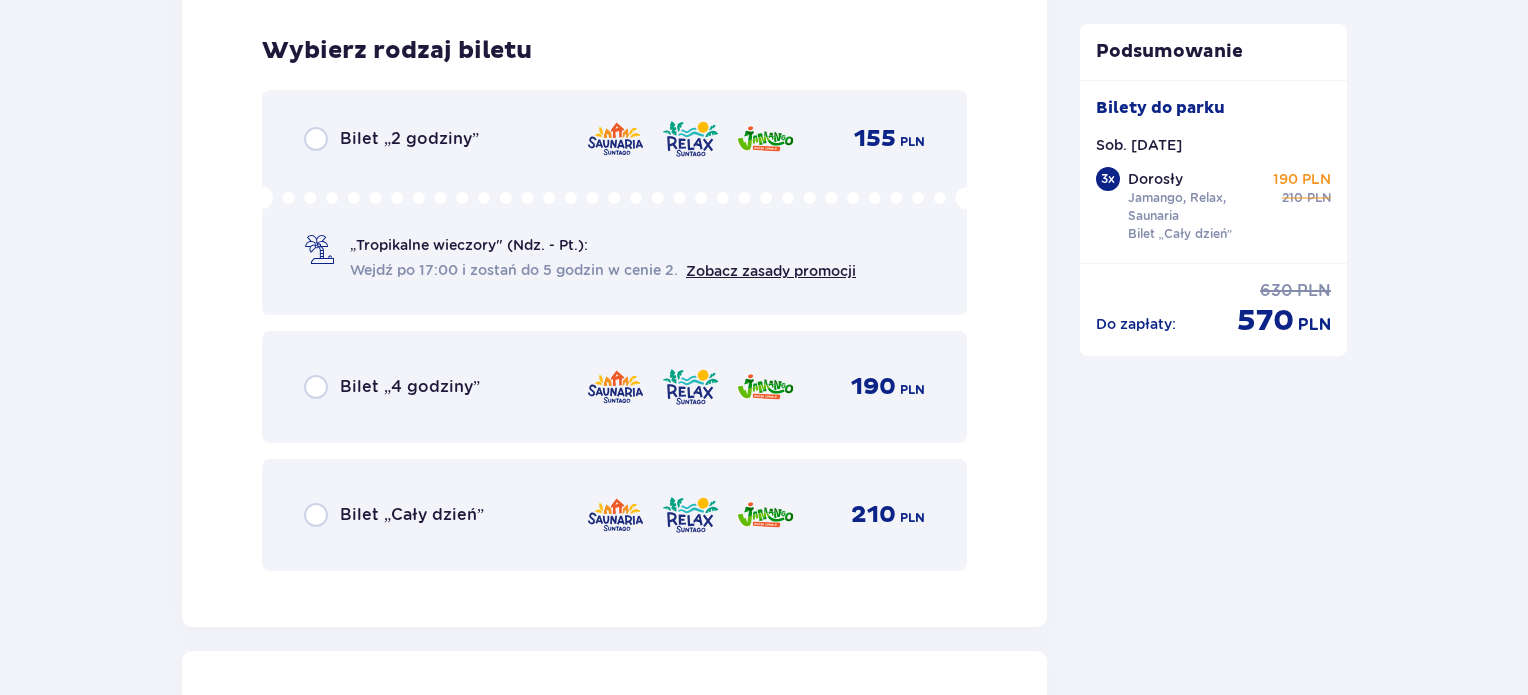 scroll, scrollTop: 6736, scrollLeft: 0, axis: vertical 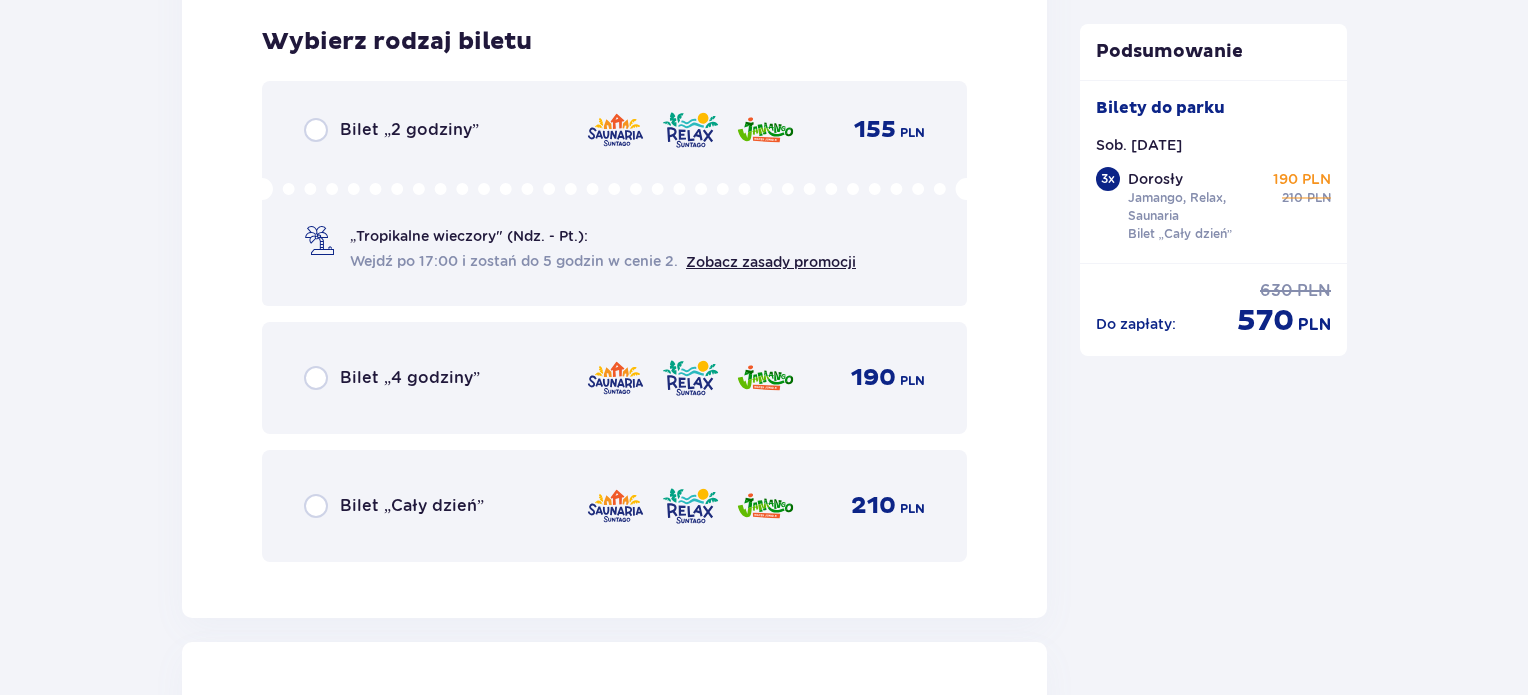 click on "Bilet „Cały dzień”" at bounding box center (412, 506) 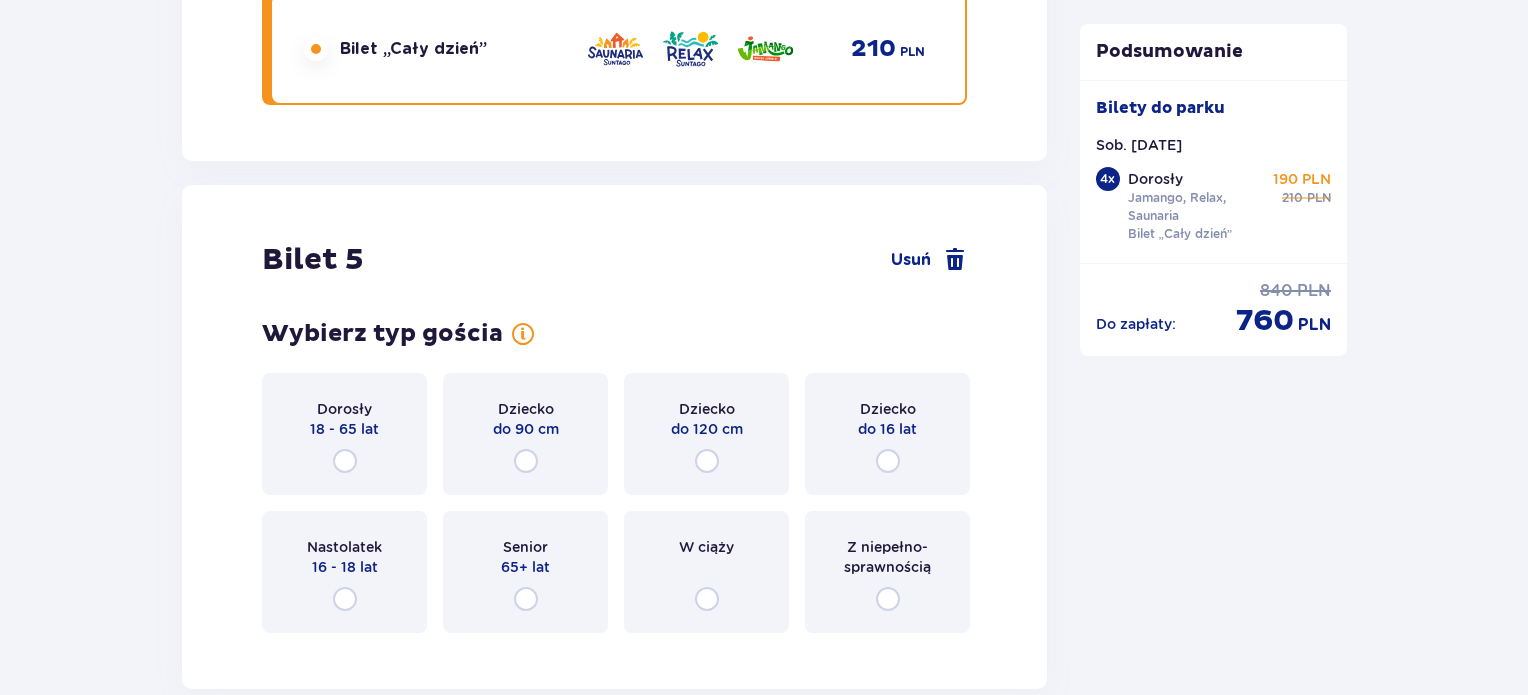 scroll, scrollTop: 7350, scrollLeft: 0, axis: vertical 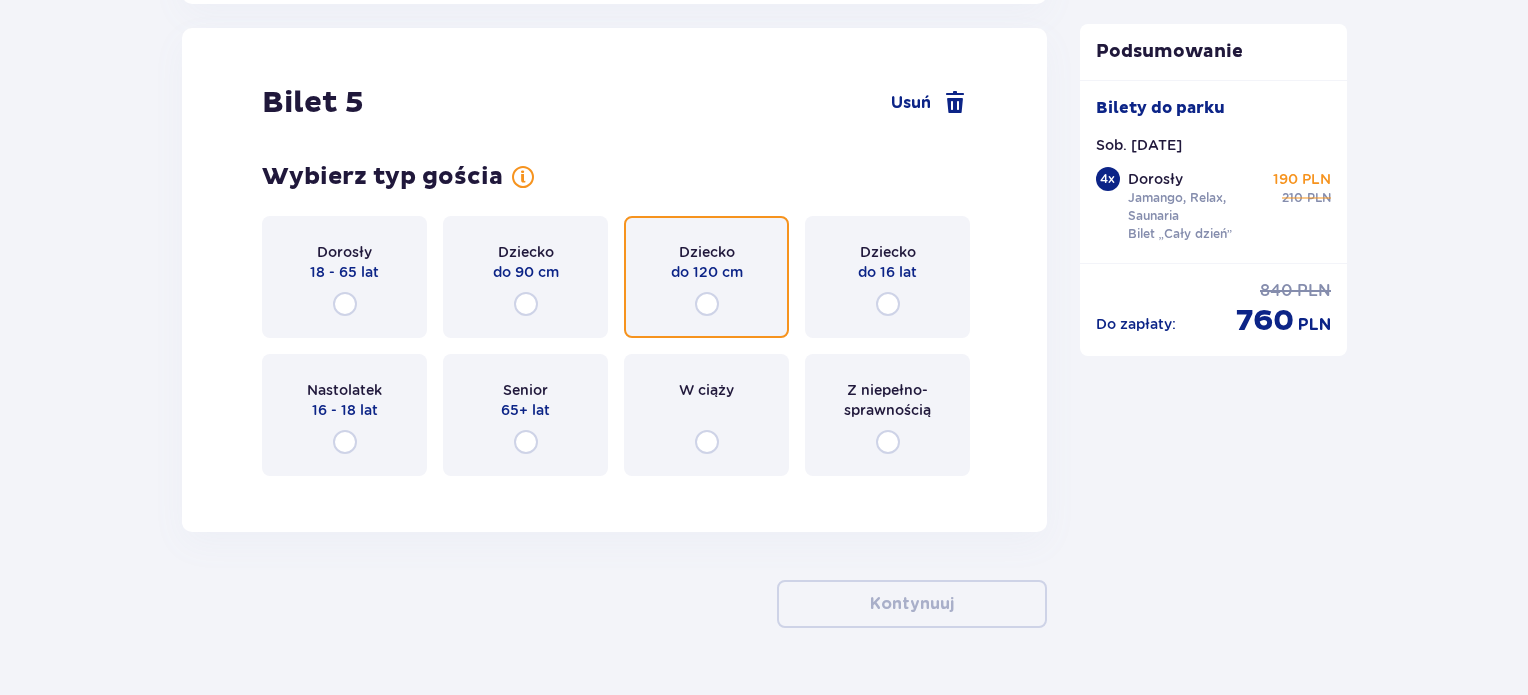 click at bounding box center (707, 304) 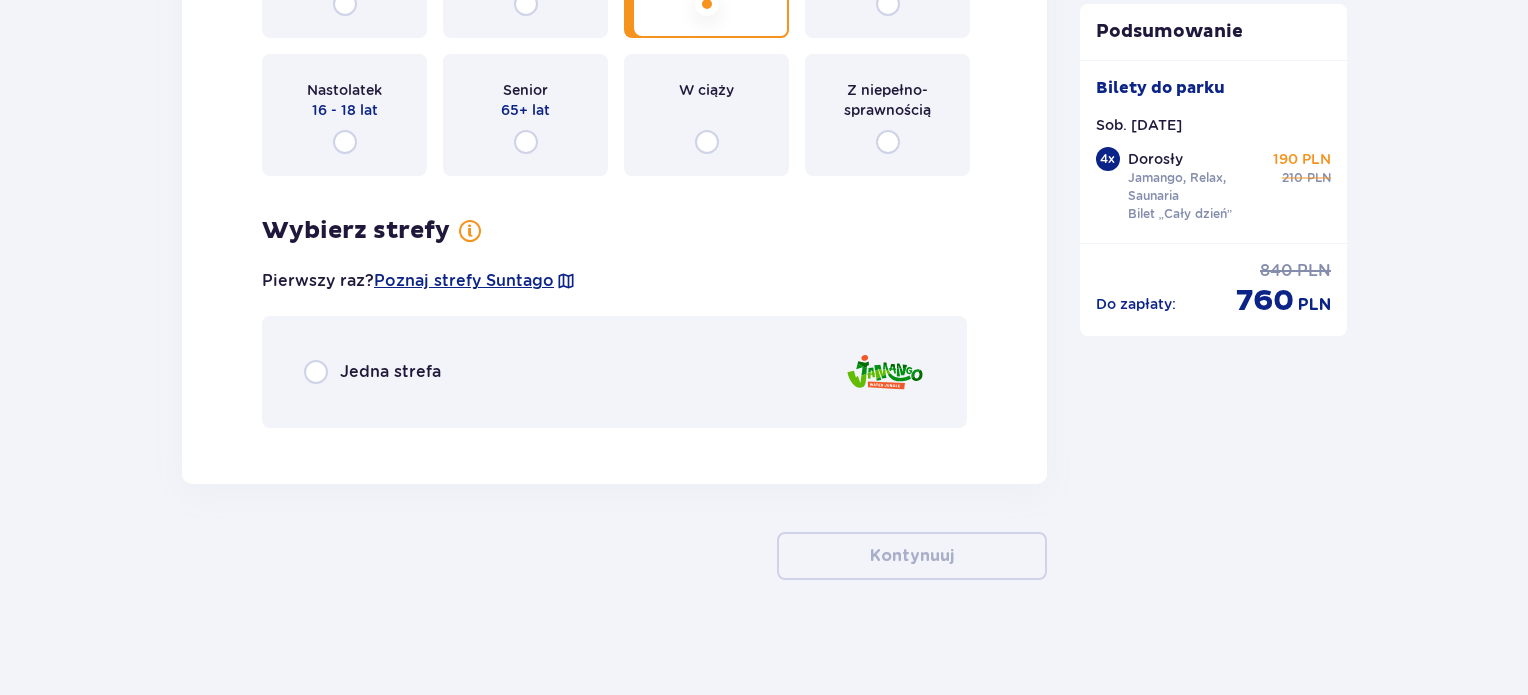 scroll, scrollTop: 7651, scrollLeft: 0, axis: vertical 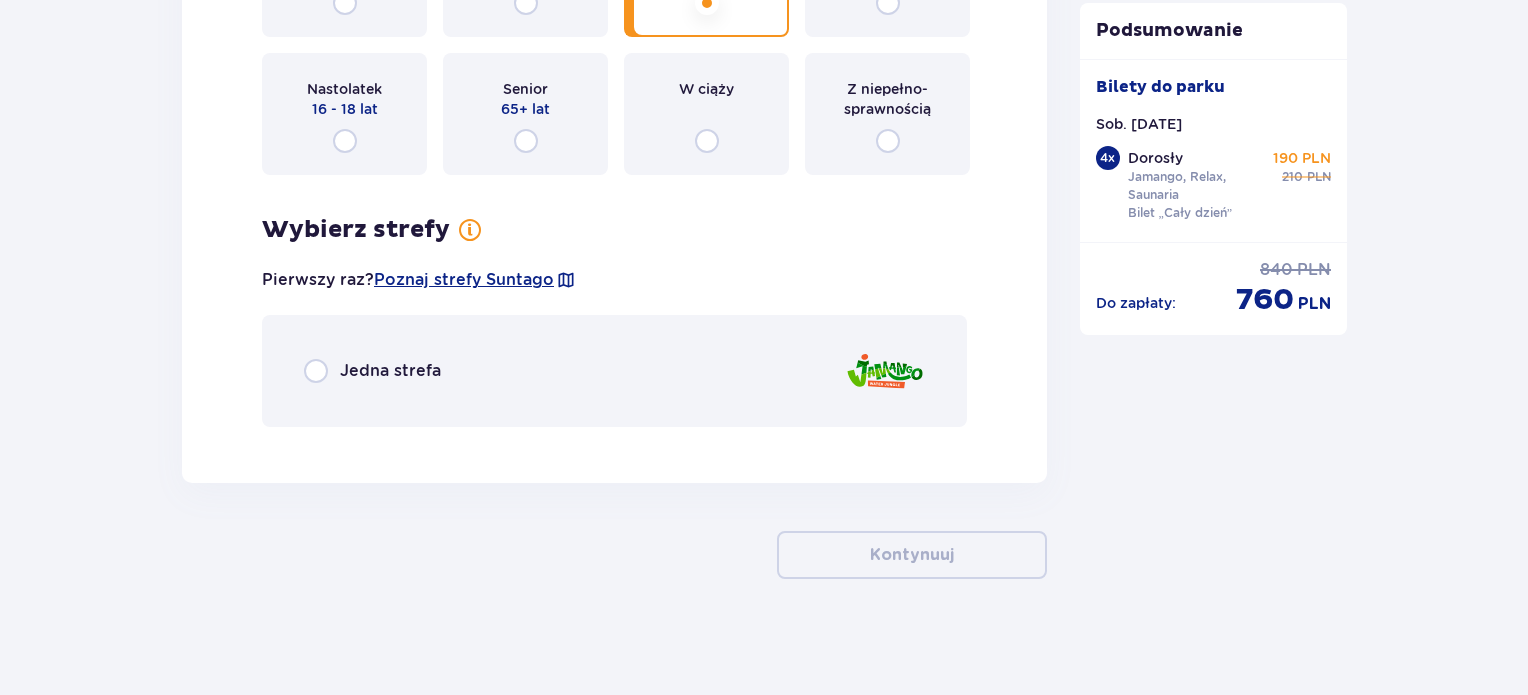 click on "Jedna strefa" at bounding box center [614, 371] 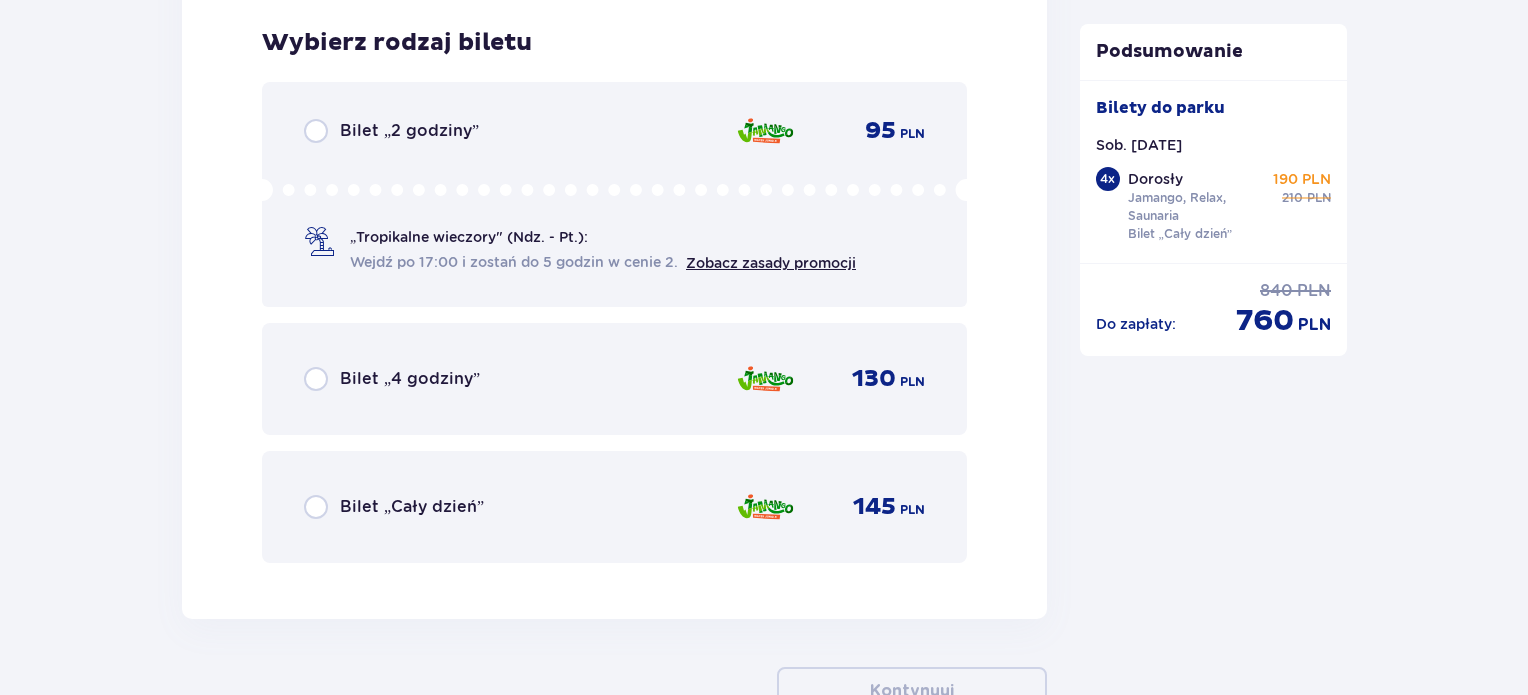 scroll, scrollTop: 8102, scrollLeft: 0, axis: vertical 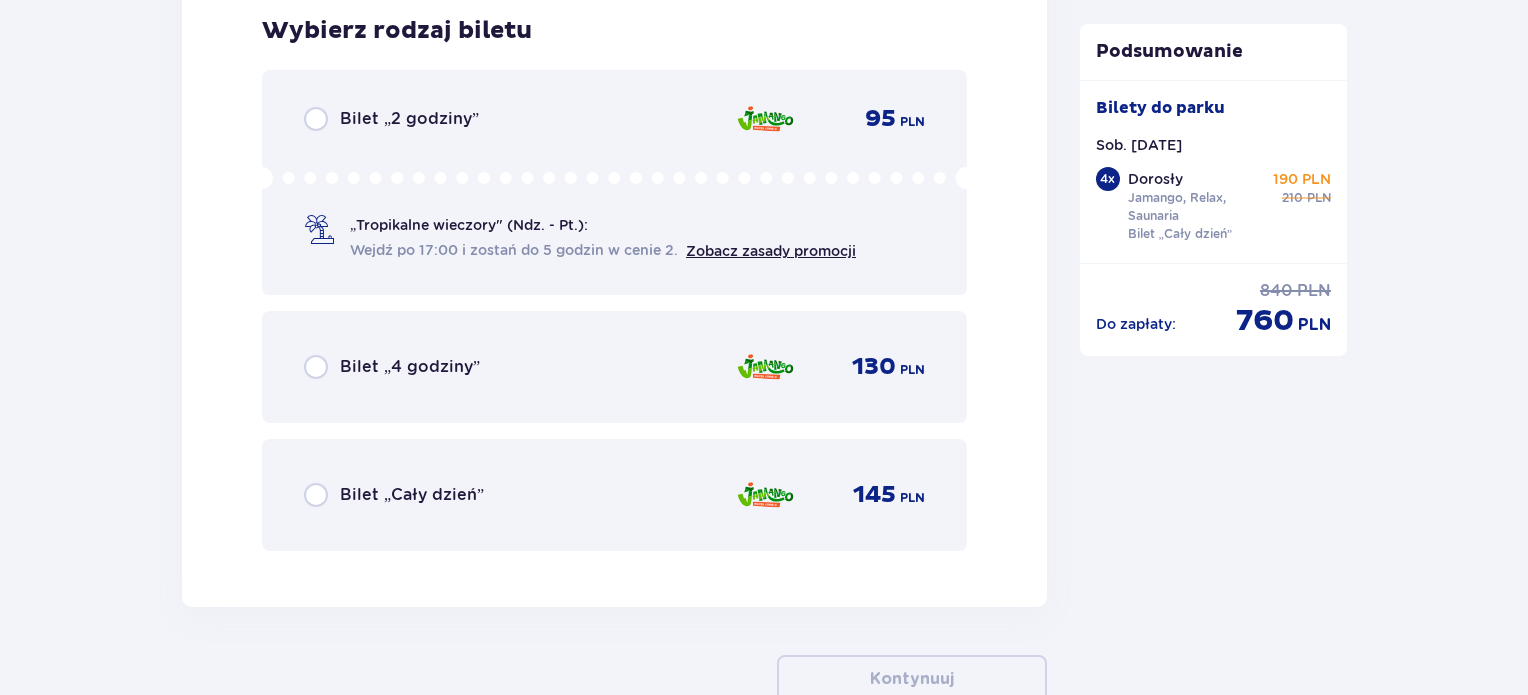 click on "Bilet „Cały dzień”   145 PLN" at bounding box center [614, 495] 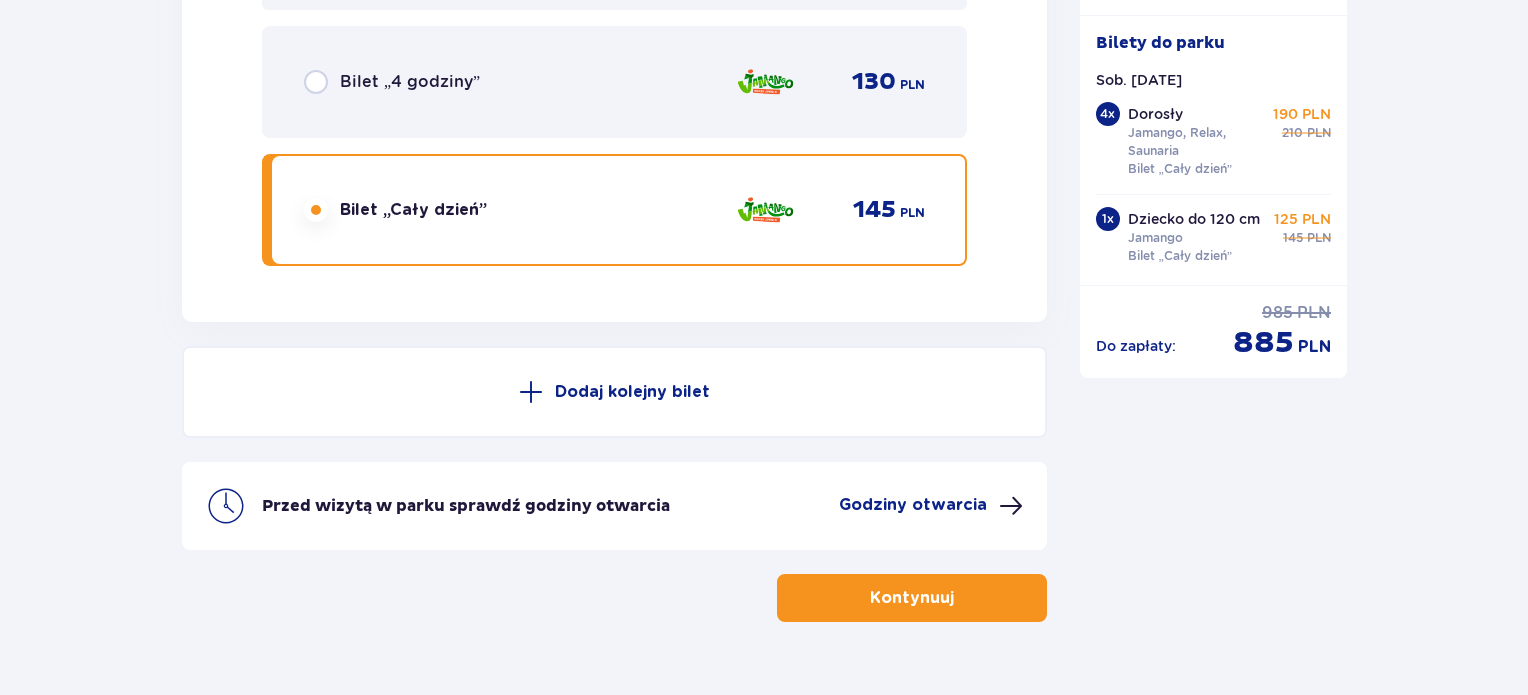 scroll, scrollTop: 8428, scrollLeft: 0, axis: vertical 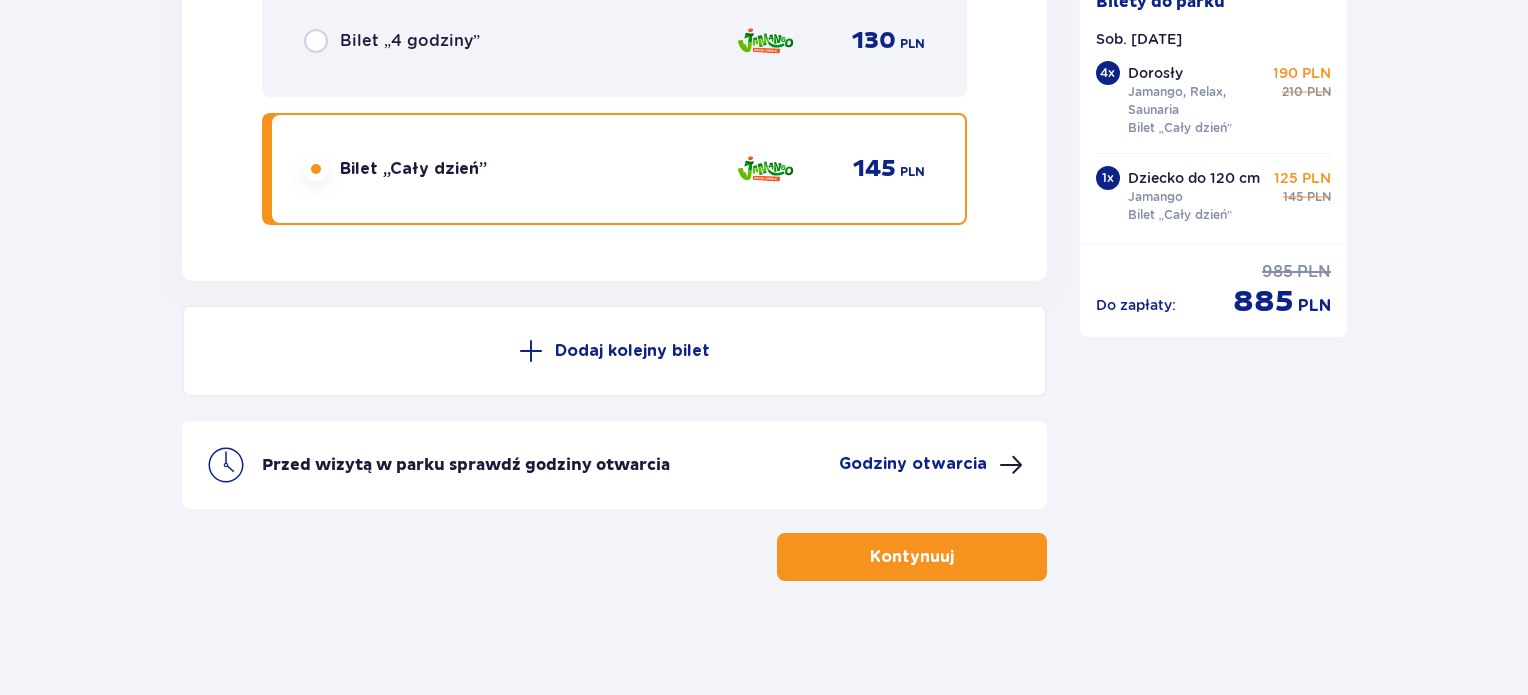 click on "Kontynuuj" at bounding box center [912, 557] 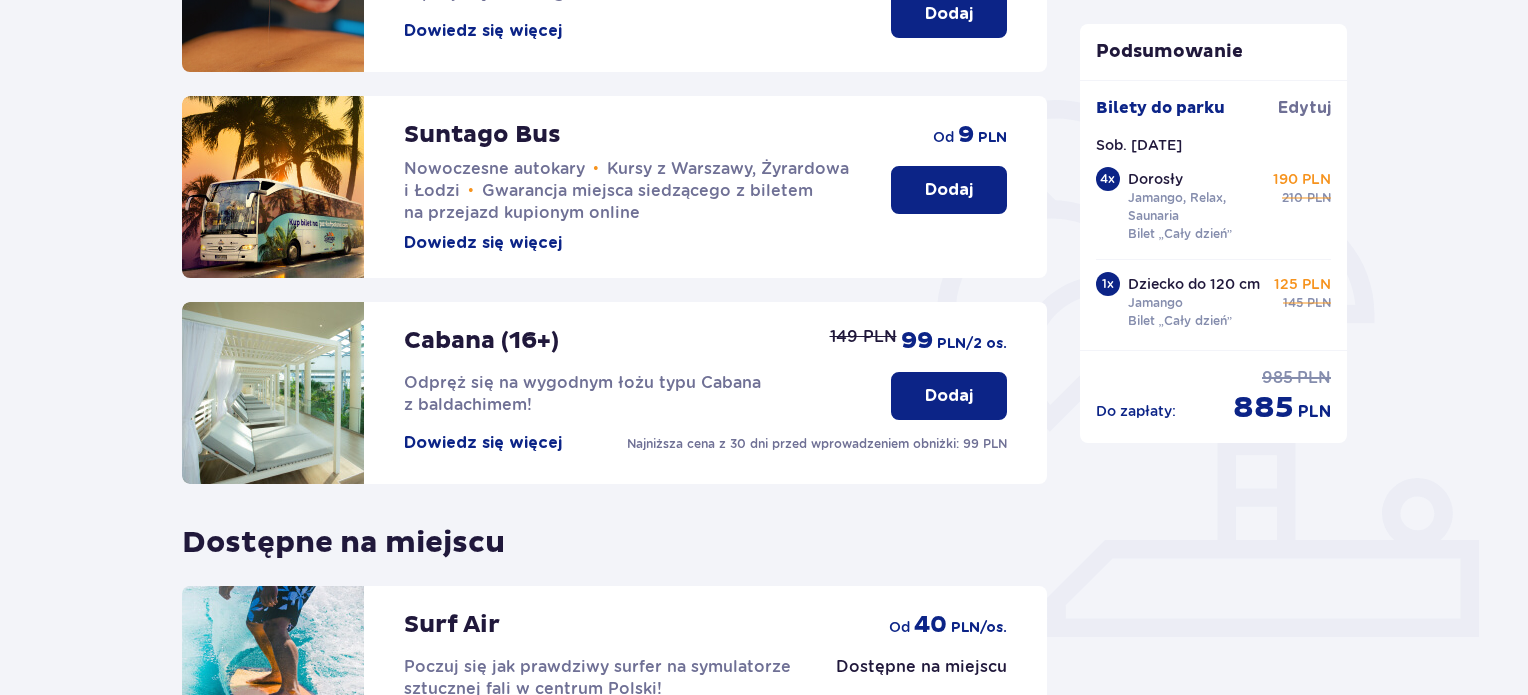 scroll, scrollTop: 0, scrollLeft: 0, axis: both 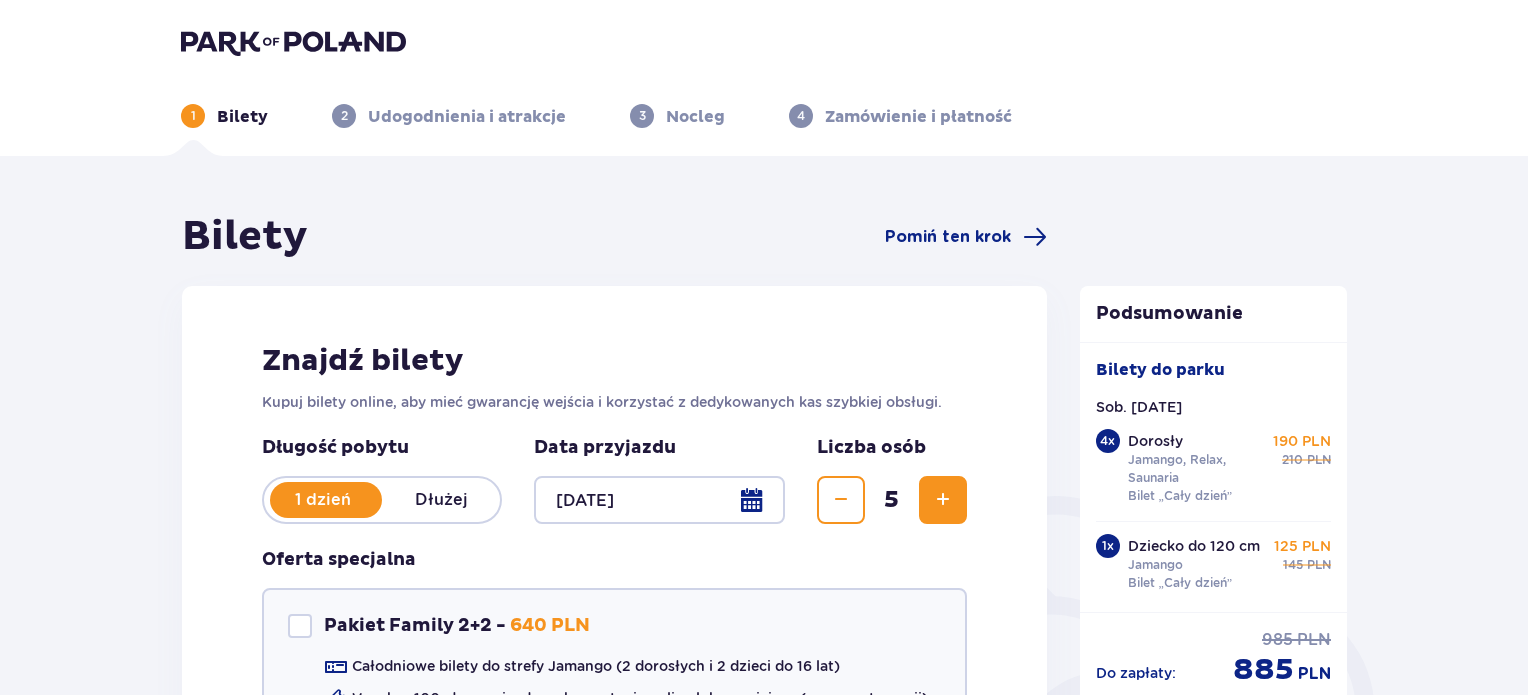 click at bounding box center [841, 500] 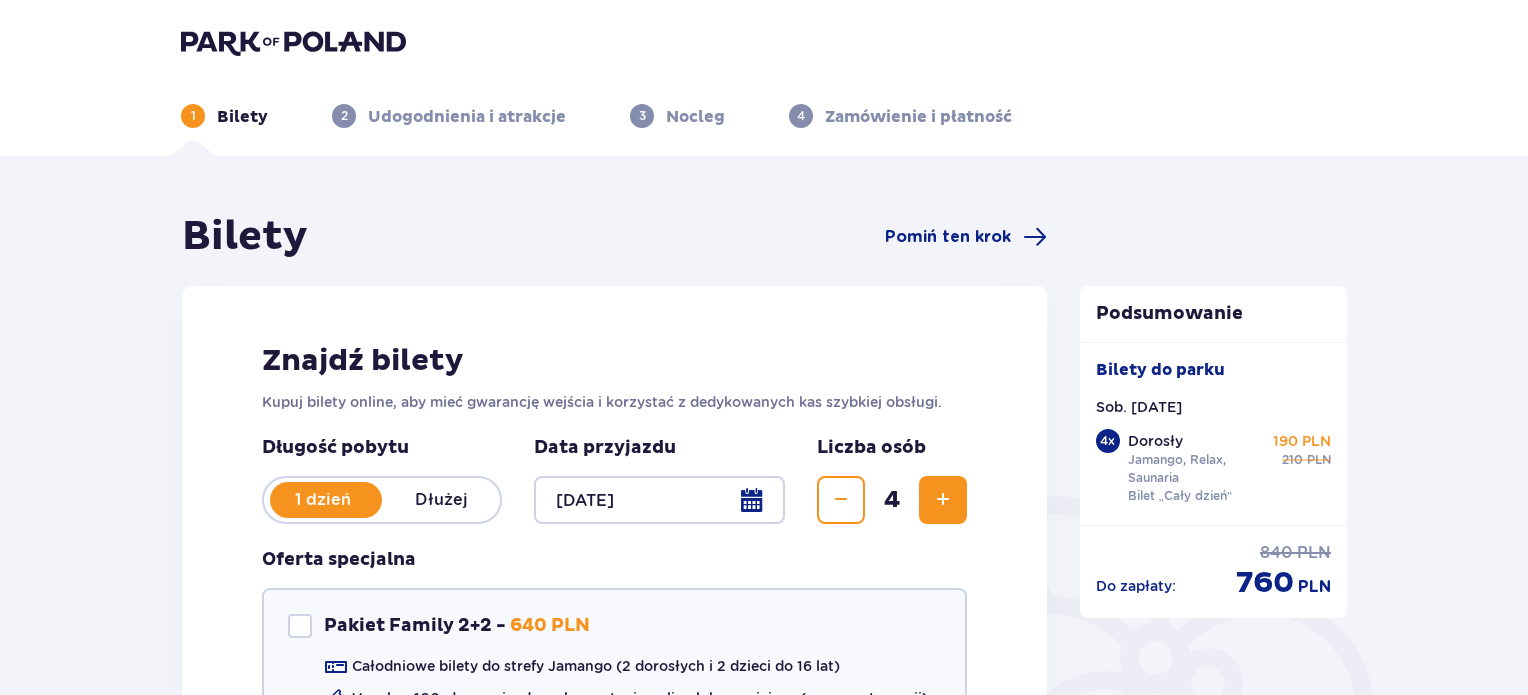 click at bounding box center (841, 500) 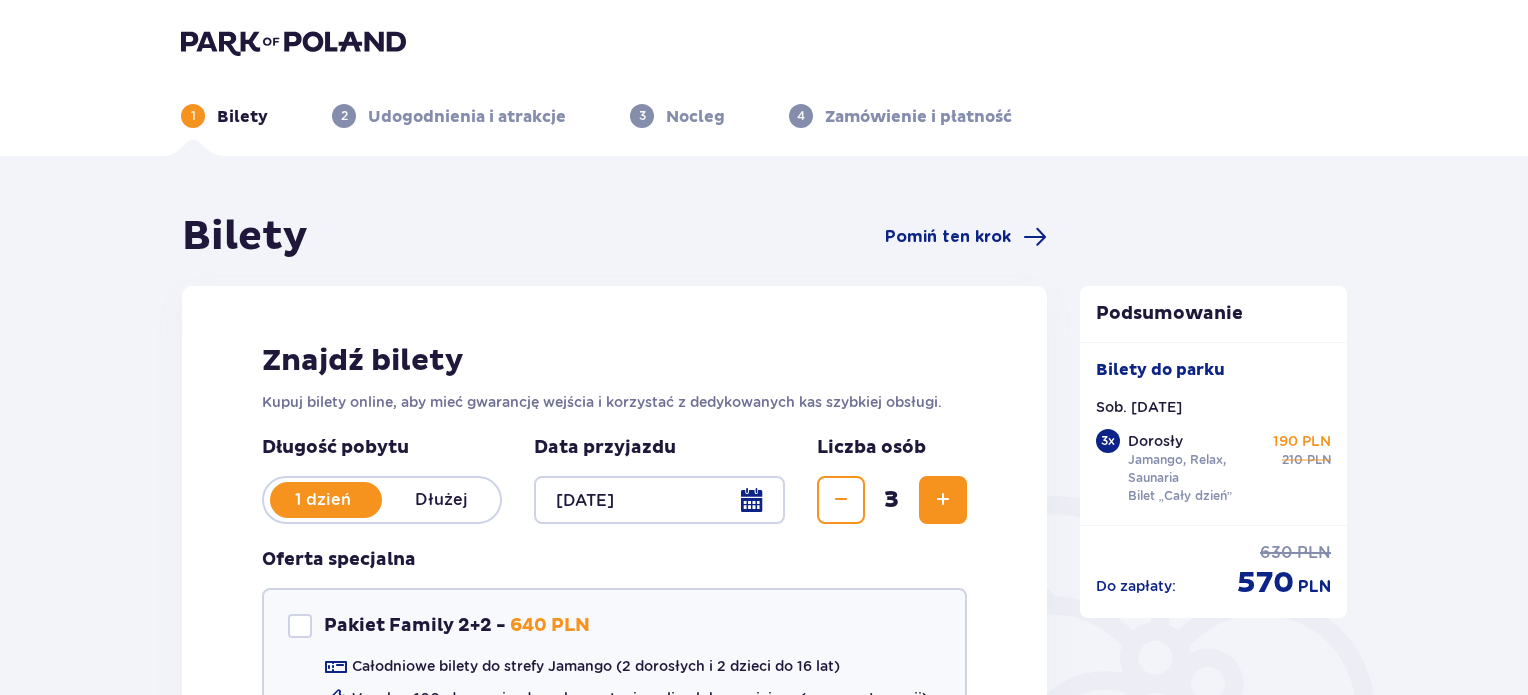 click at bounding box center [841, 500] 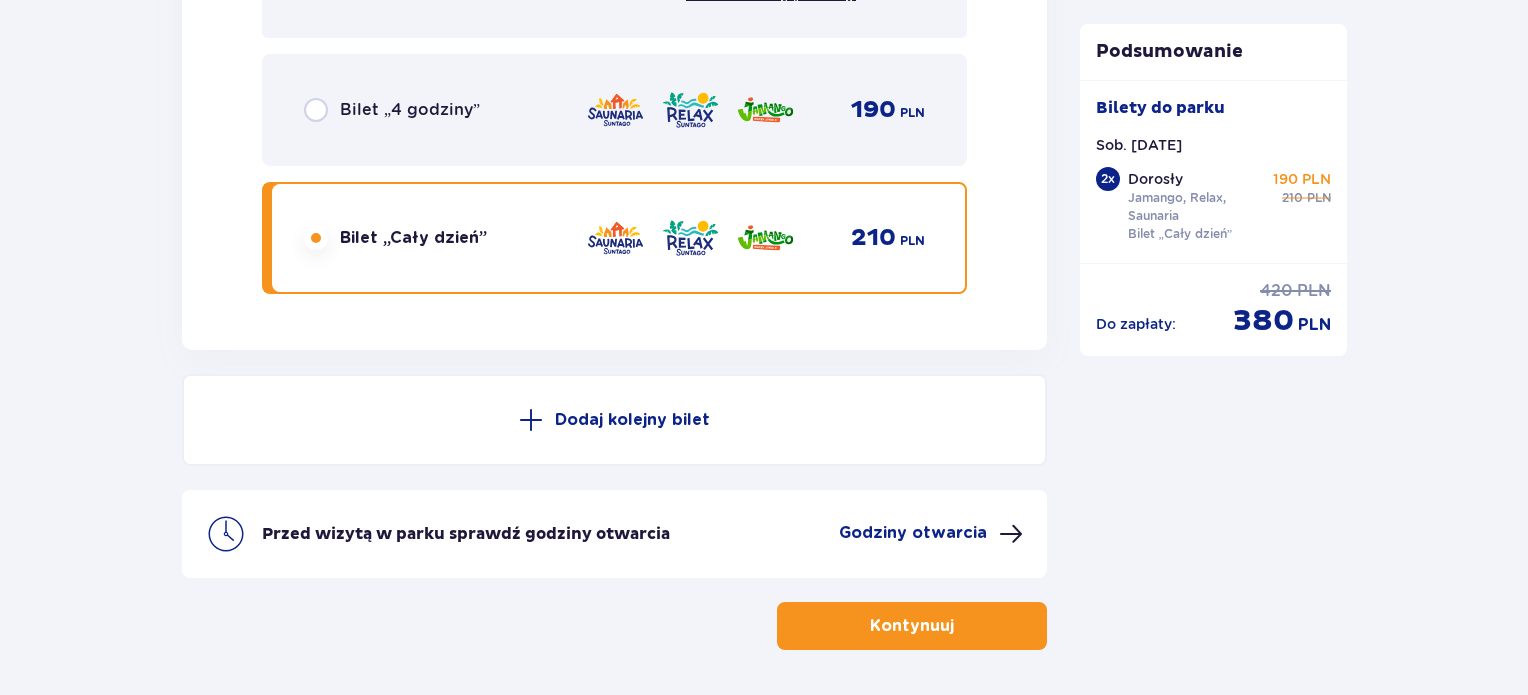 scroll, scrollTop: 3612, scrollLeft: 0, axis: vertical 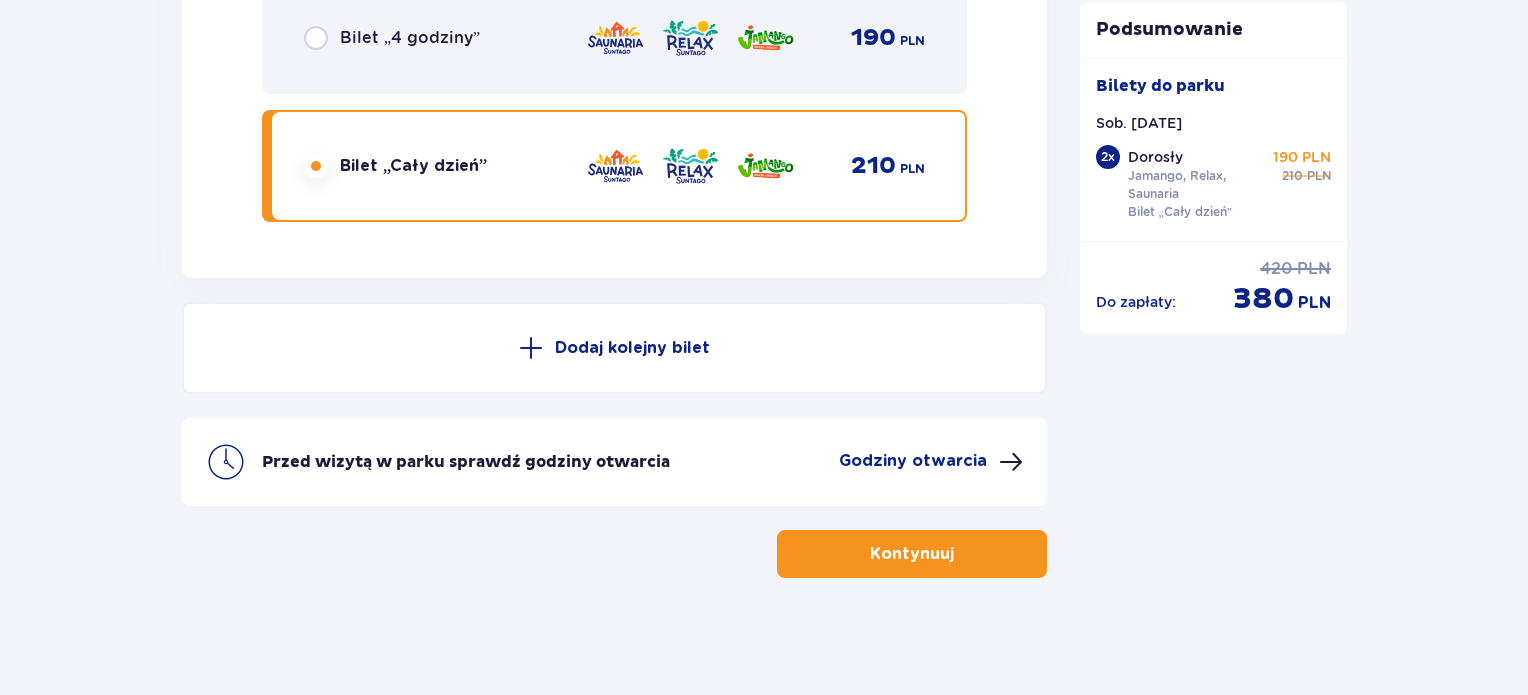 click at bounding box center (958, 554) 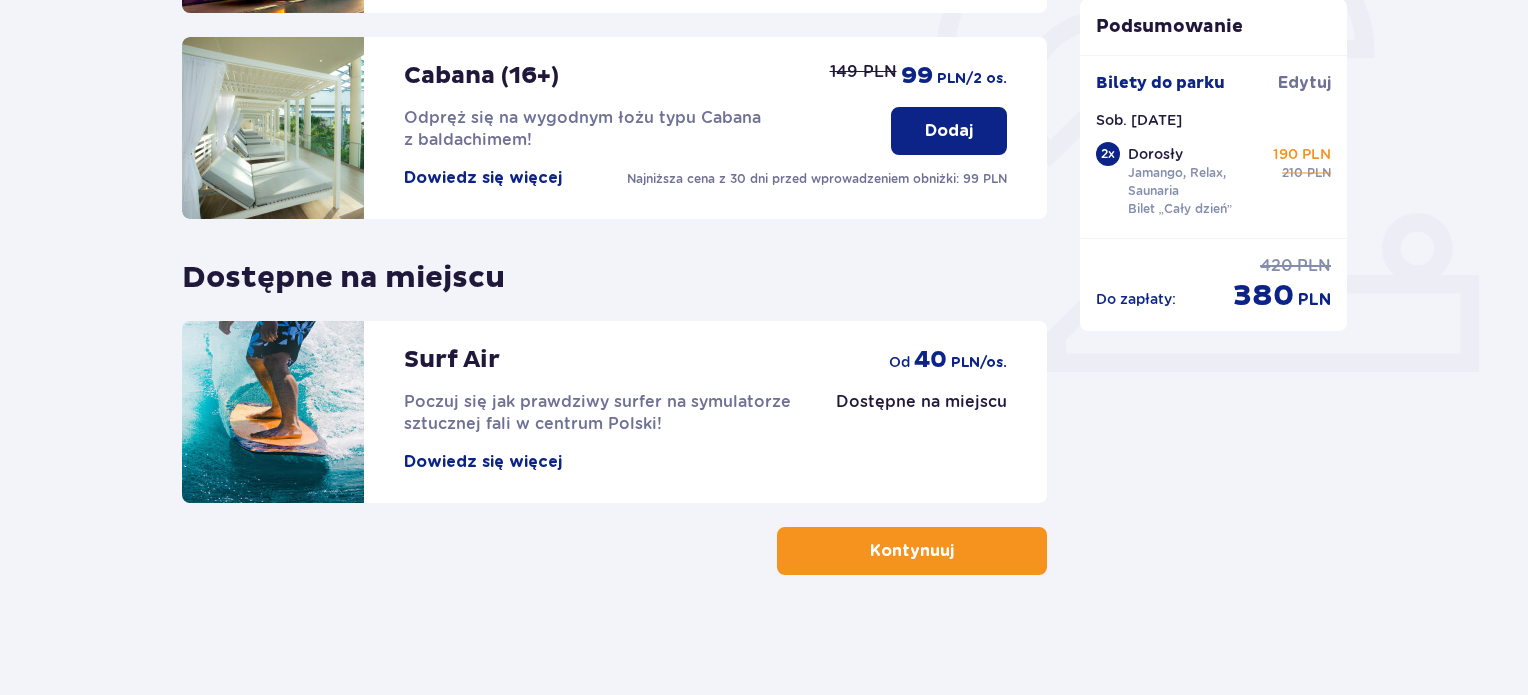 scroll, scrollTop: 0, scrollLeft: 0, axis: both 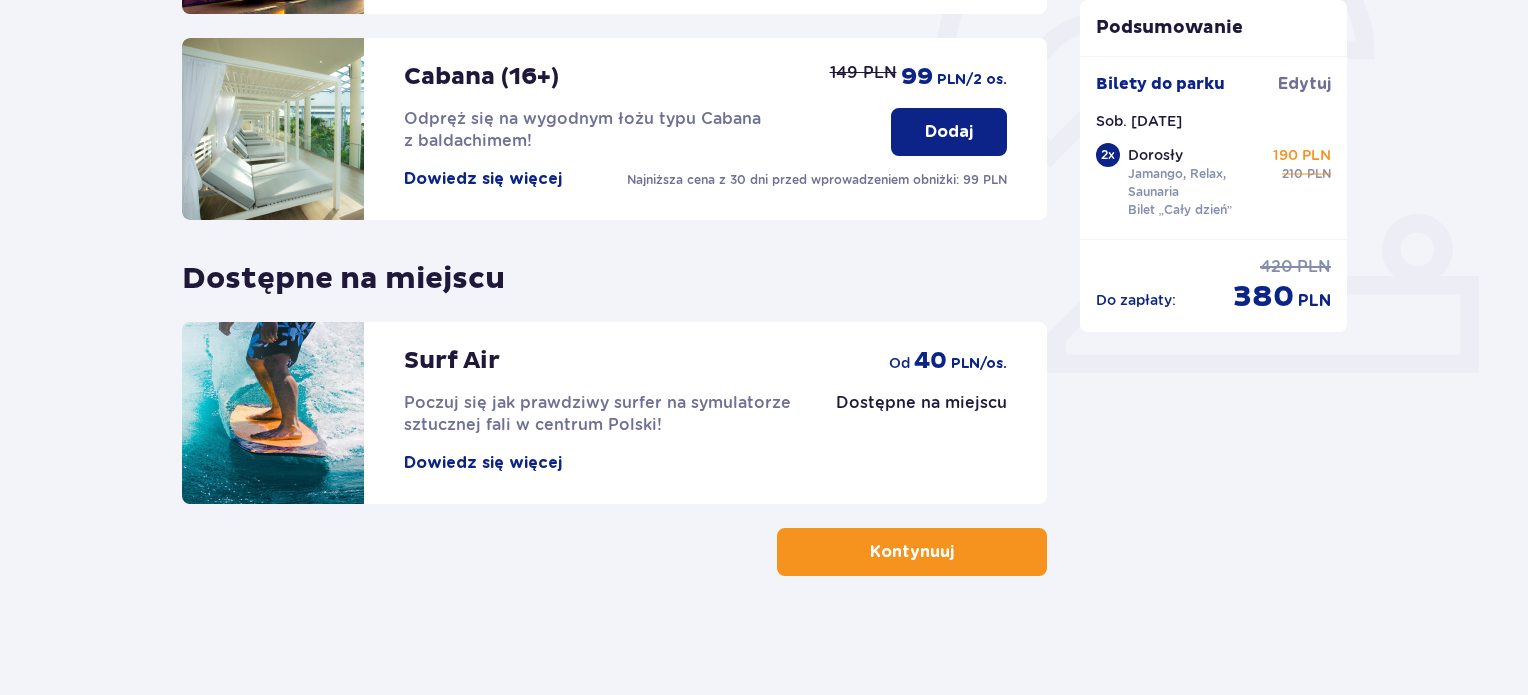 click at bounding box center (958, 552) 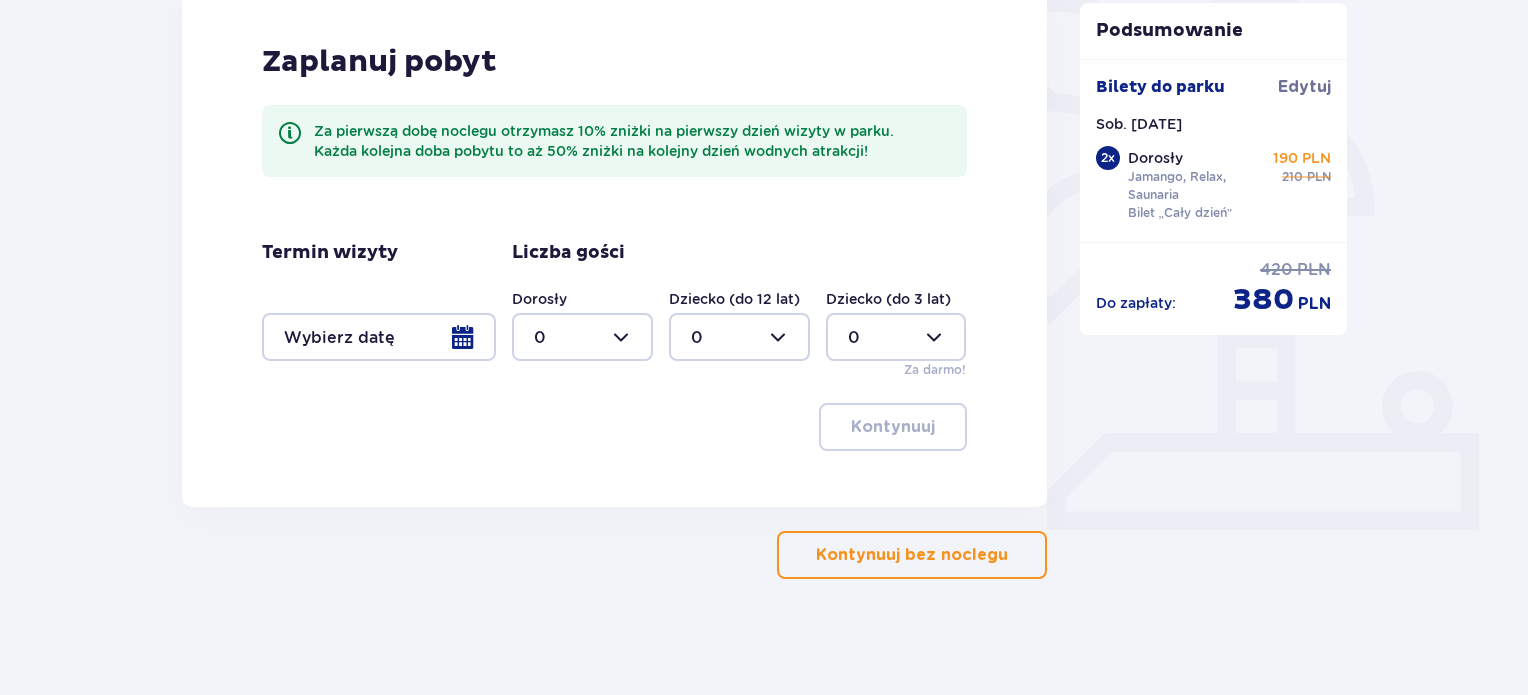scroll, scrollTop: 507, scrollLeft: 0, axis: vertical 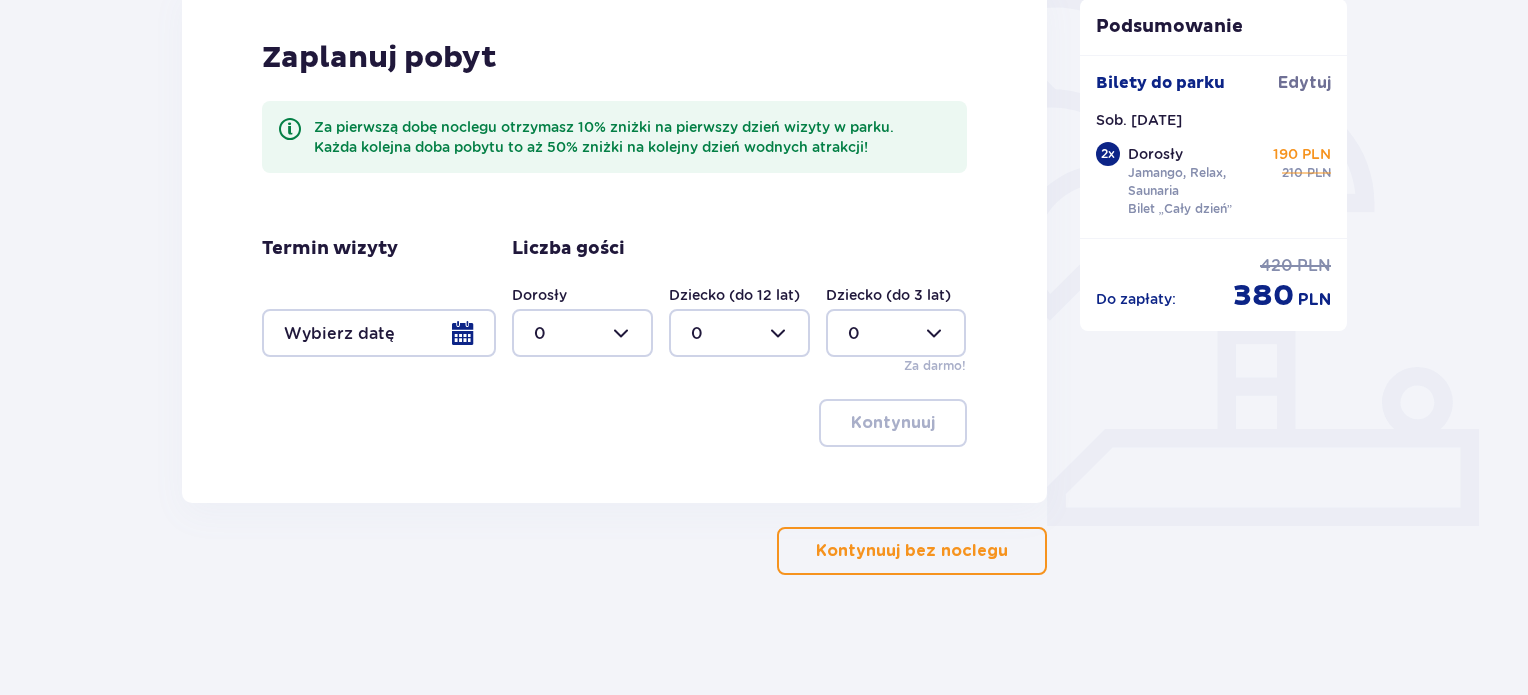 click at bounding box center [1012, 551] 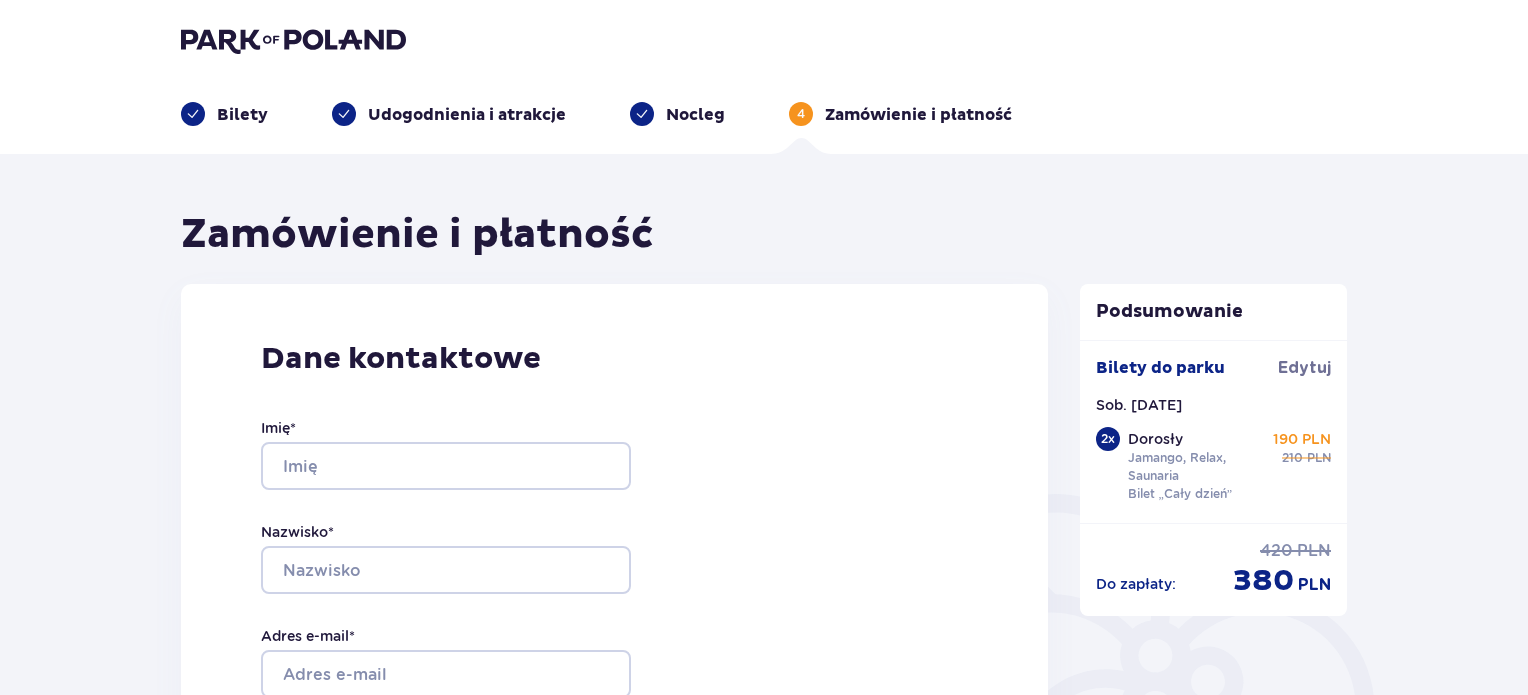 scroll, scrollTop: 0, scrollLeft: 0, axis: both 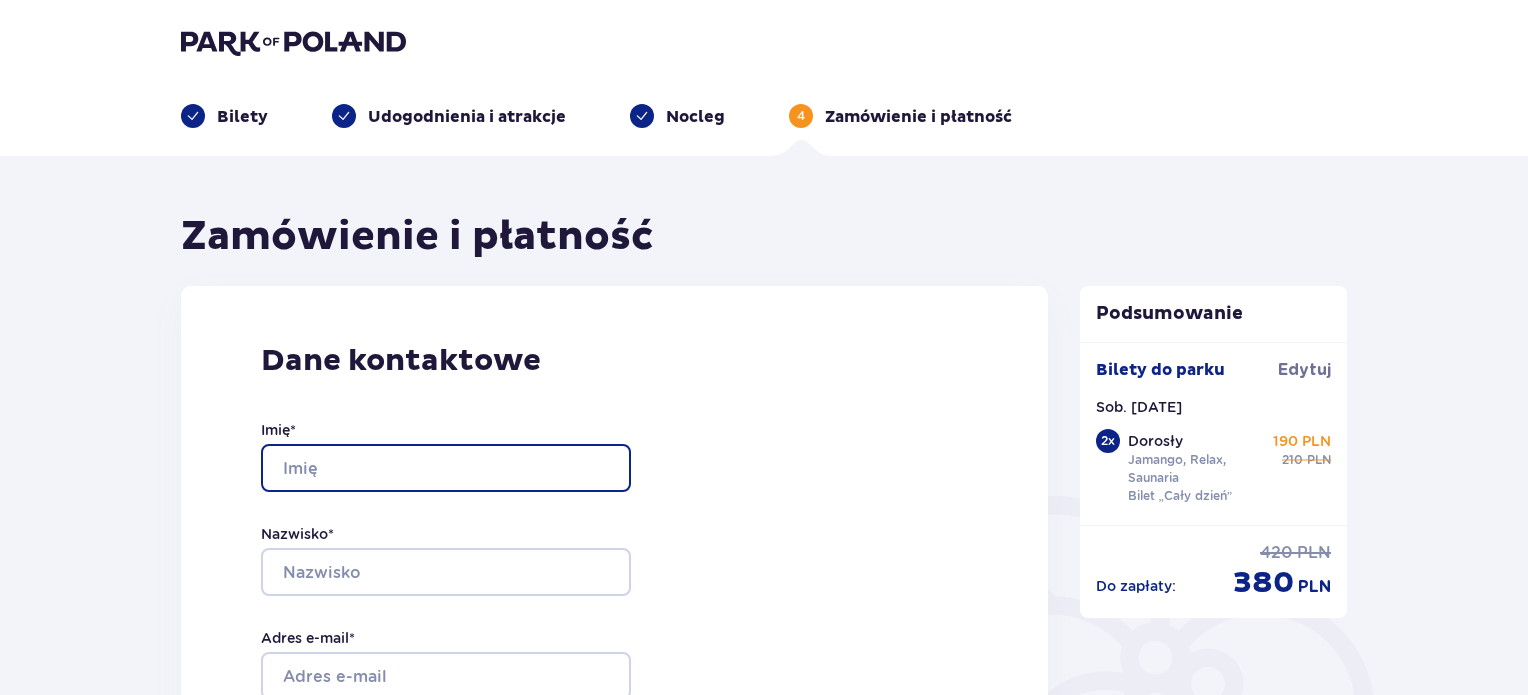 click on "Imię *" at bounding box center [446, 468] 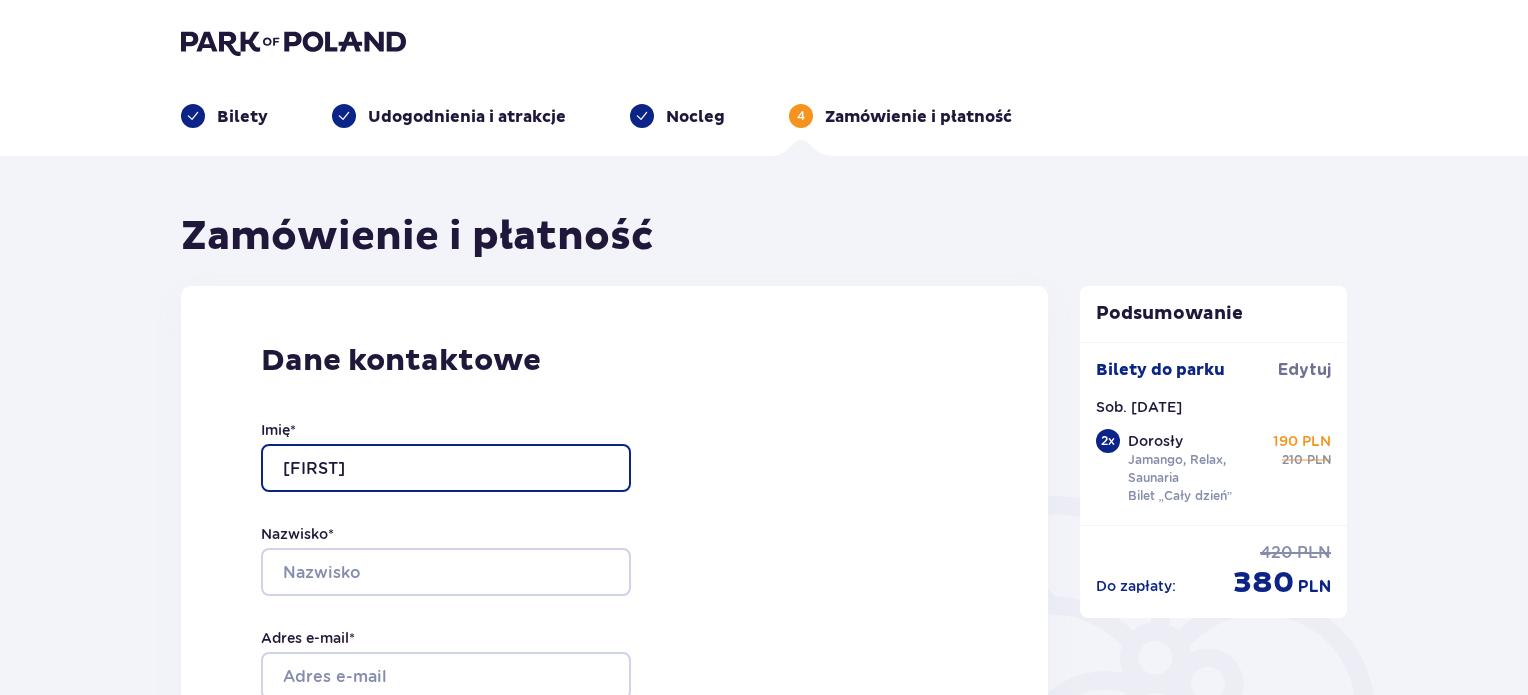 type on "[FIRST]" 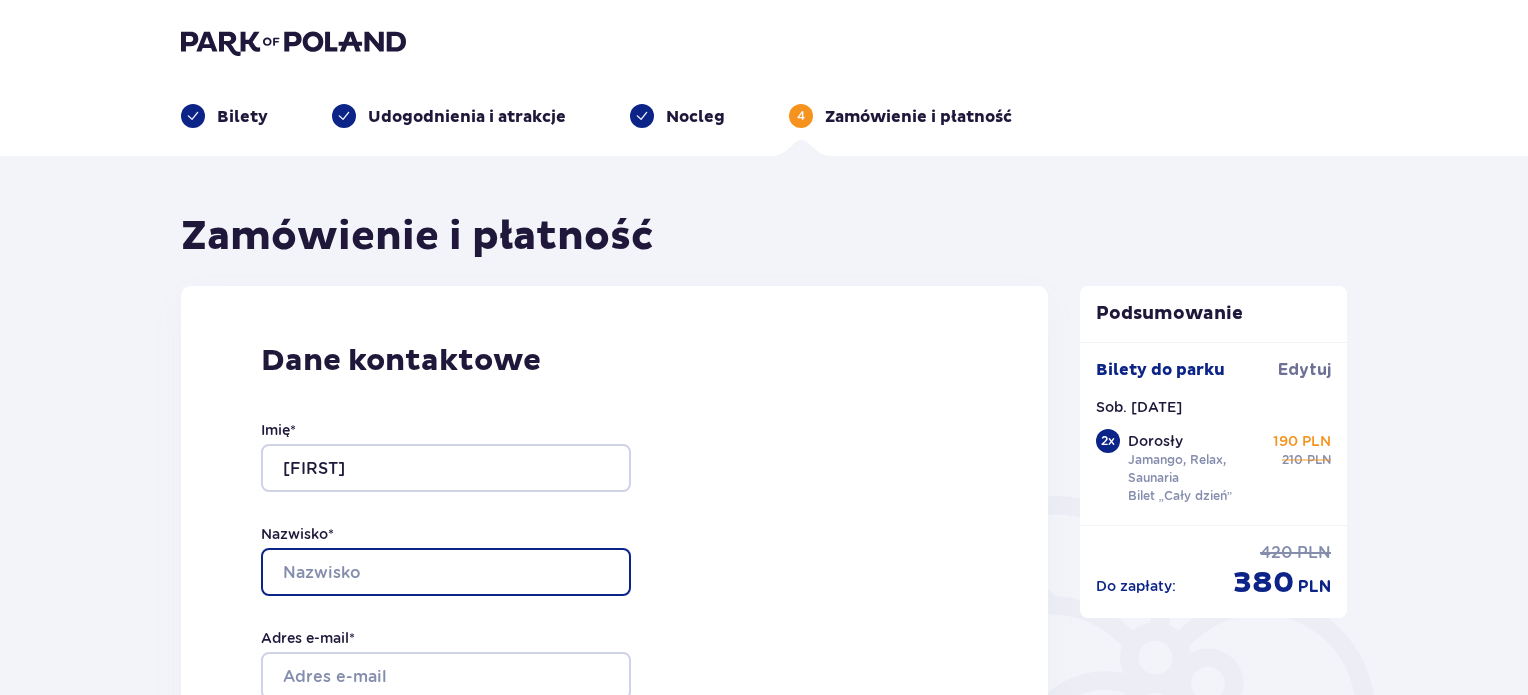 click on "Nazwisko *" at bounding box center [446, 572] 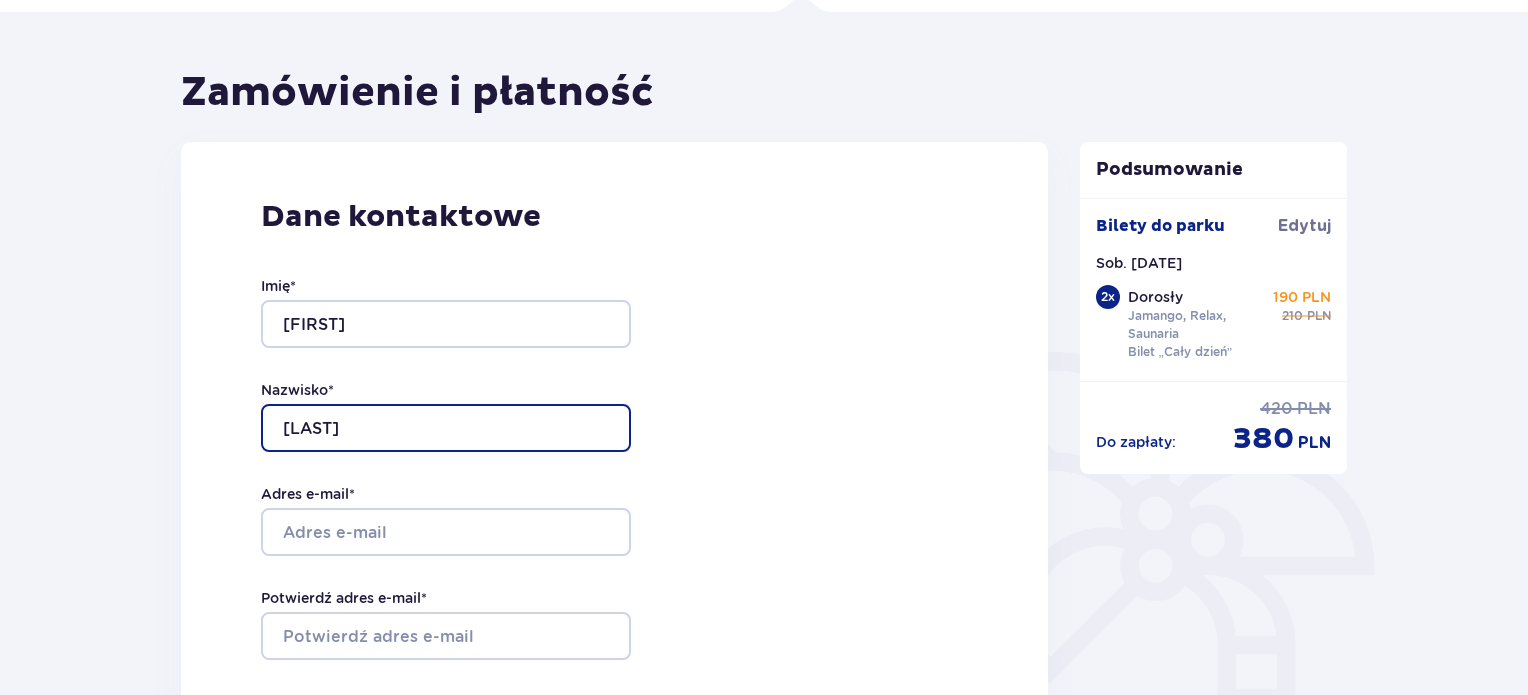 scroll, scrollTop: 152, scrollLeft: 0, axis: vertical 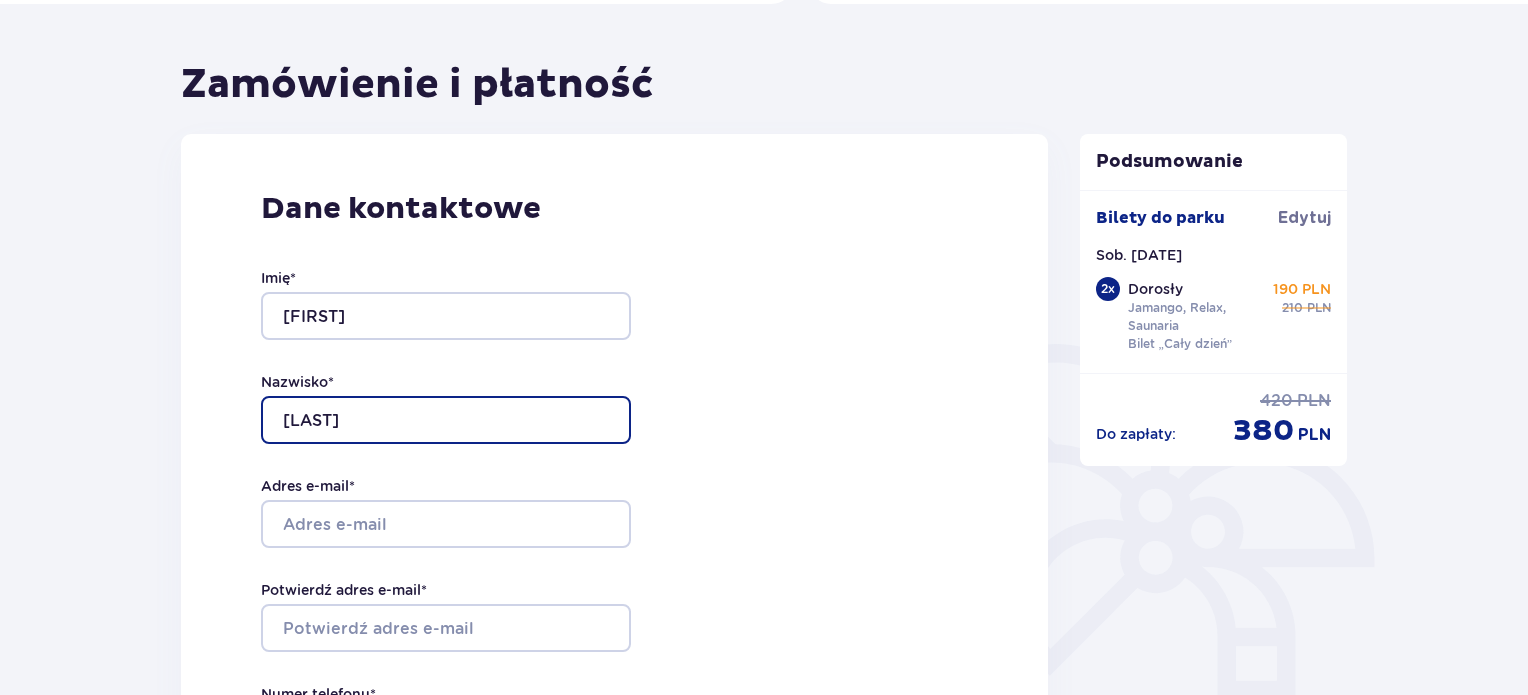 type on "[LAST]" 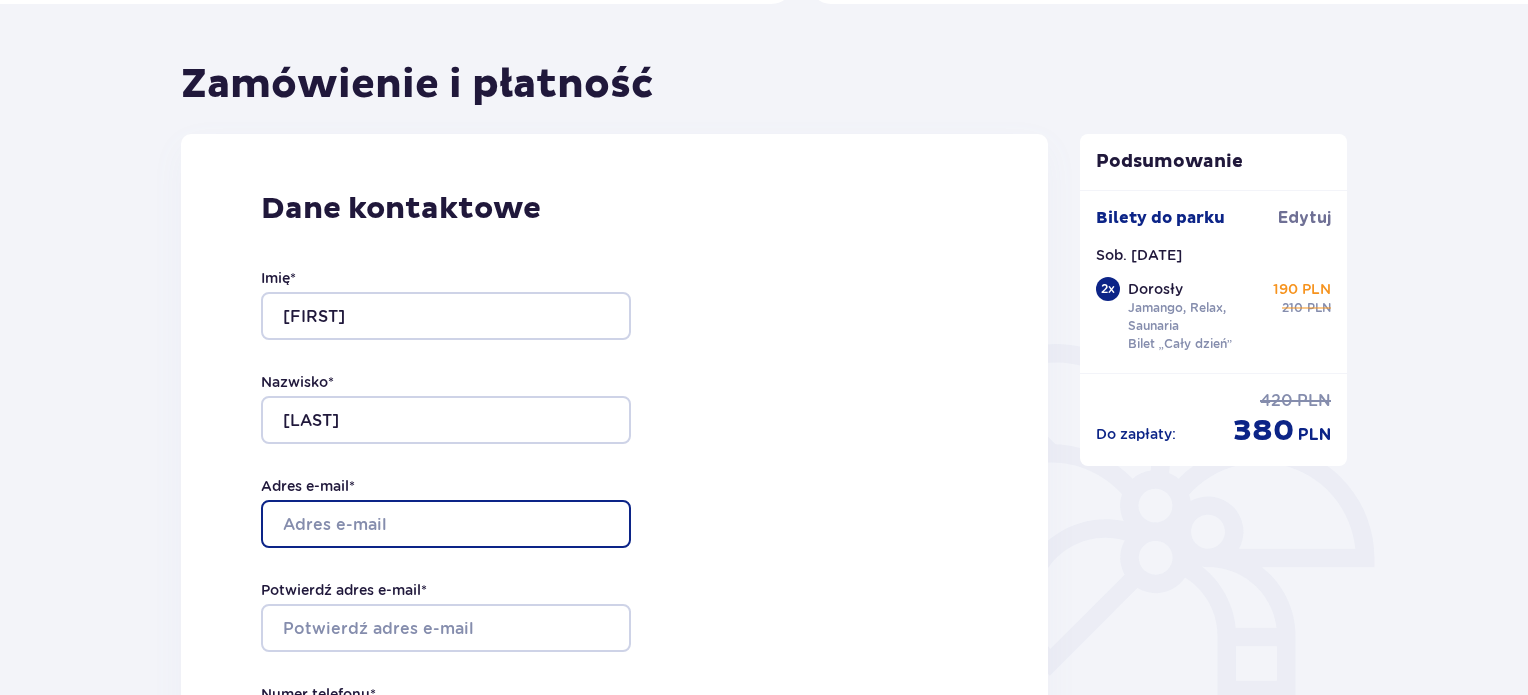 click on "Adres e-mail *" at bounding box center (446, 524) 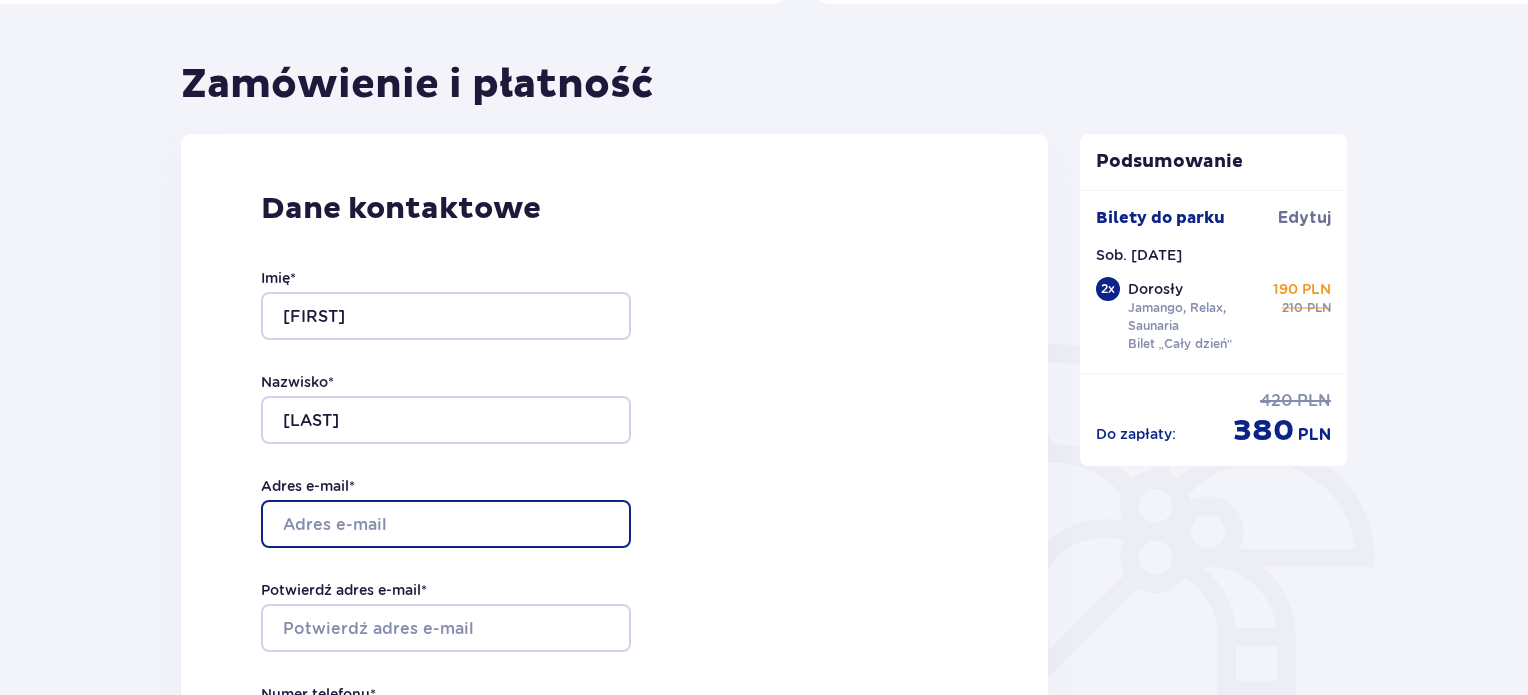 type on "support@example.com" 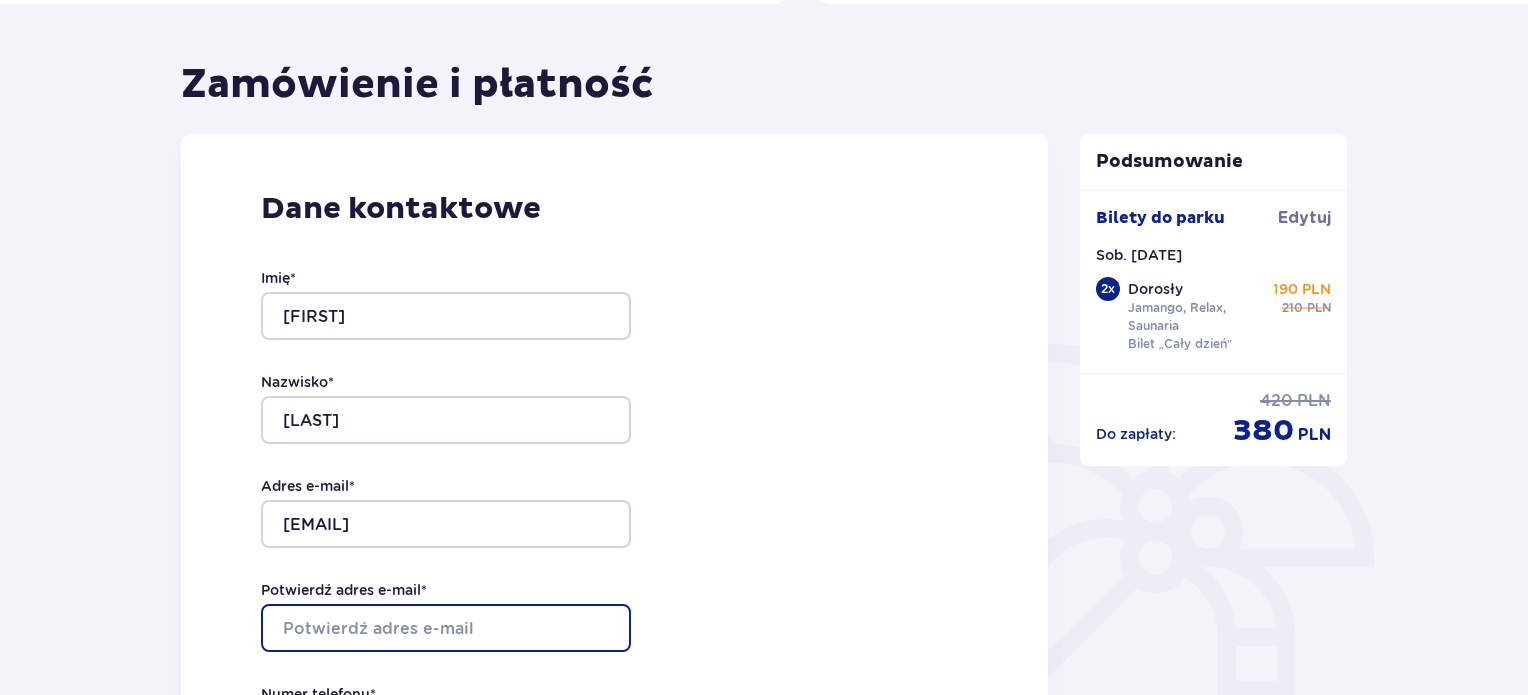 click on "Potwierdź adres e-mail *" at bounding box center [446, 628] 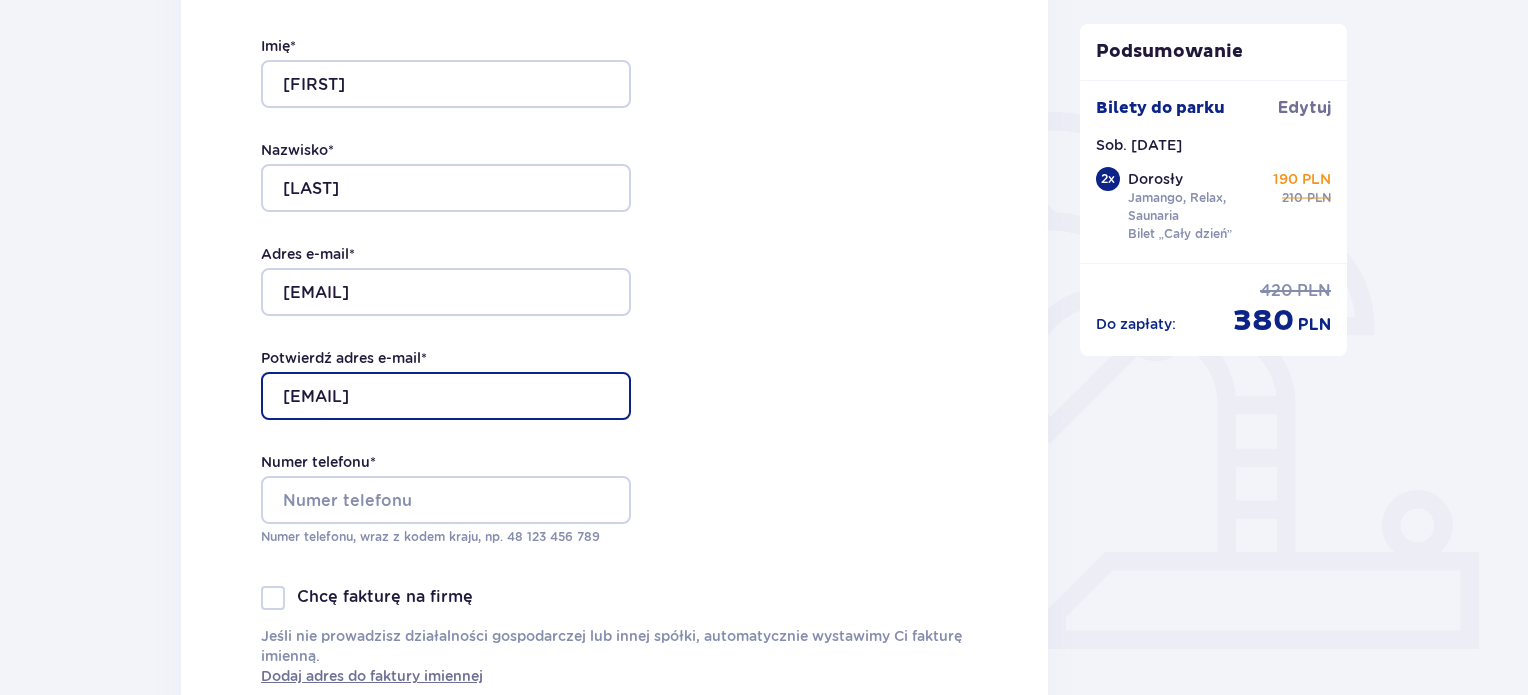 scroll, scrollTop: 387, scrollLeft: 0, axis: vertical 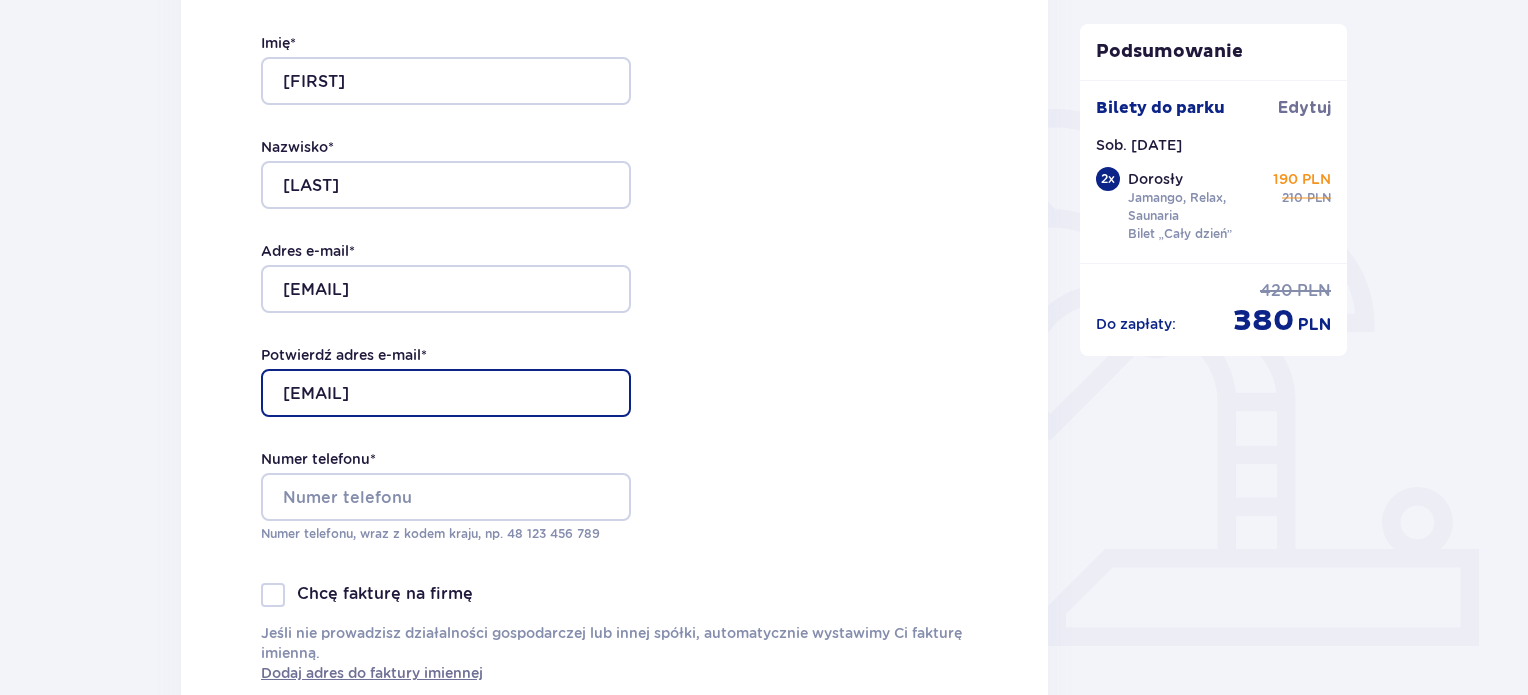 type on "support@example.com" 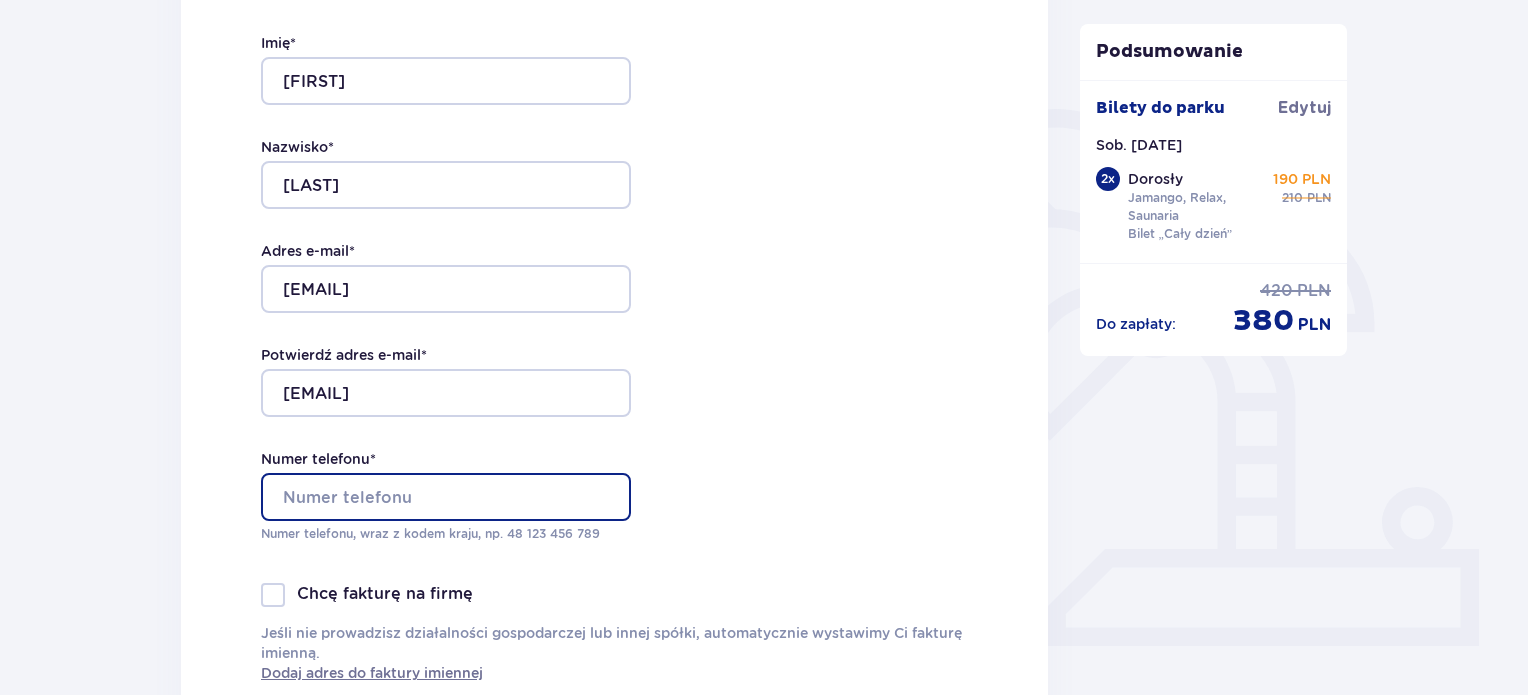 click on "Numer telefonu *" at bounding box center [446, 497] 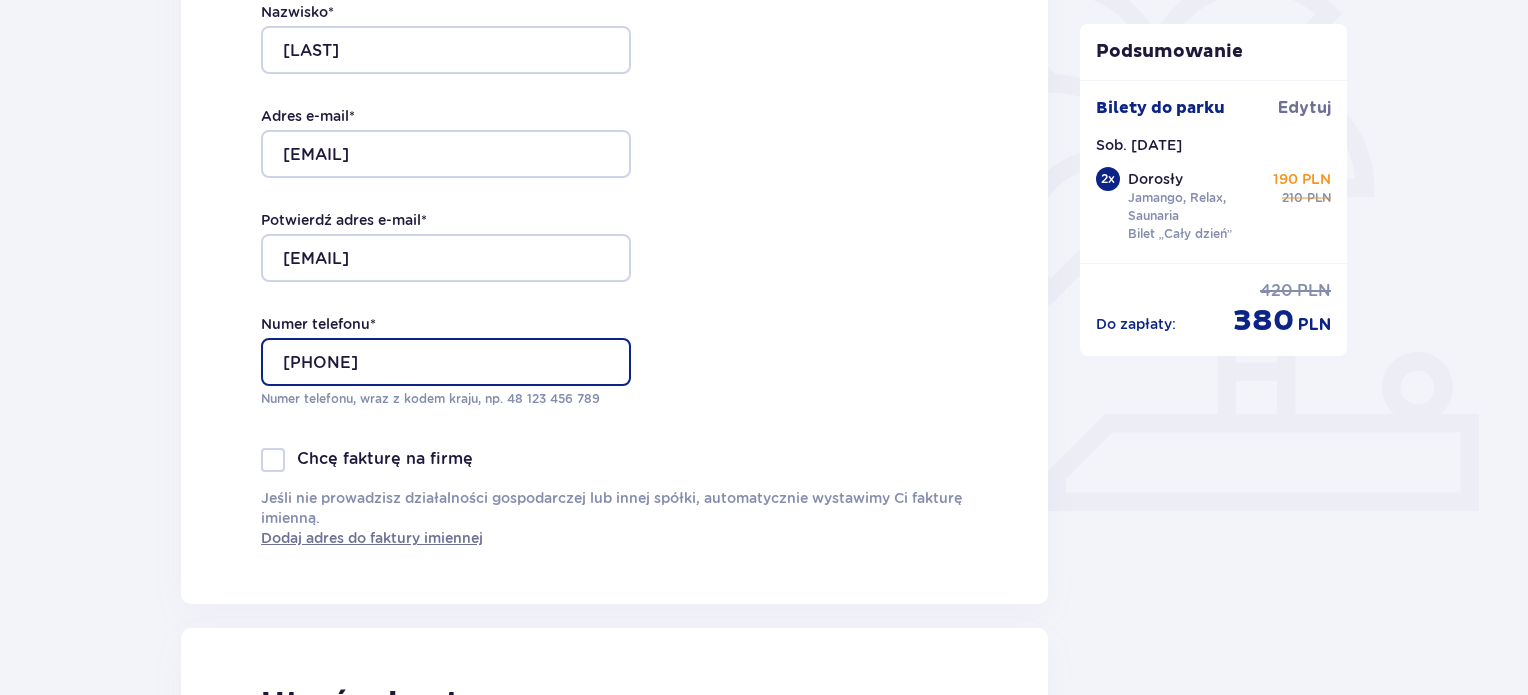 scroll, scrollTop: 523, scrollLeft: 0, axis: vertical 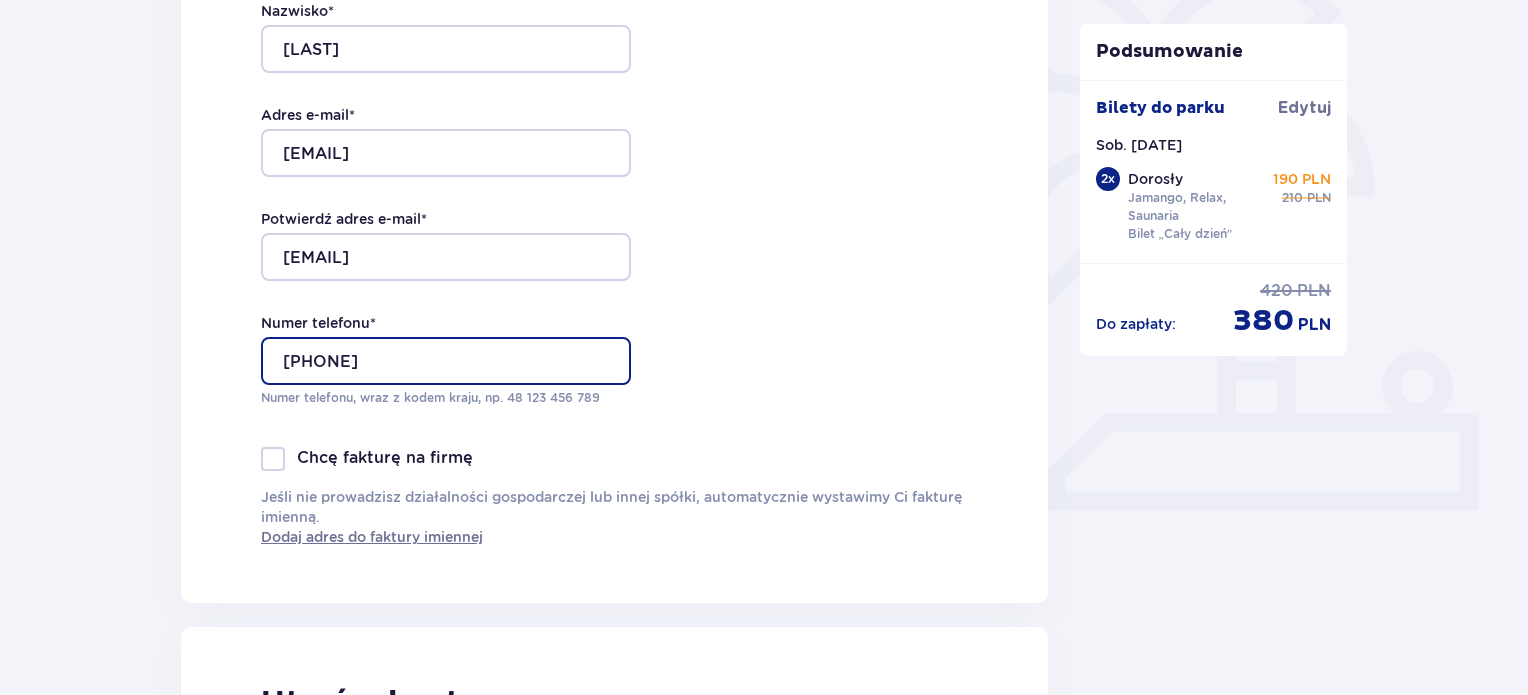 type on "[PHONE]" 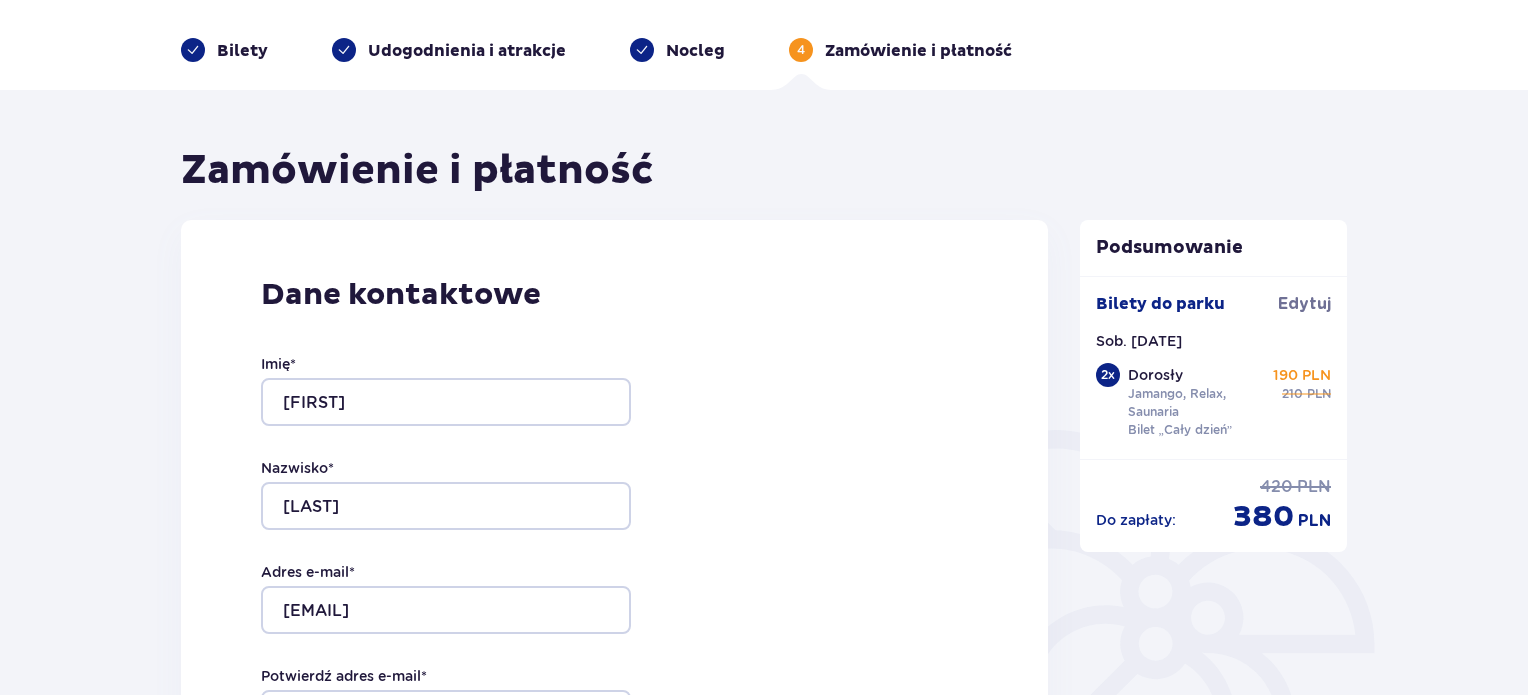 scroll, scrollTop: 0, scrollLeft: 0, axis: both 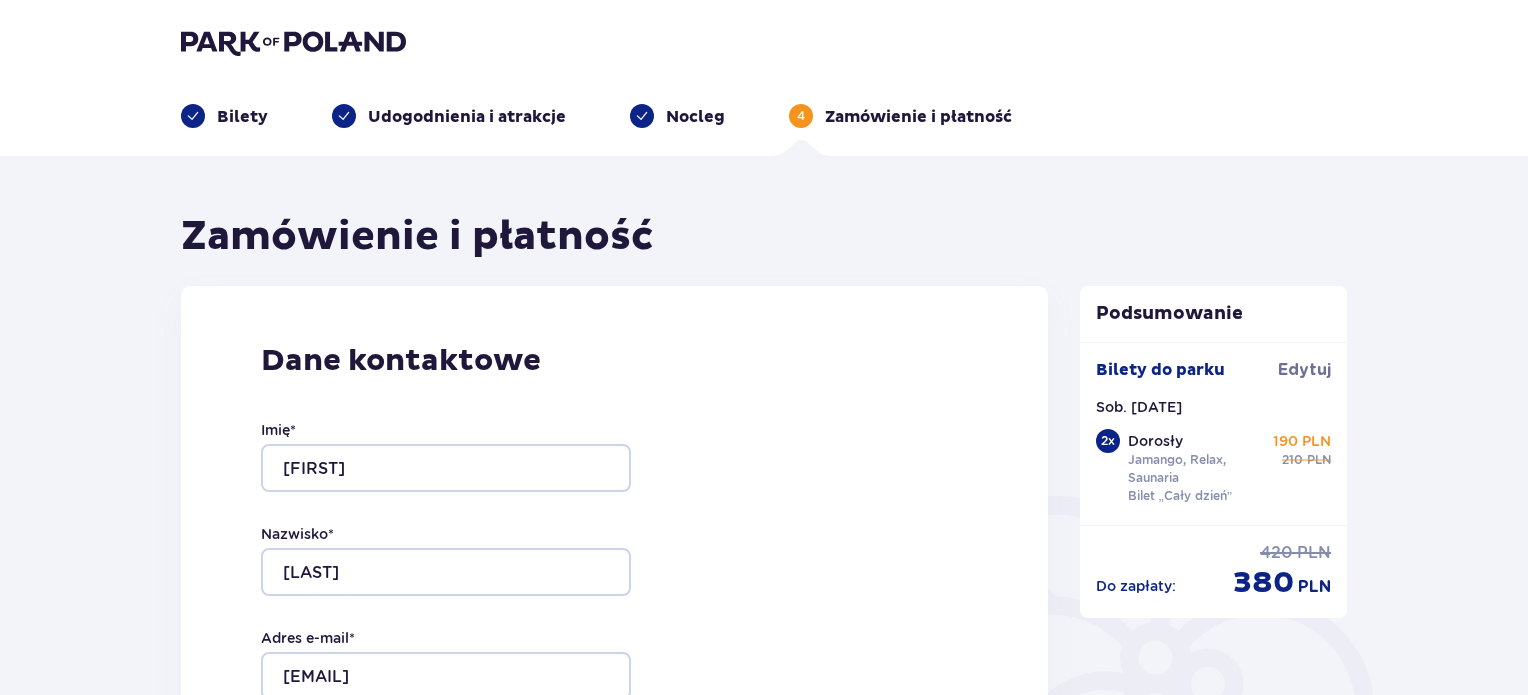click on "Dane kontaktowe" at bounding box center (614, 361) 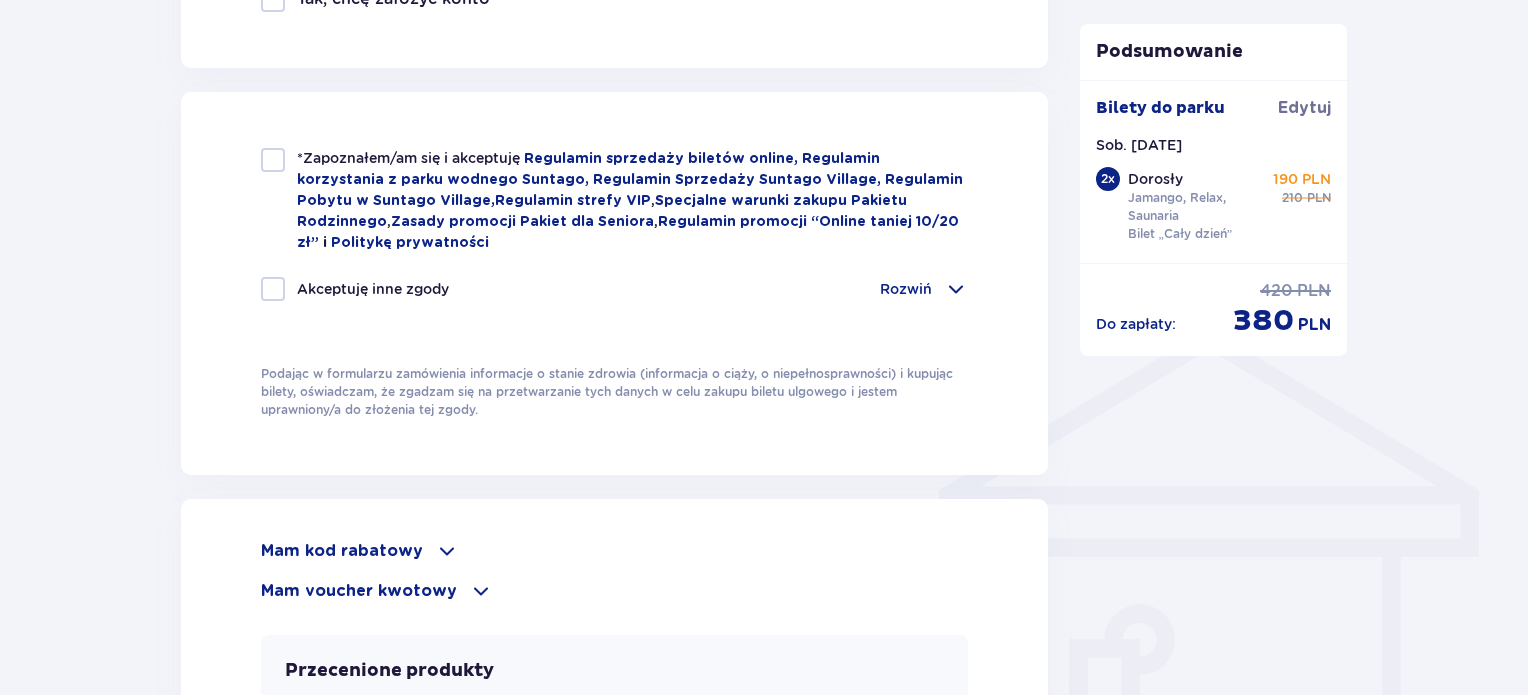 scroll, scrollTop: 1298, scrollLeft: 0, axis: vertical 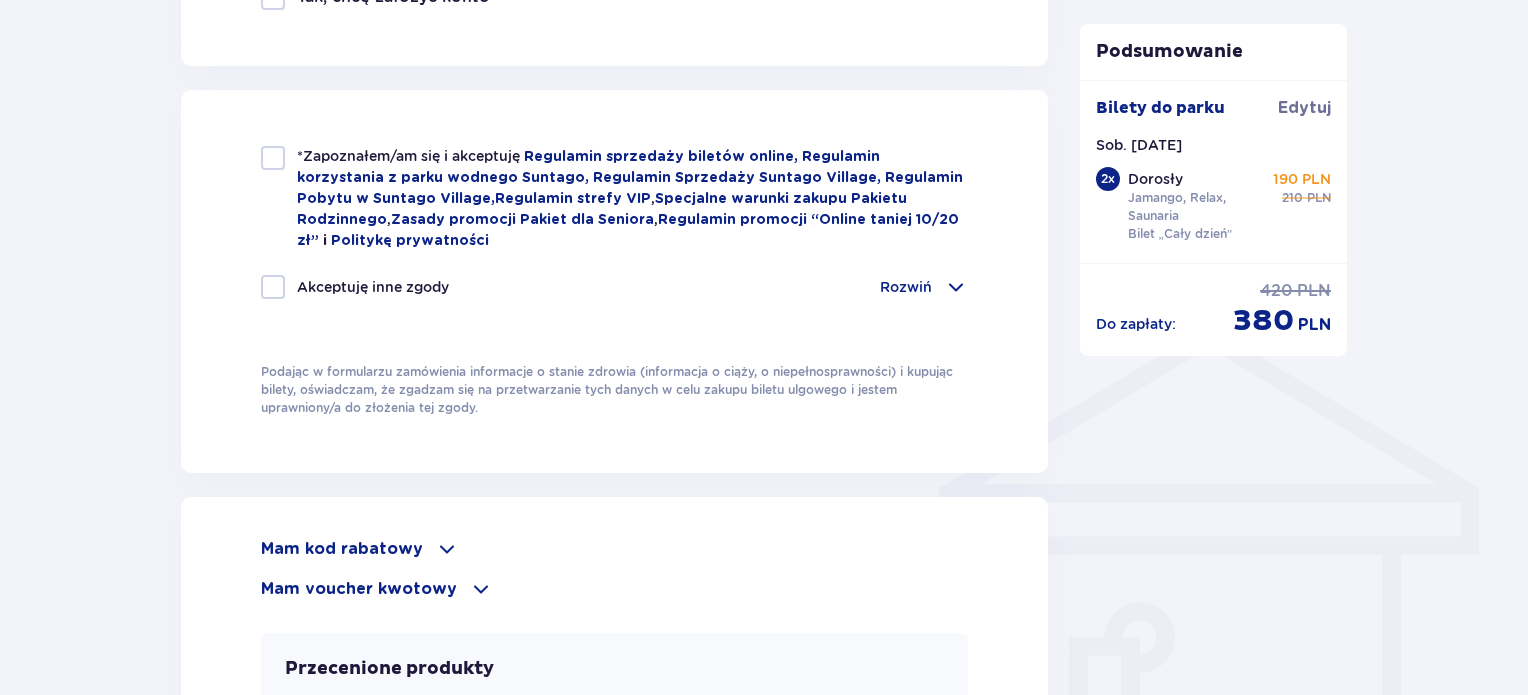 click at bounding box center (273, 158) 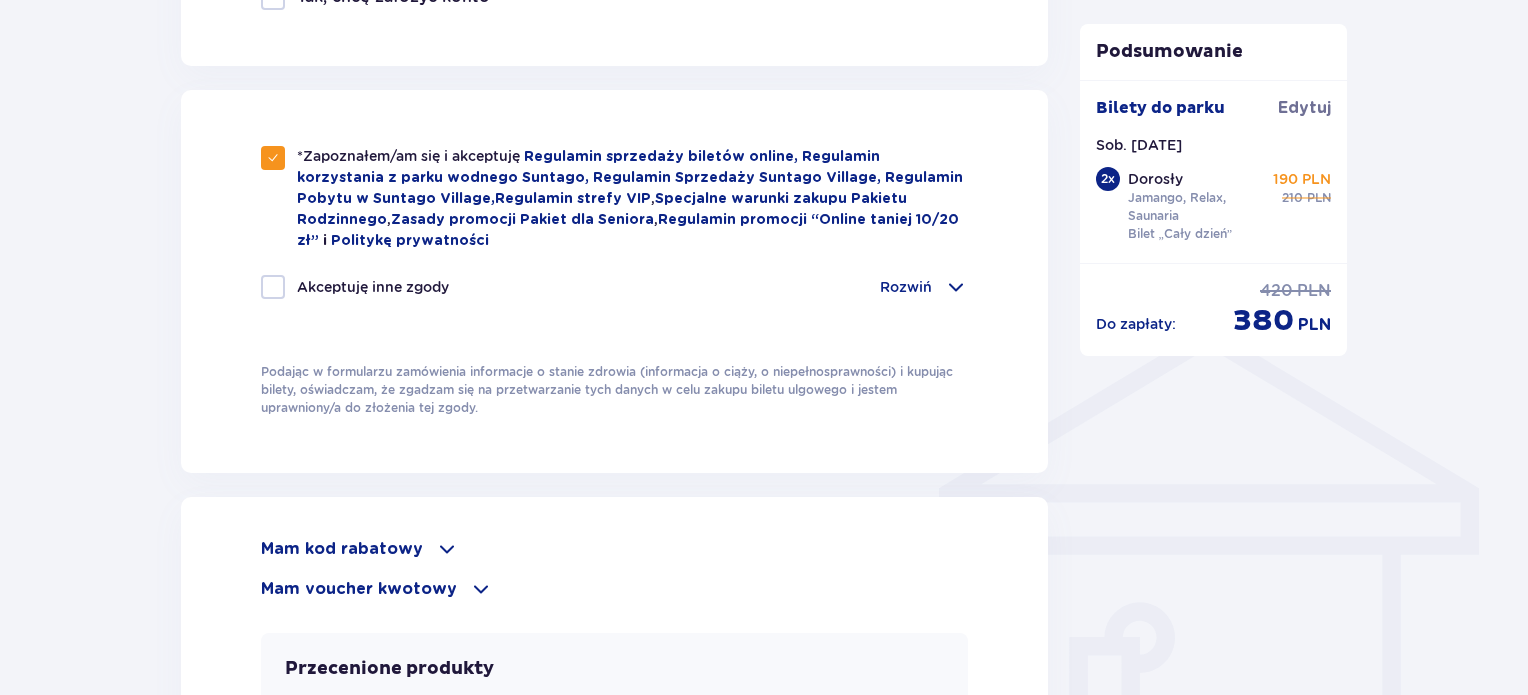 scroll, scrollTop: 1482, scrollLeft: 0, axis: vertical 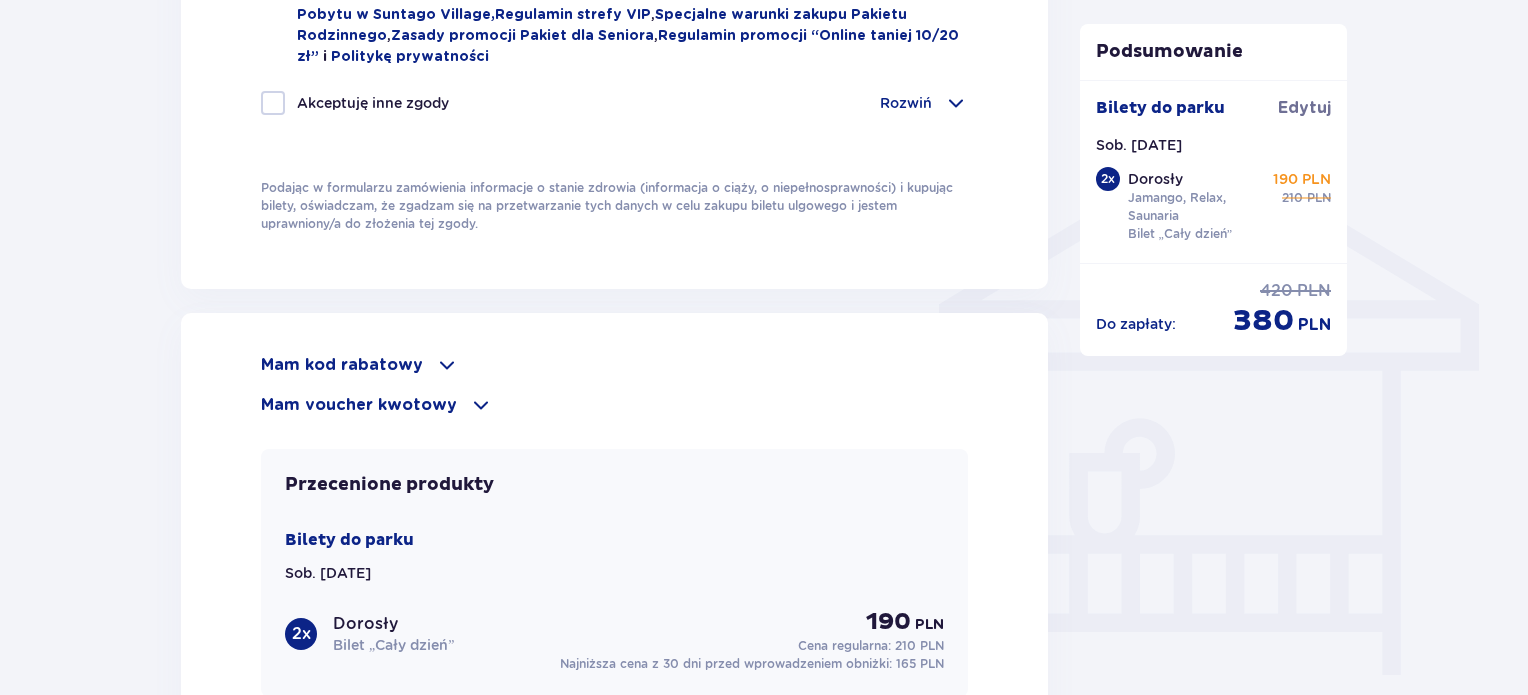 click on "Mam voucher kwotowy" at bounding box center (614, 405) 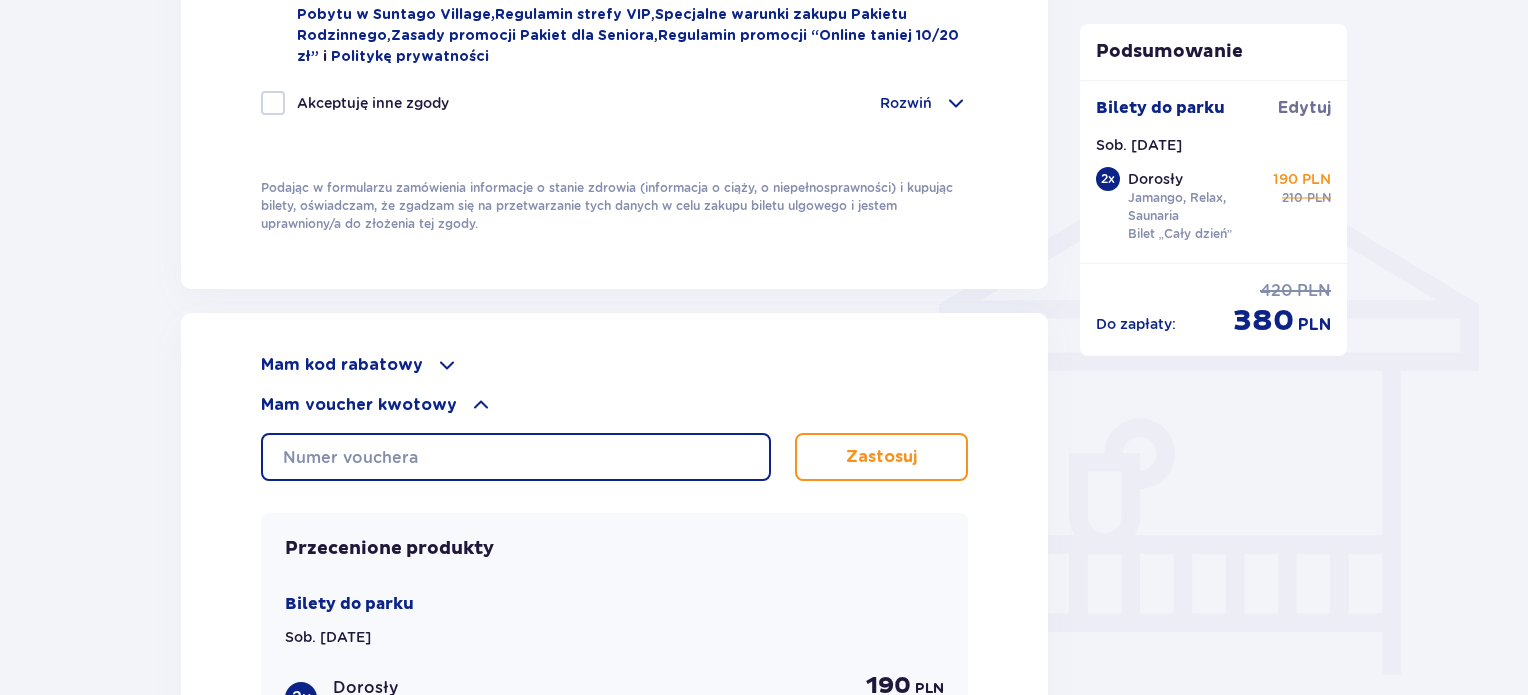 click at bounding box center [516, 457] 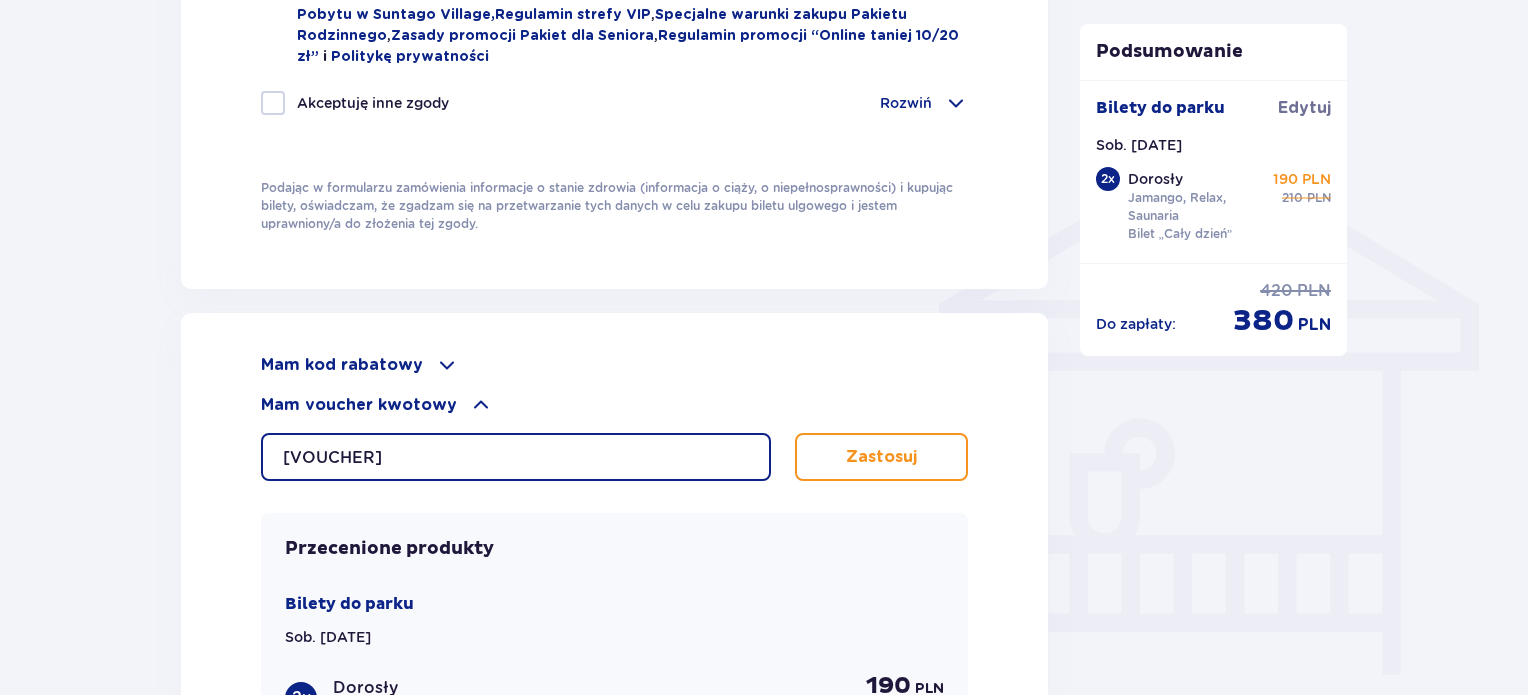 type on "JYD5D261Z5RA" 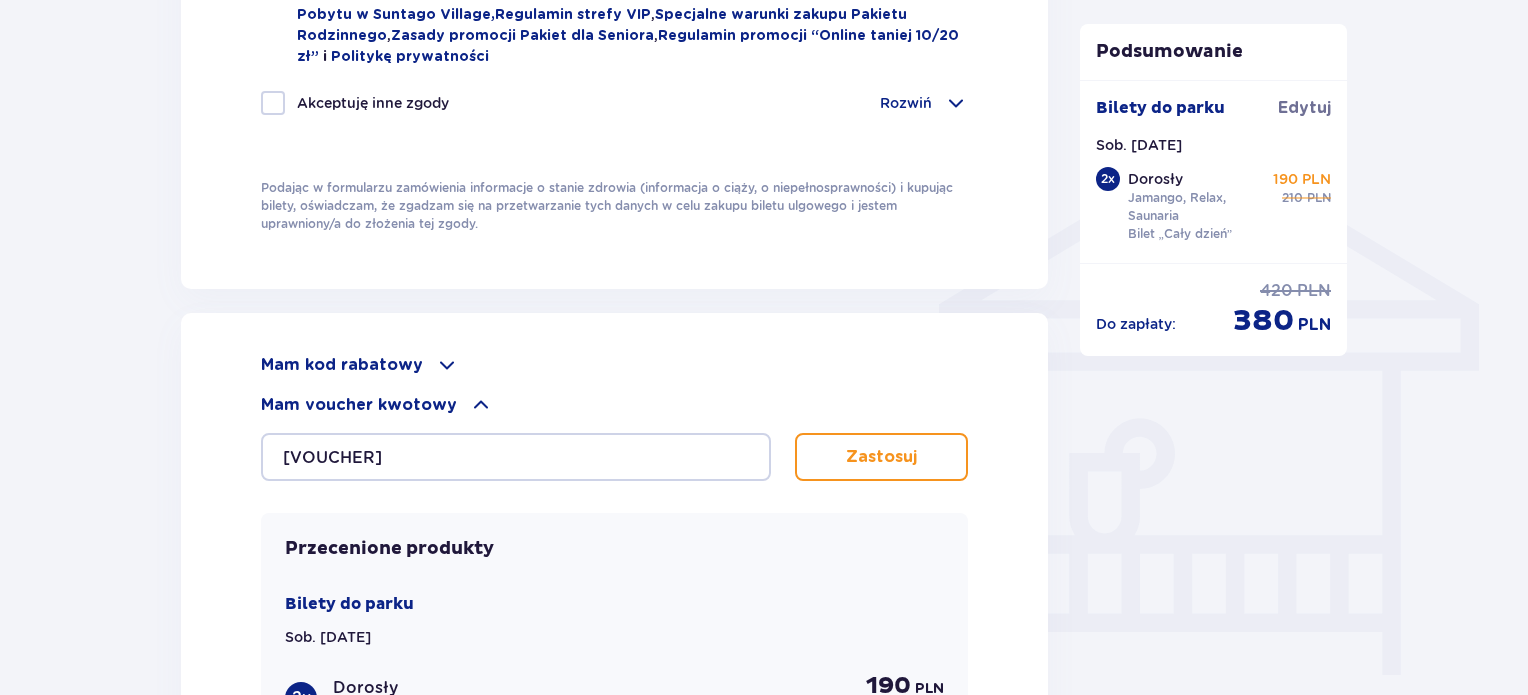 click on "Zastosuj" at bounding box center (881, 457) 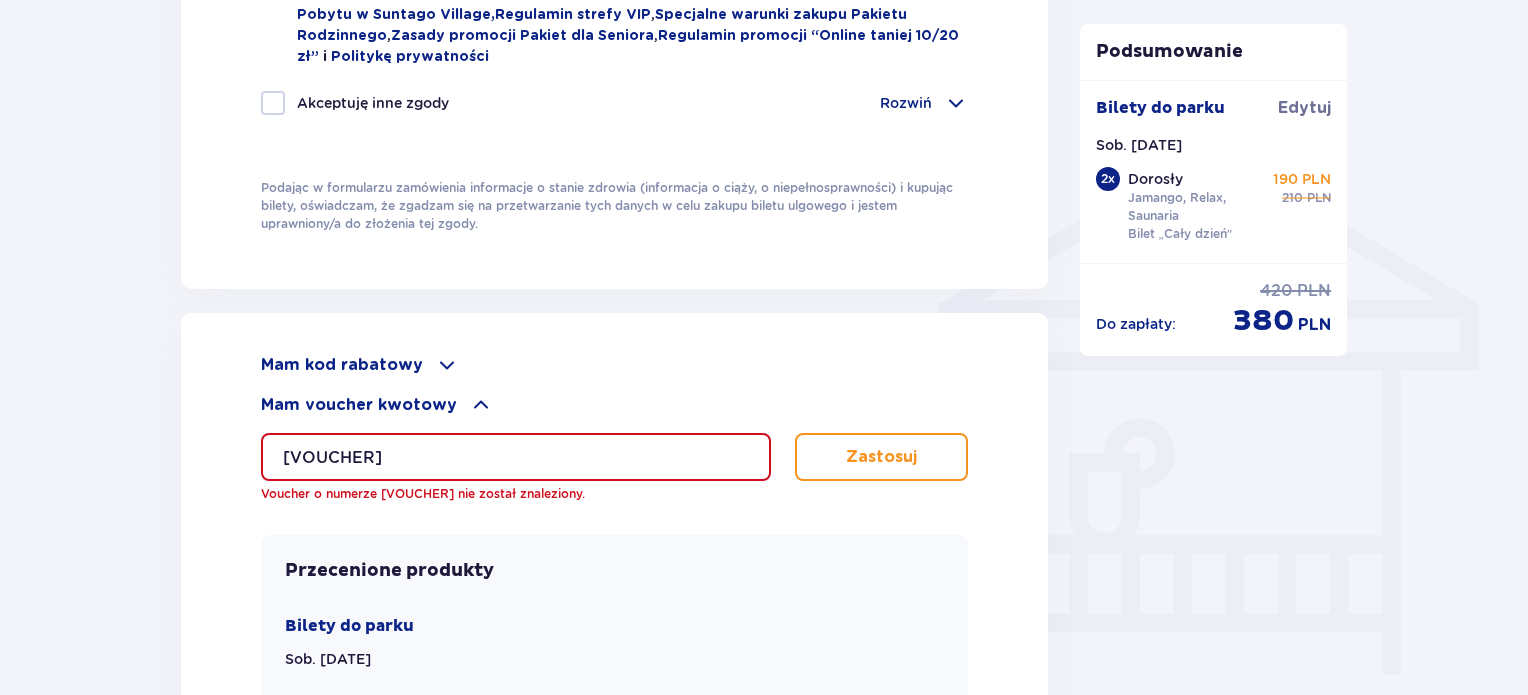 click at bounding box center (447, 365) 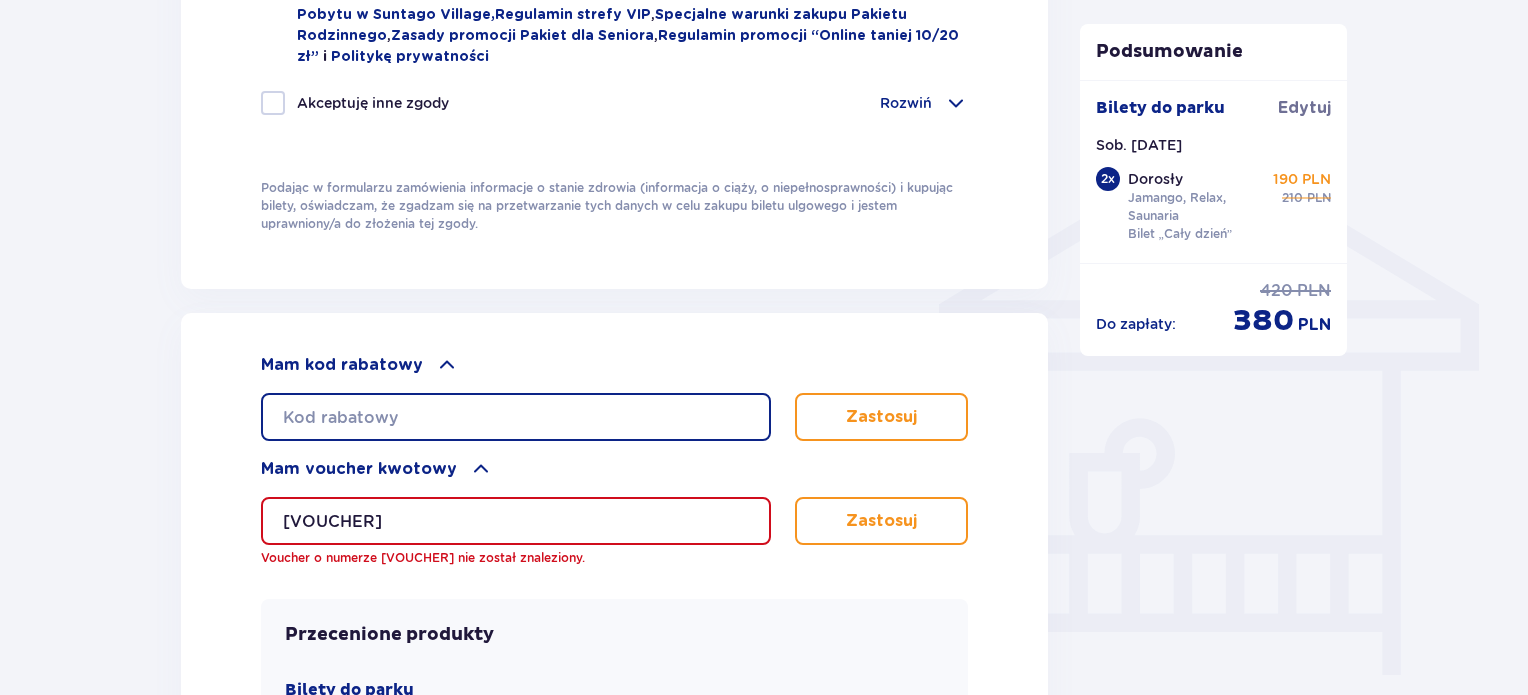 click at bounding box center [516, 417] 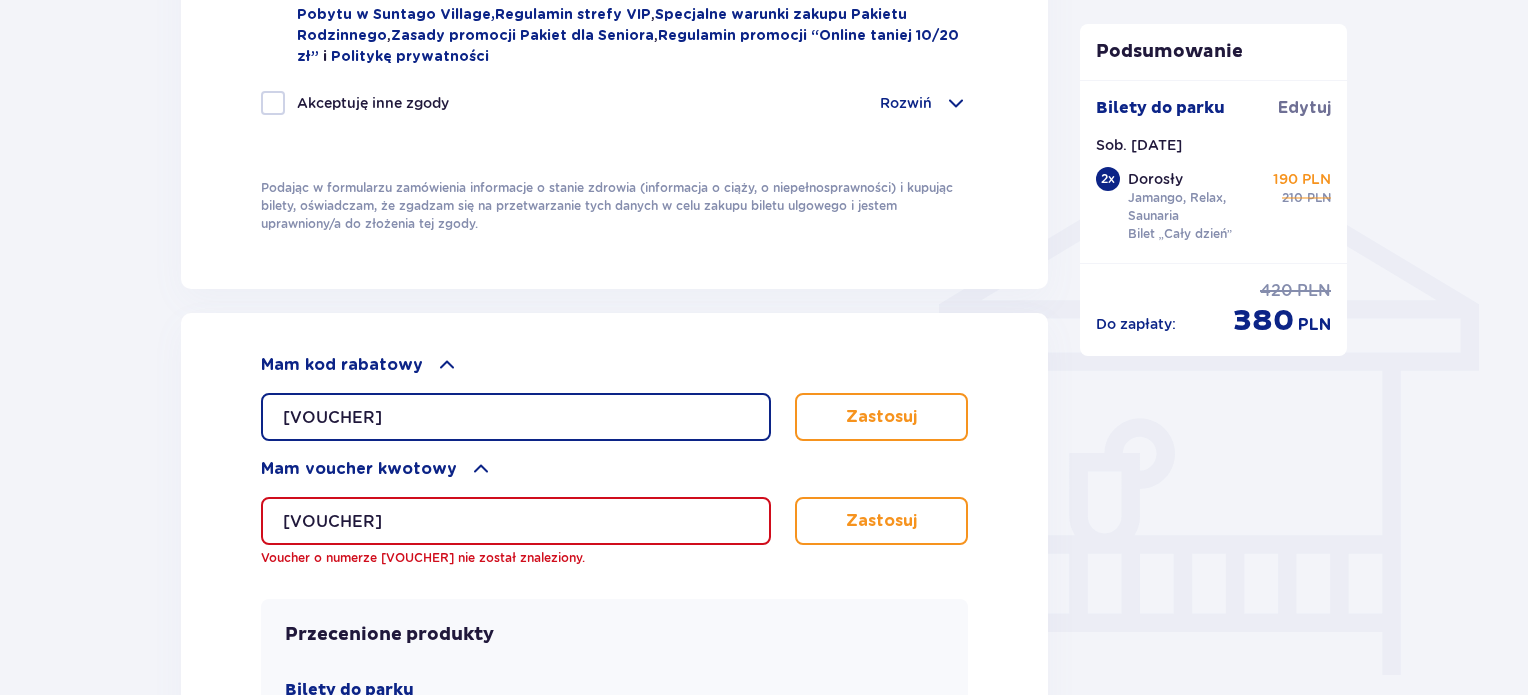 type on "JYD5D261Z5RA" 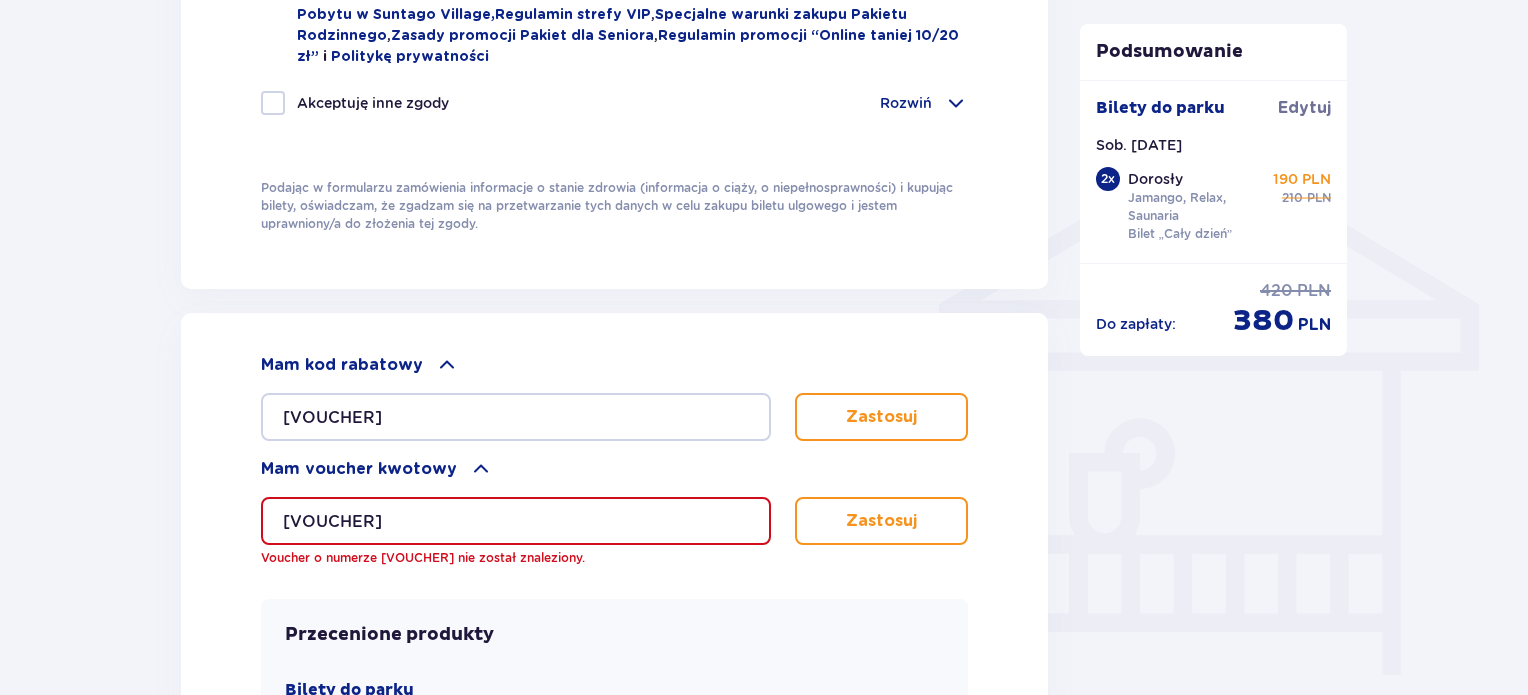 click on "Zastosuj" at bounding box center [881, 417] 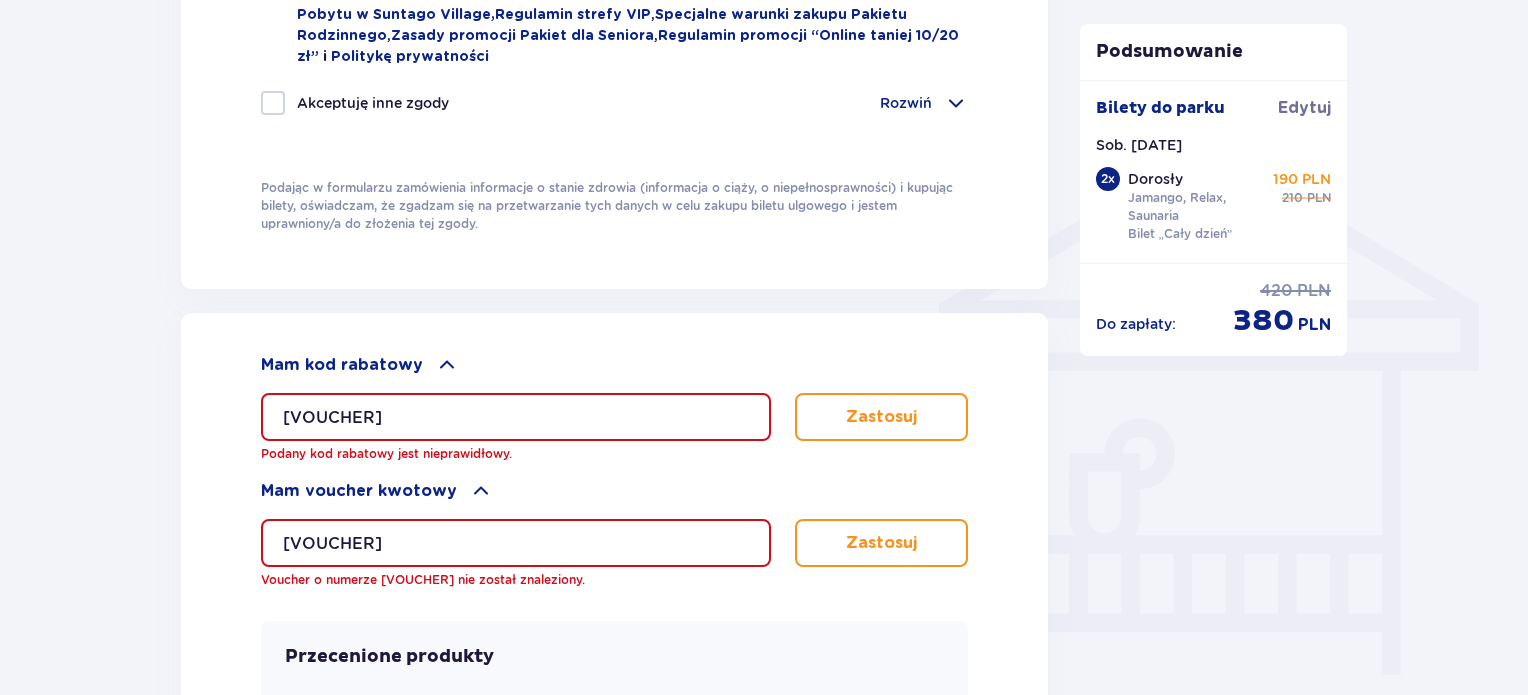 click on "Mam kod rabatowy JYD5D261Z5RA Podany kod rabatowy jest nieprawidłowy. Zastosuj Mam voucher kwotowy JYD5D261Z5RA Voucher o numerze JYD5D261Z5RA nie został znaleziony. Zastosuj Przecenione produkty Bilety do parku Sob. 06.09.25 2 x Dorosły Bilet „Cały dzień” 190 PLN Cena regularna:   210 PLN Najniższa cena z 30 dni przed wprowadzeniem obniżki:   165 PLN Podsumowanie Do zapłaty : 380 PLN 420 PLN Kupuję i płacę Zapłać w ciągu 60 minut, inaczej zamówienie zostanie anulowane." at bounding box center (614, 718) 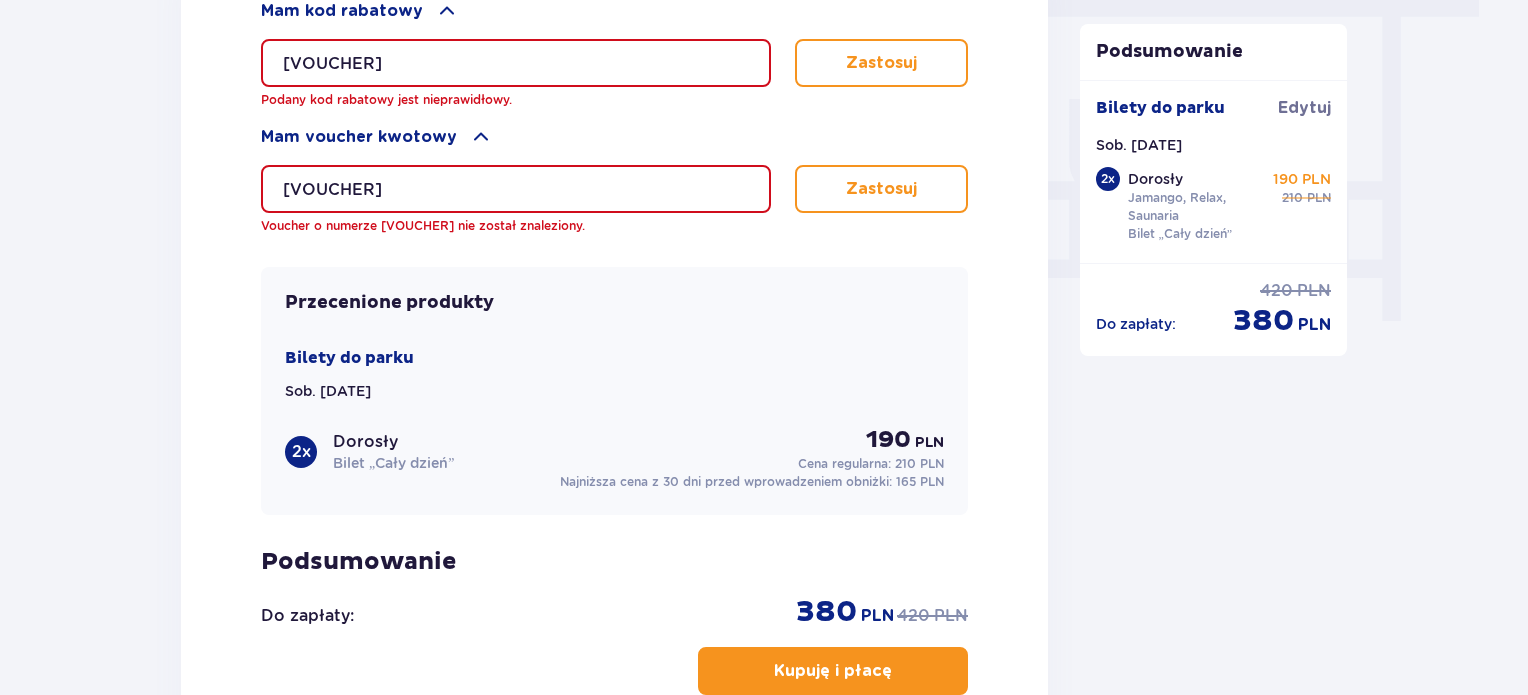 scroll, scrollTop: 1835, scrollLeft: 0, axis: vertical 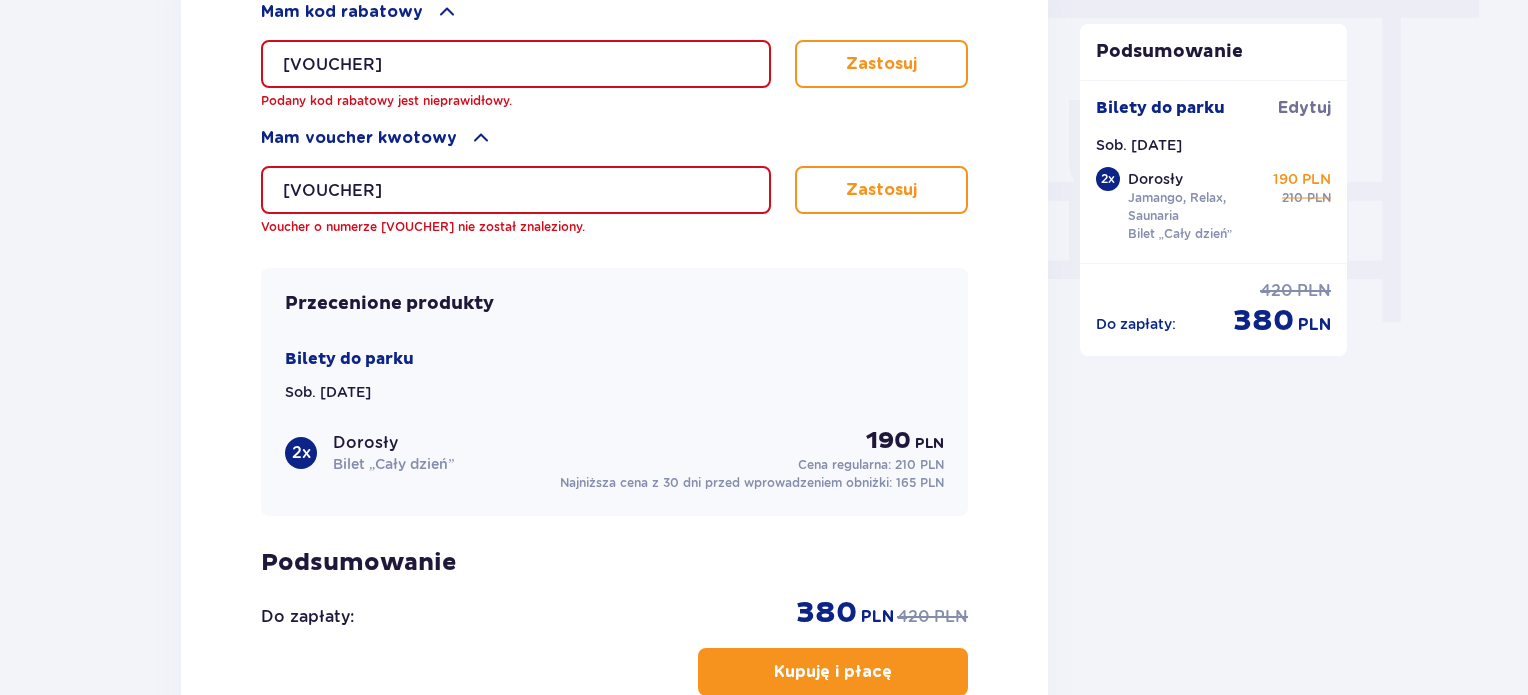 click on "Zamówienie i płatność Dane kontaktowe Imię * Marcin Nazwisko * Borysiuk Adres e-mail * natalka.n2207@gmail.com Potwierdź adres e-mail * natalka.n2207@gmail.com Numer telefonu * 784197121 Numer telefonu, wraz z kodem kraju, np. 48 ​123 ​456 ​789 Chcę fakturę na firmę Jeśli nie prowadzisz działalności gospodarczej lub innej spółki, automatycznie wystawimy Ci fakturę imienną. Dodaj adres do faktury imiennej Utwórz konto Tak, chcę założyć konto *Zapoznałem/am się i akceptuję   Regulamin sprzedaży biletów online,   Regulamin korzystania z parku wodnego Suntago,   Regulamin Sprzedaży Suntago Village,   Regulamin Pobytu w Suntago Village ,  Regulamin strefy VIP ,  Specjalne warunki zakupu Pakietu Rodzinnego ,  Zasady promocji Pakiet dla Seniora ,  Regulamin promocji “Online taniej 10/20 zł”   i   Politykę prywatności Akceptuję inne zgody Rozwiń Mam kod rabatowy JYD5D261Z5RA Podany kod rabatowy jest nieprawidłowy. Zastosuj Mam voucher kwotowy JYD5D261Z5RA Zastosuj 2 x 190" at bounding box center (614, -377) 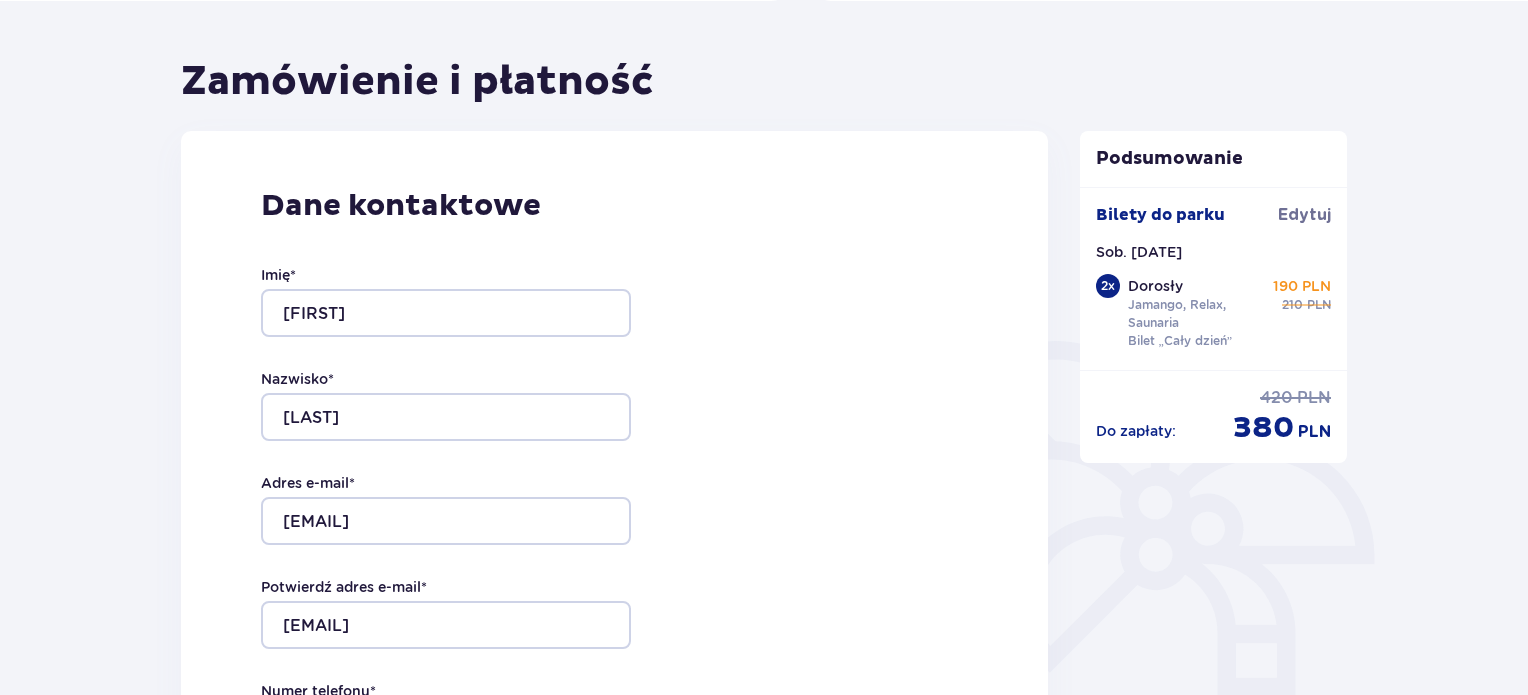 scroll, scrollTop: 0, scrollLeft: 0, axis: both 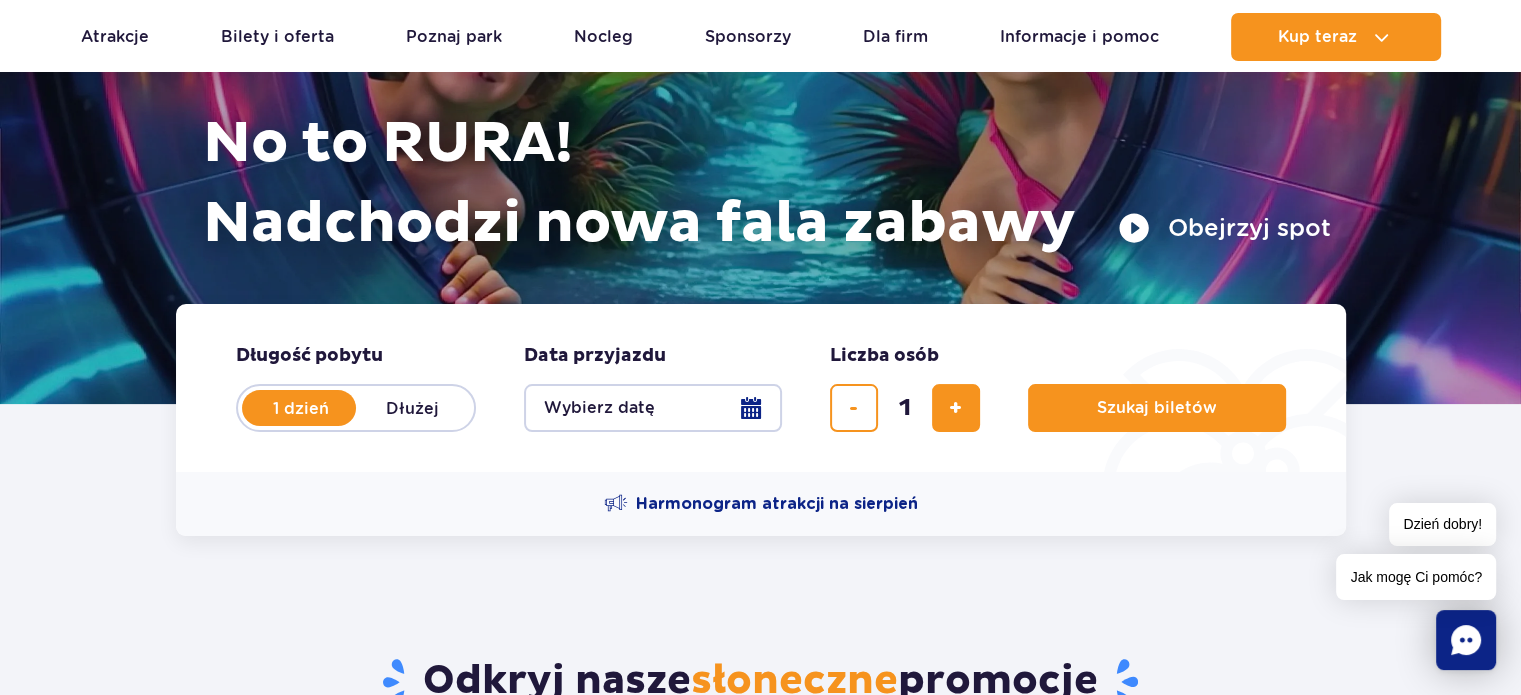 click on "Wybierz datę" at bounding box center (653, 408) 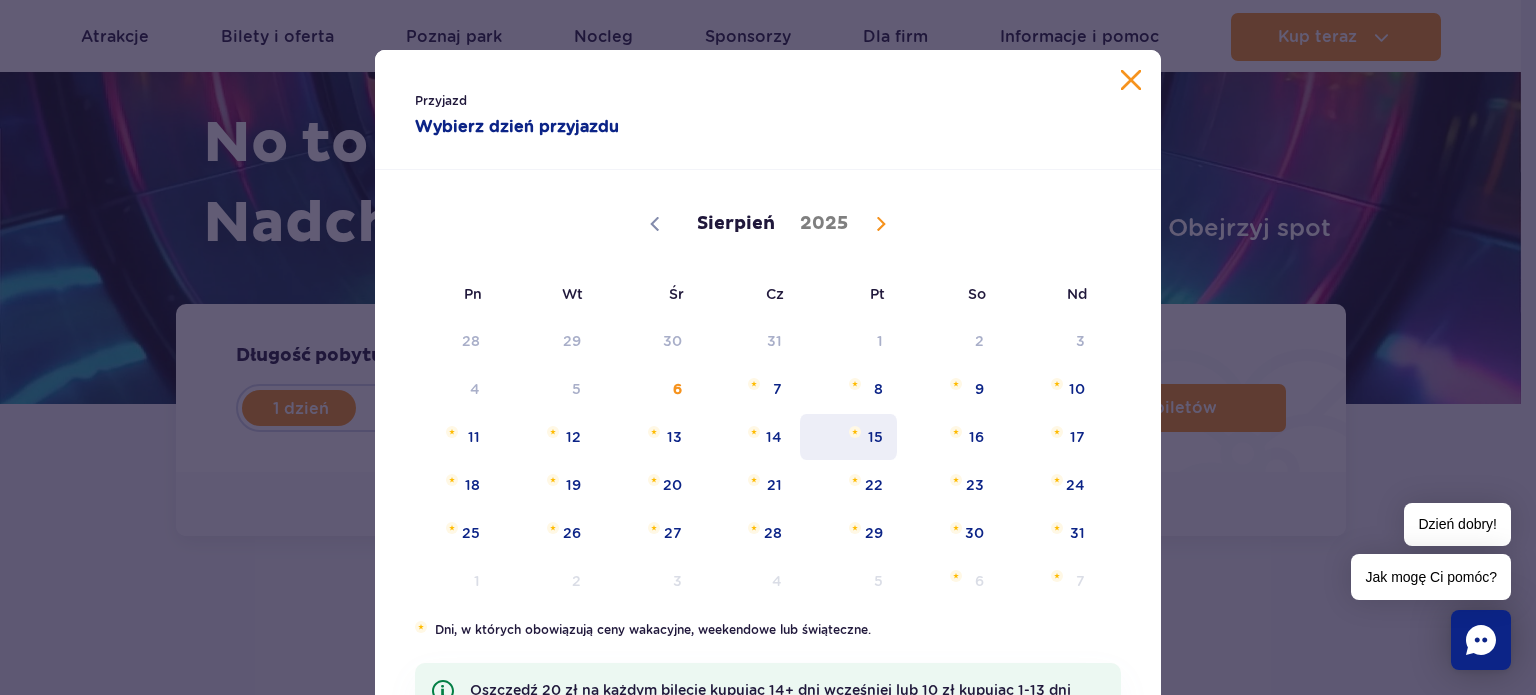 click on "15" at bounding box center (848, 437) 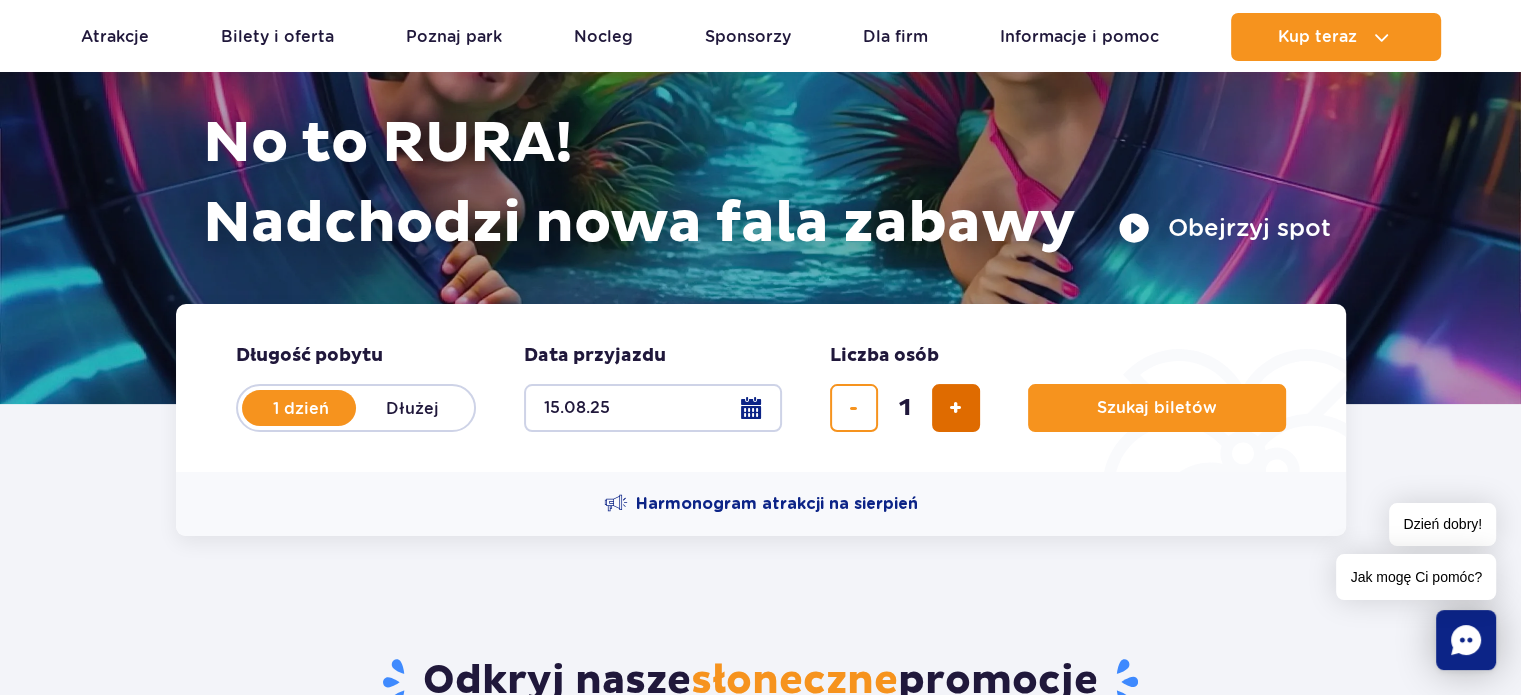 click at bounding box center [955, 408] 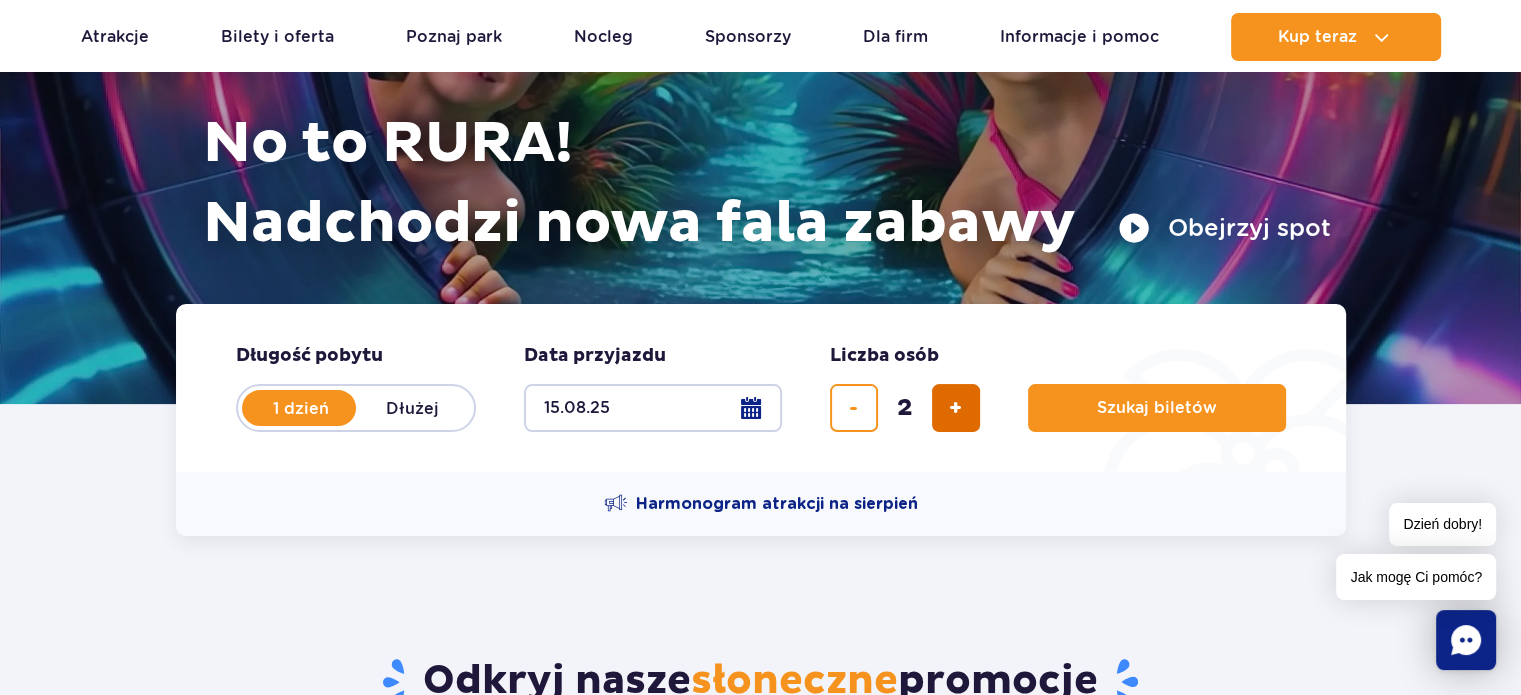 click at bounding box center (955, 408) 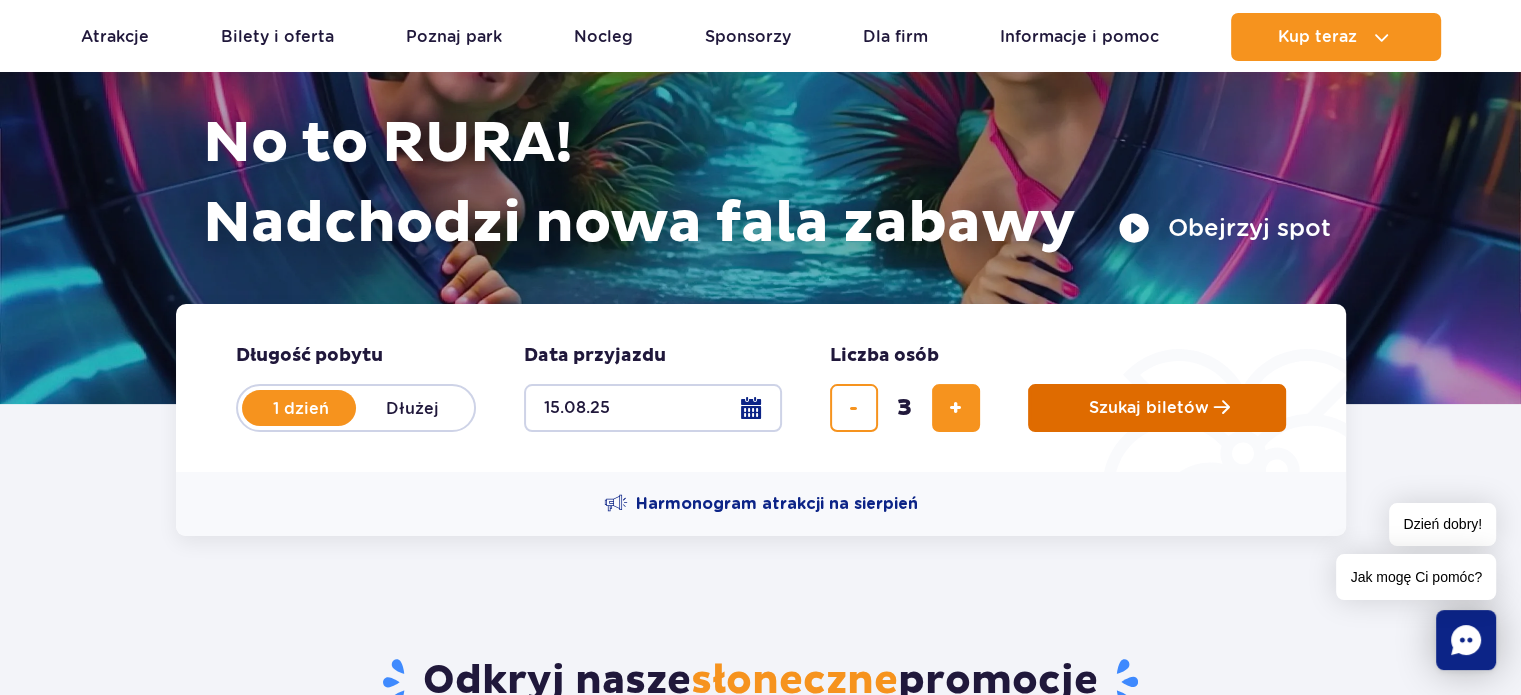 click on "Szukaj biletów" at bounding box center [1157, 408] 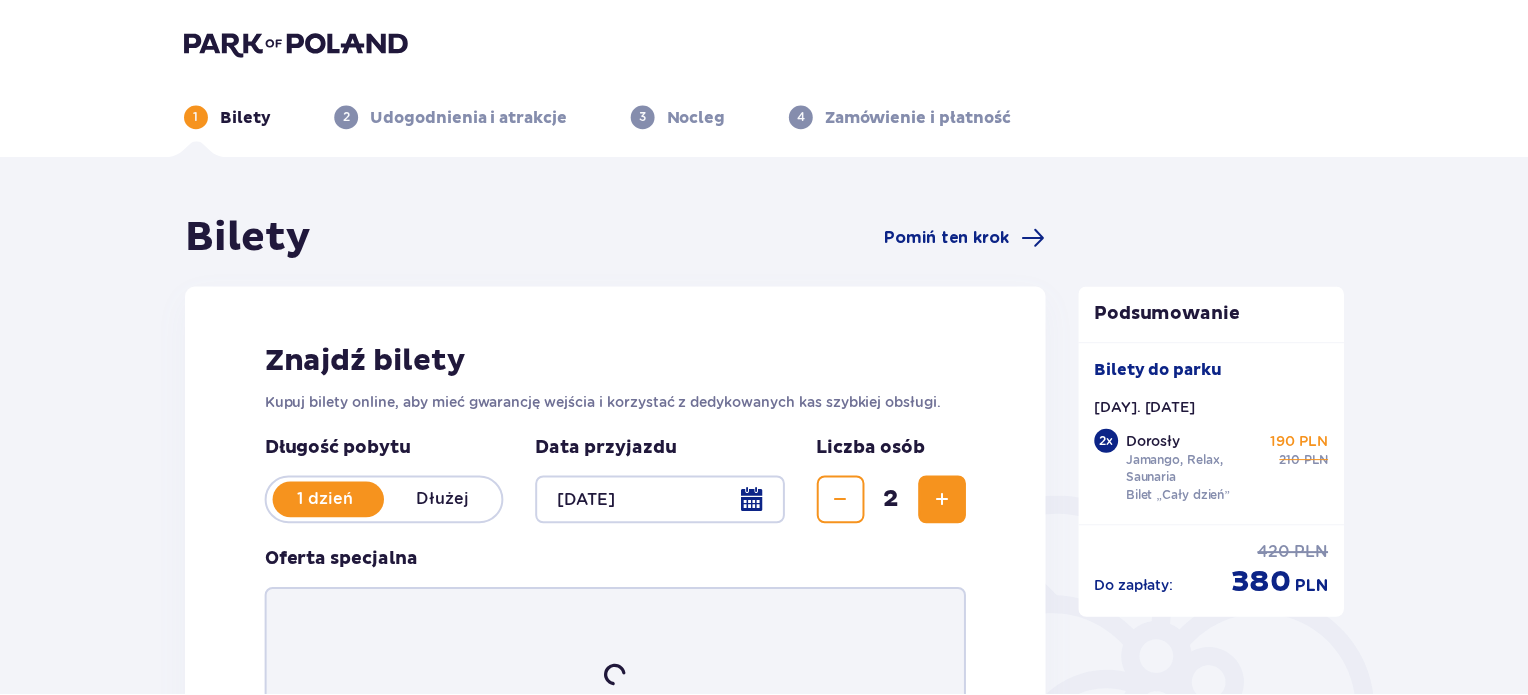 scroll, scrollTop: 234, scrollLeft: 0, axis: vertical 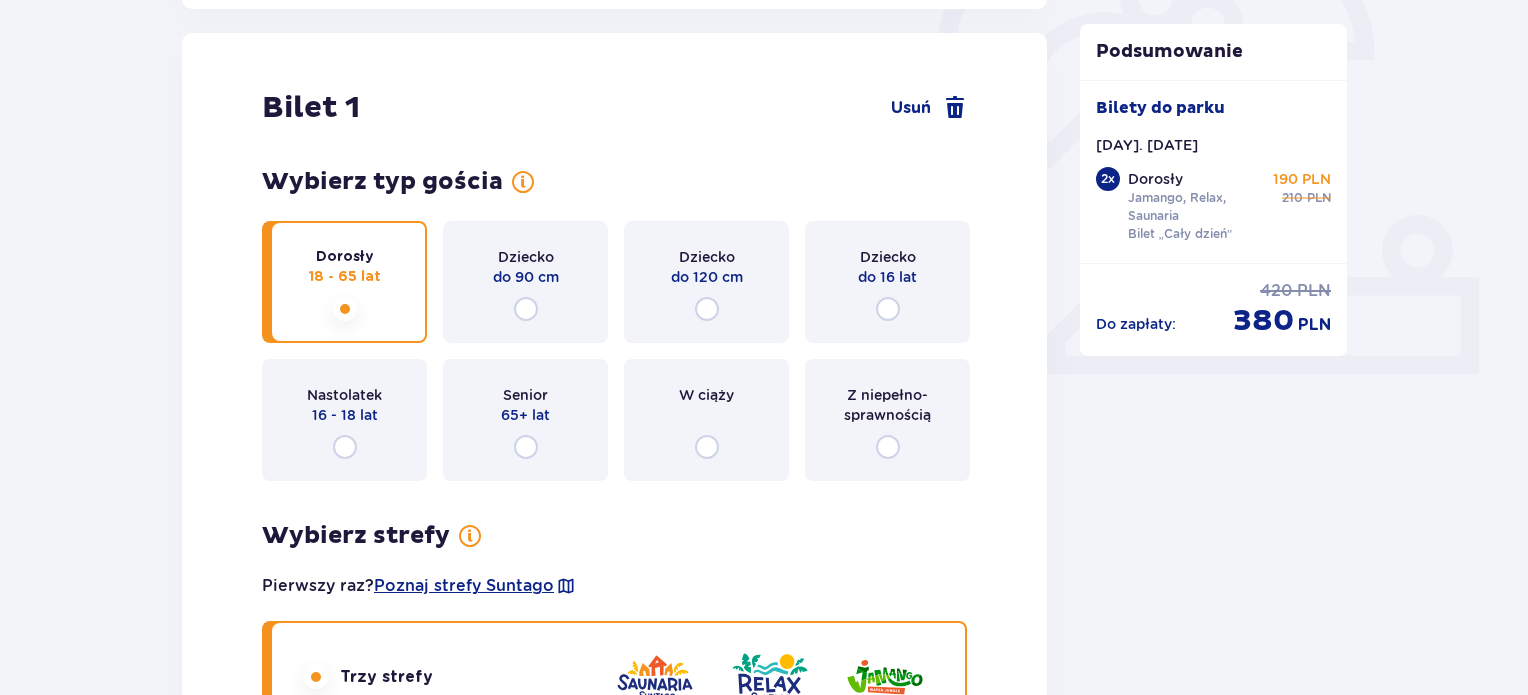 click on "Dziecko do 90 cm" at bounding box center [525, 282] 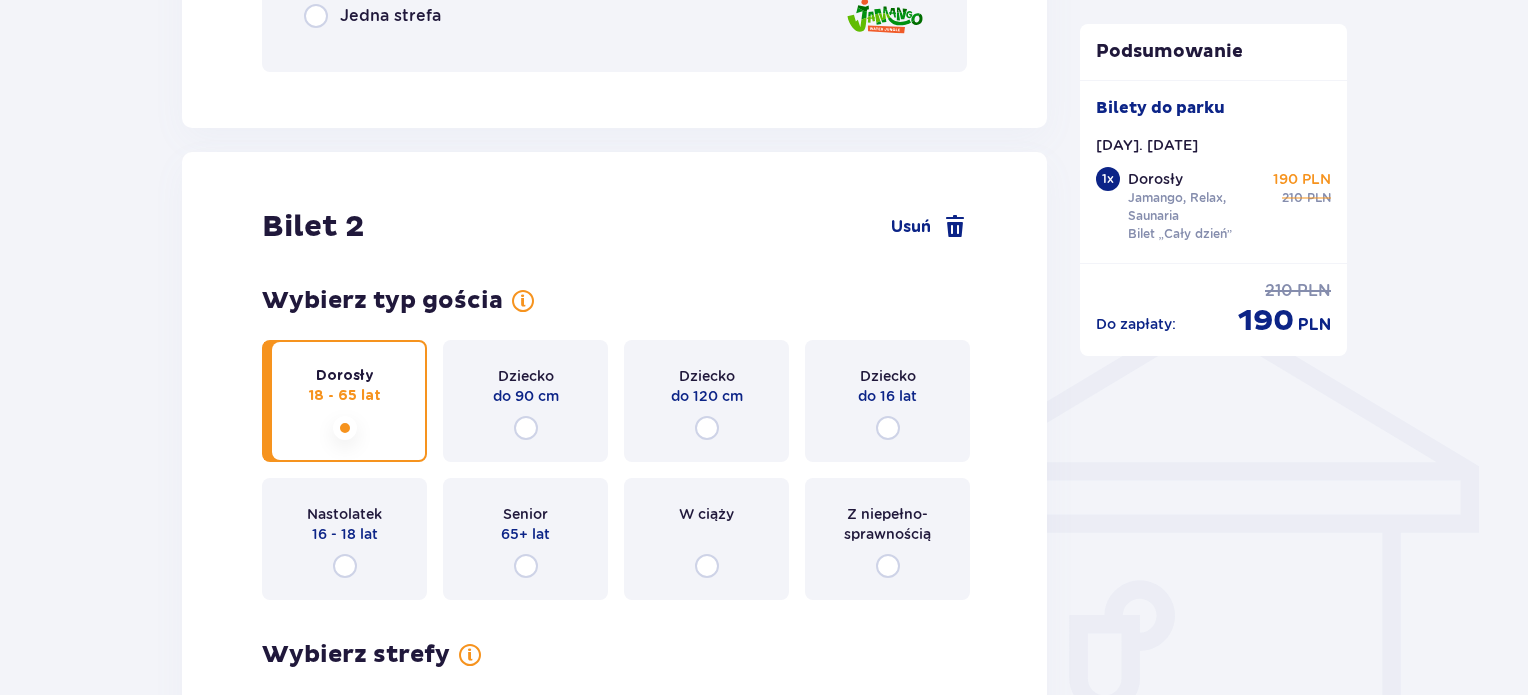scroll, scrollTop: 1412, scrollLeft: 0, axis: vertical 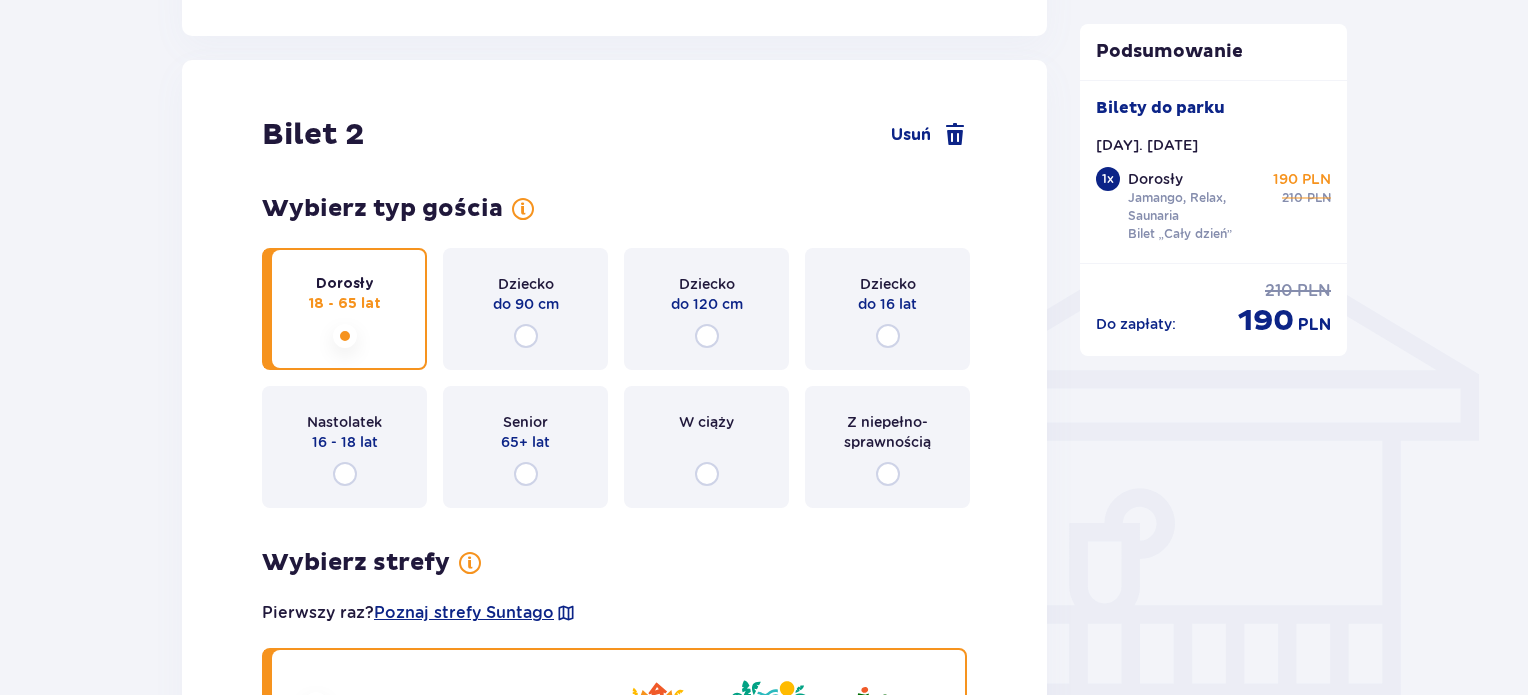 click on "do 120 cm" at bounding box center (707, 304) 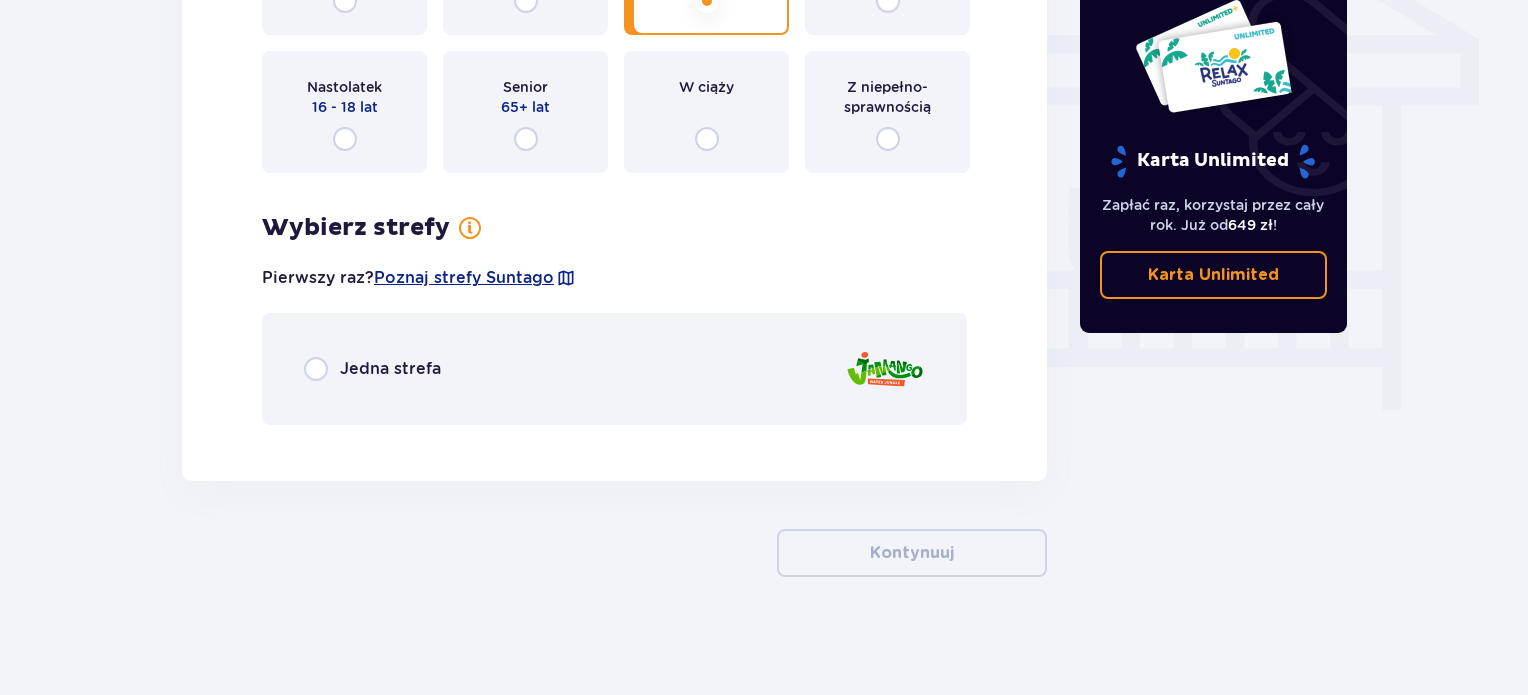 scroll, scrollTop: 1748, scrollLeft: 0, axis: vertical 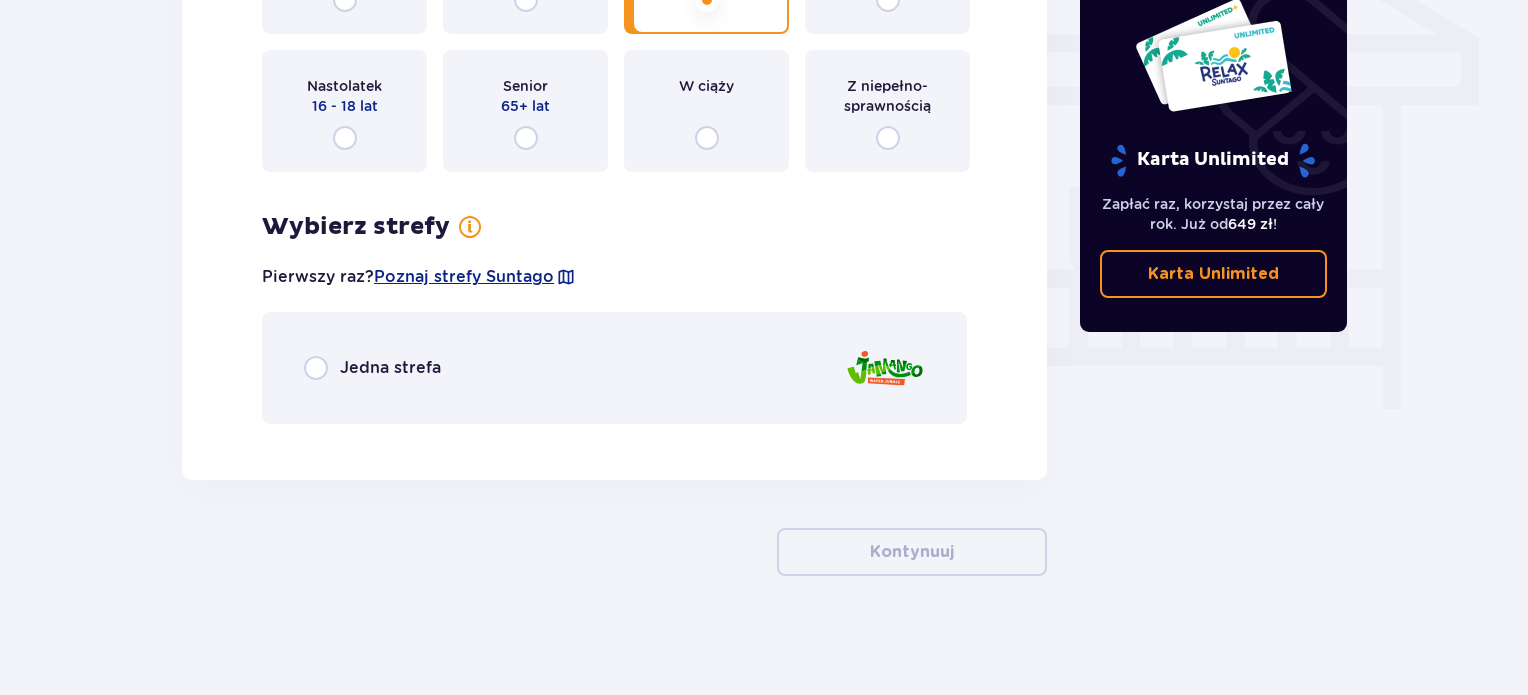click on "Jedna strefa" at bounding box center (614, 368) 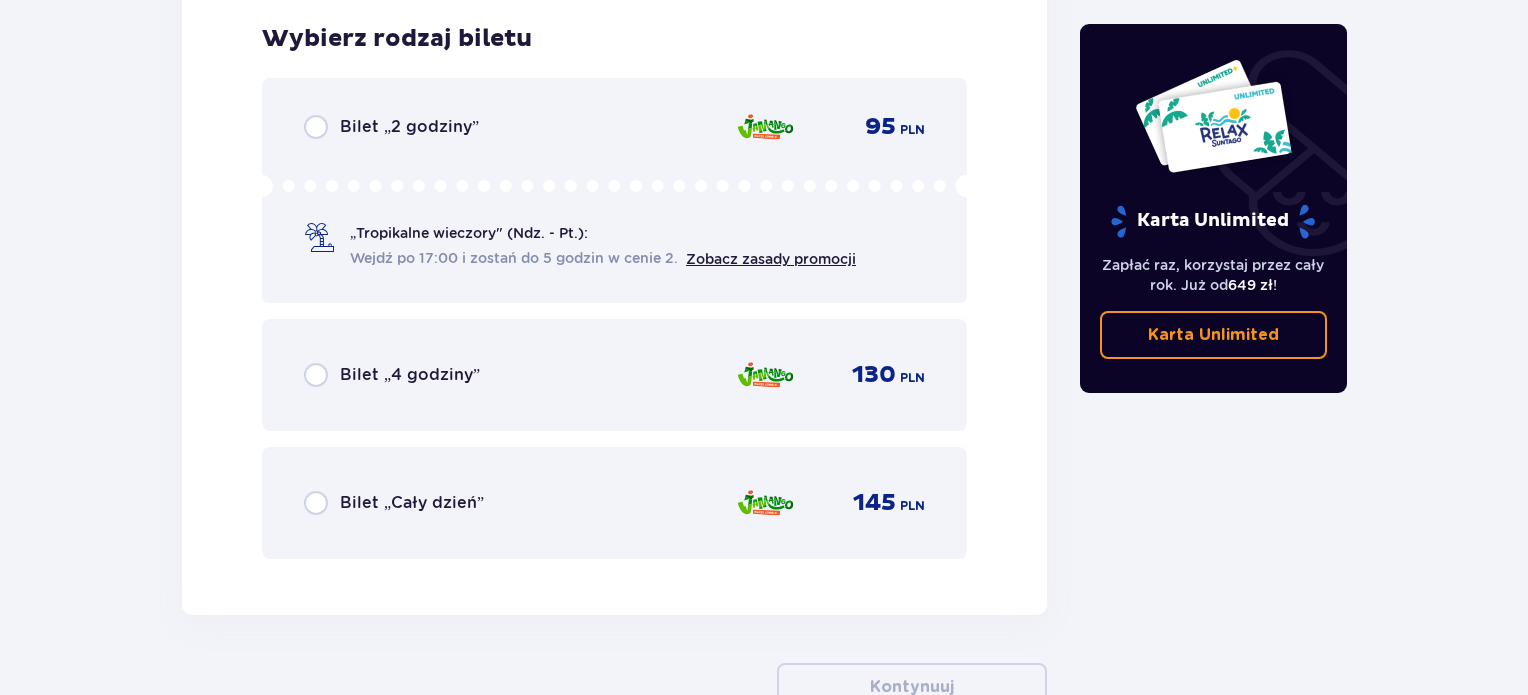 scroll, scrollTop: 2189, scrollLeft: 0, axis: vertical 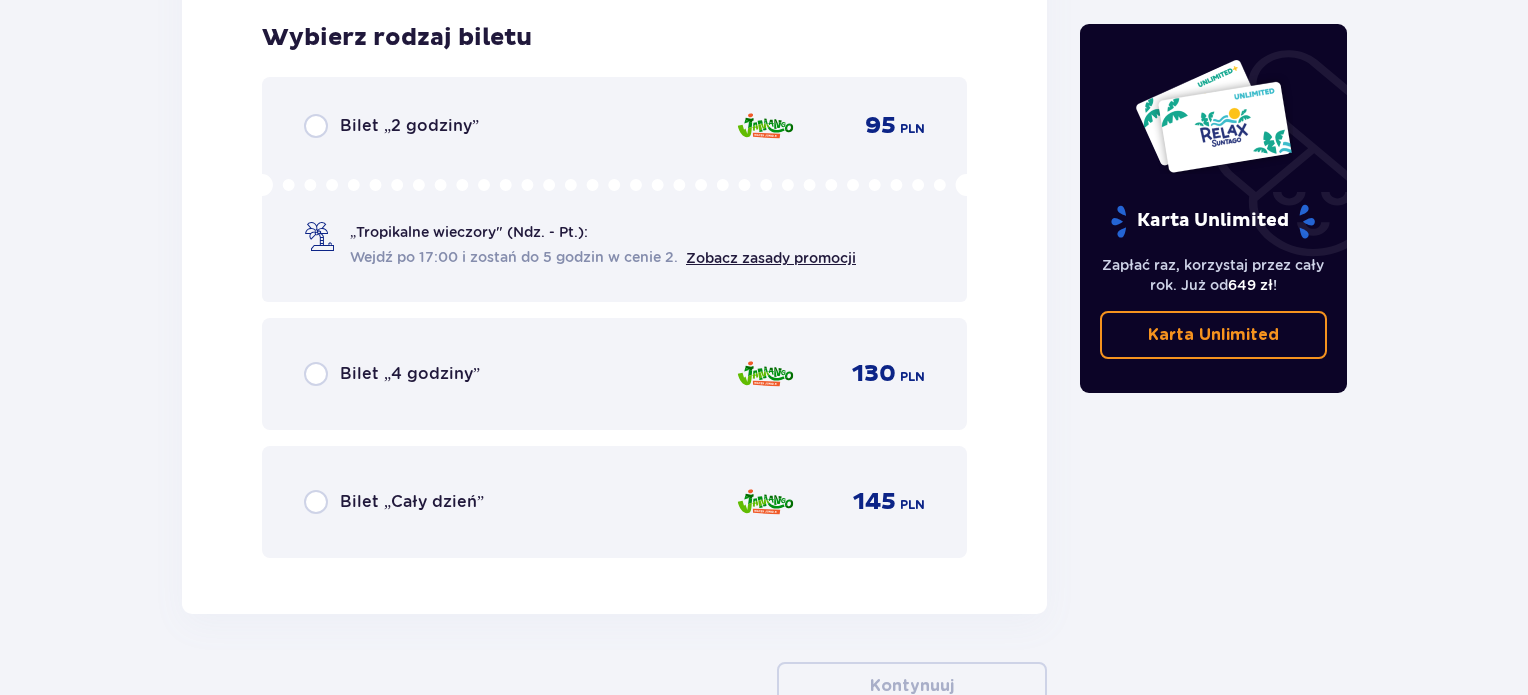 click on "Bilet „Cały dzień”   145 PLN" at bounding box center (614, 502) 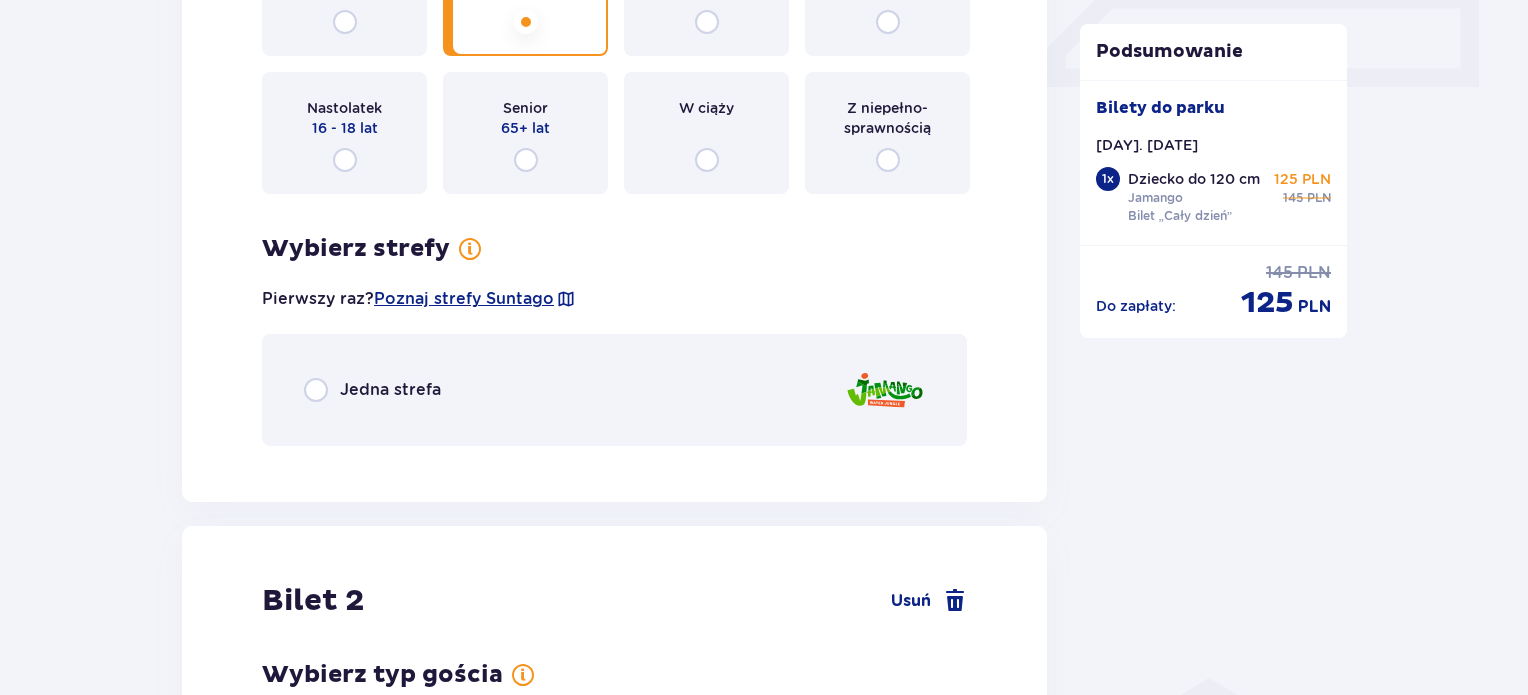 scroll, scrollTop: 948, scrollLeft: 0, axis: vertical 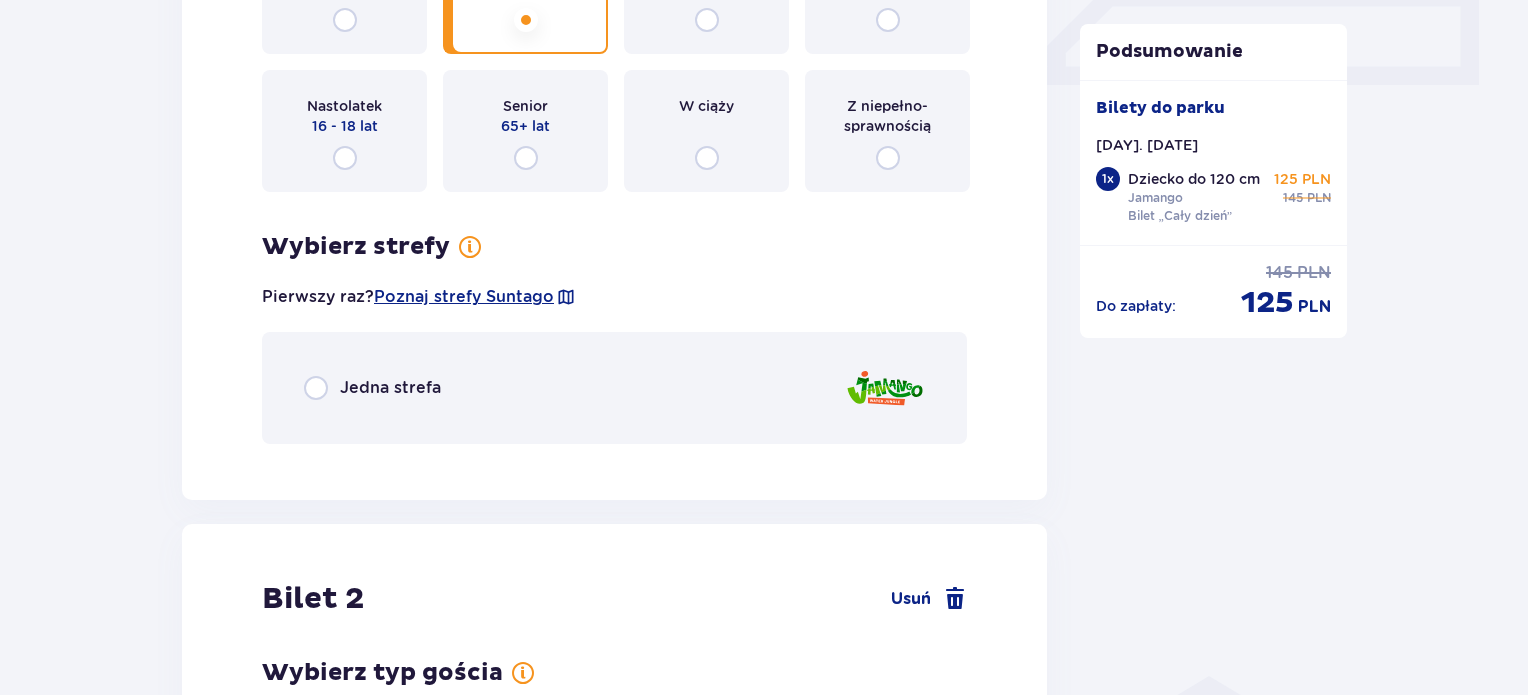click on "Jedna strefa" at bounding box center (614, 388) 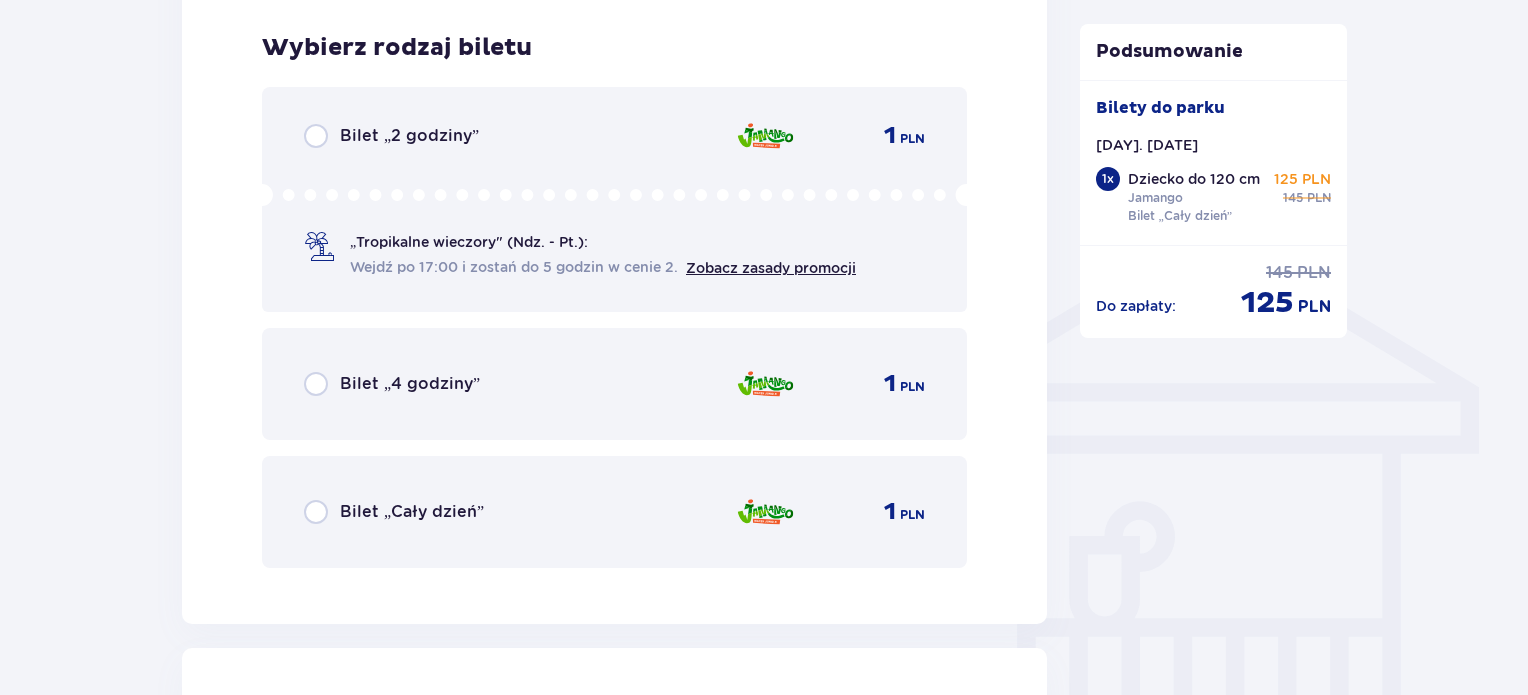 scroll, scrollTop: 1408, scrollLeft: 0, axis: vertical 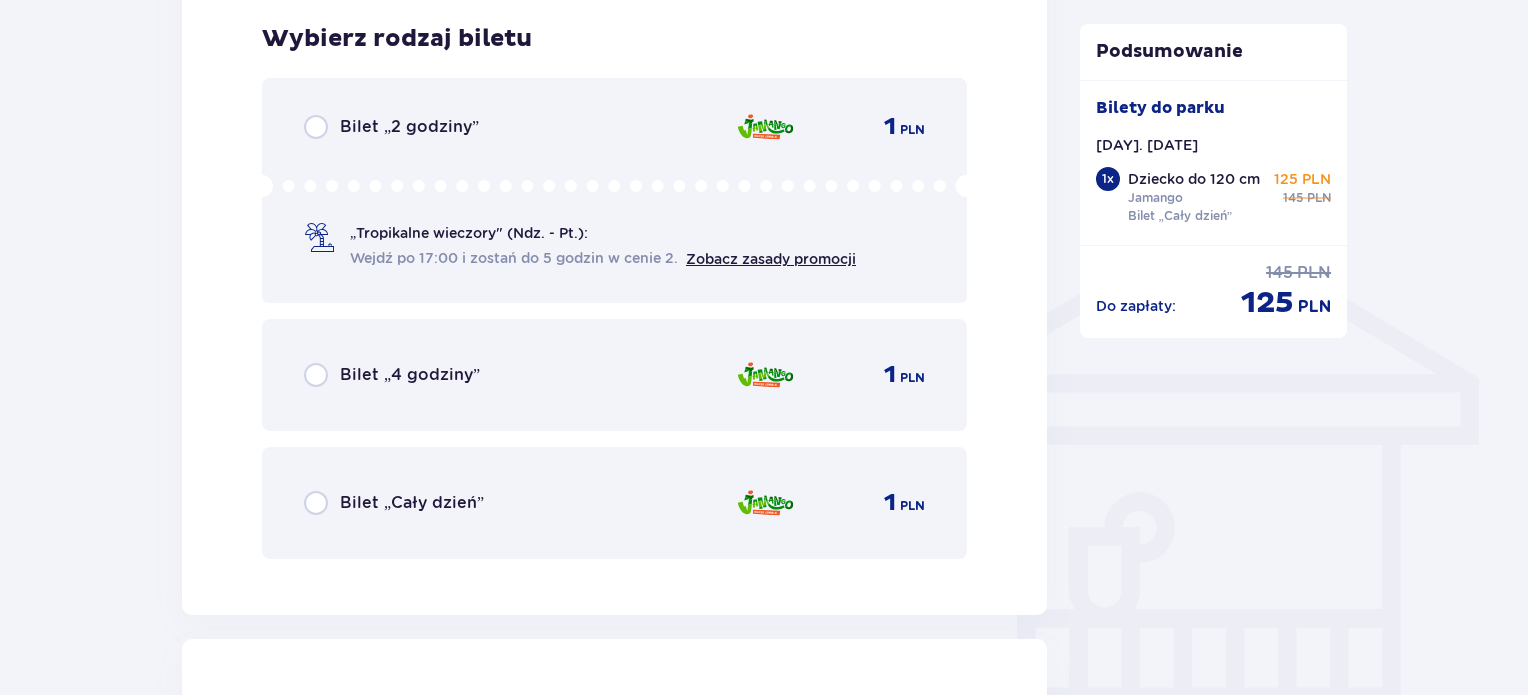 click on "Bilet „Cały dzień”   1 PLN" at bounding box center (614, 503) 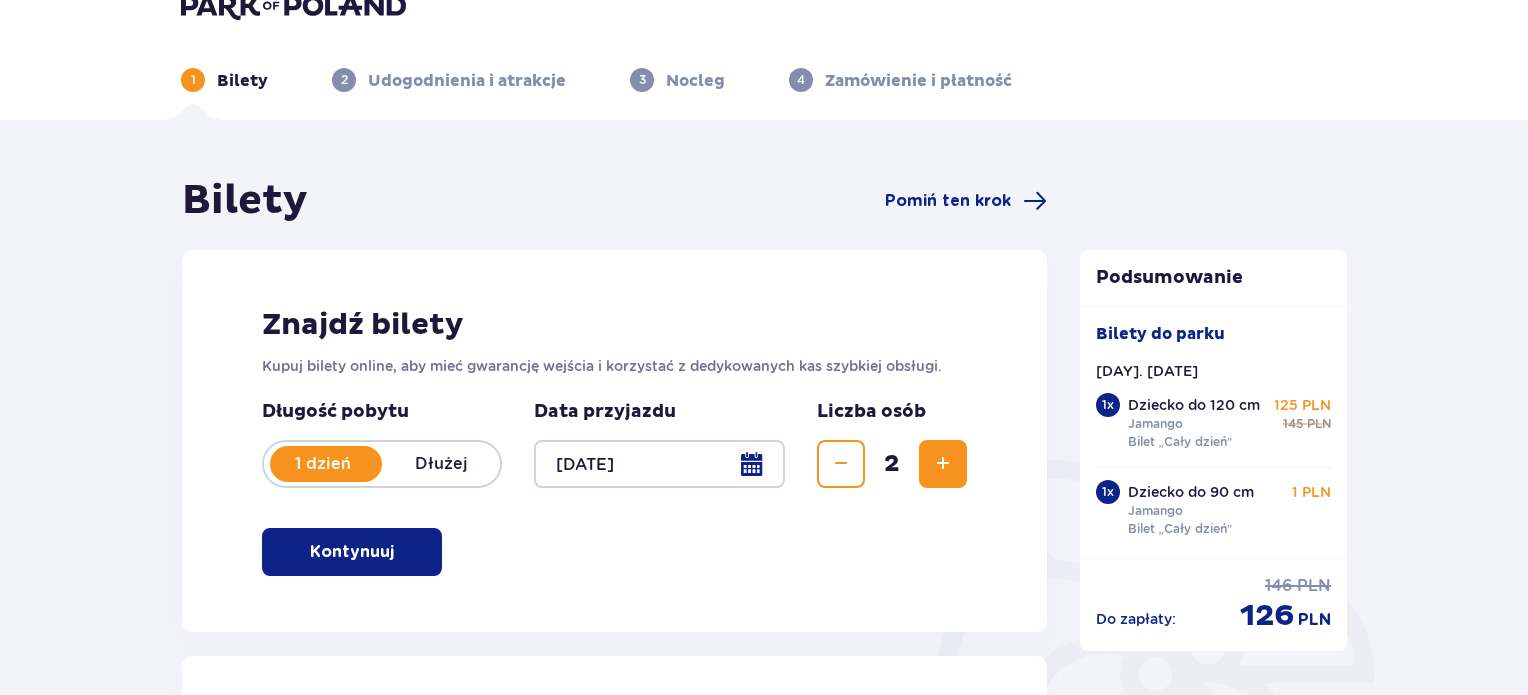 scroll, scrollTop: 37, scrollLeft: 0, axis: vertical 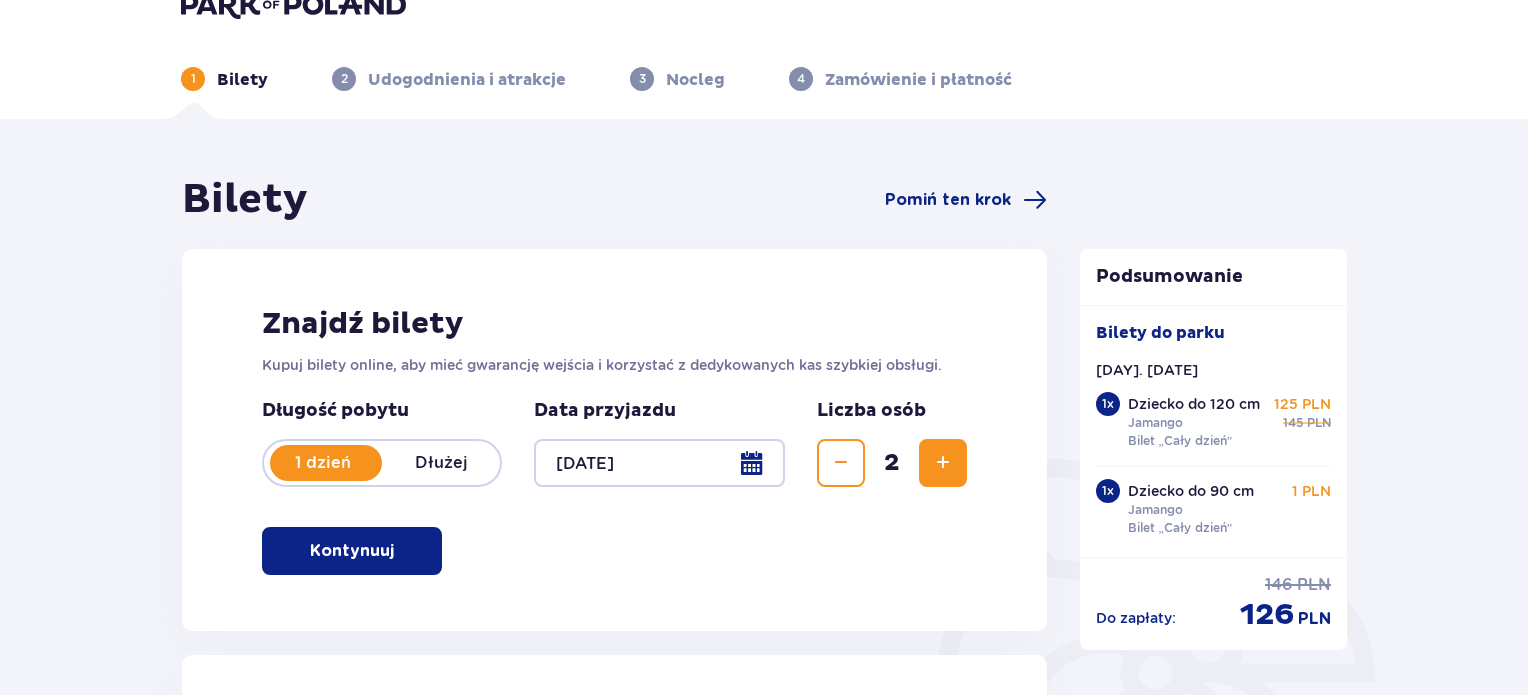 click at bounding box center (943, 463) 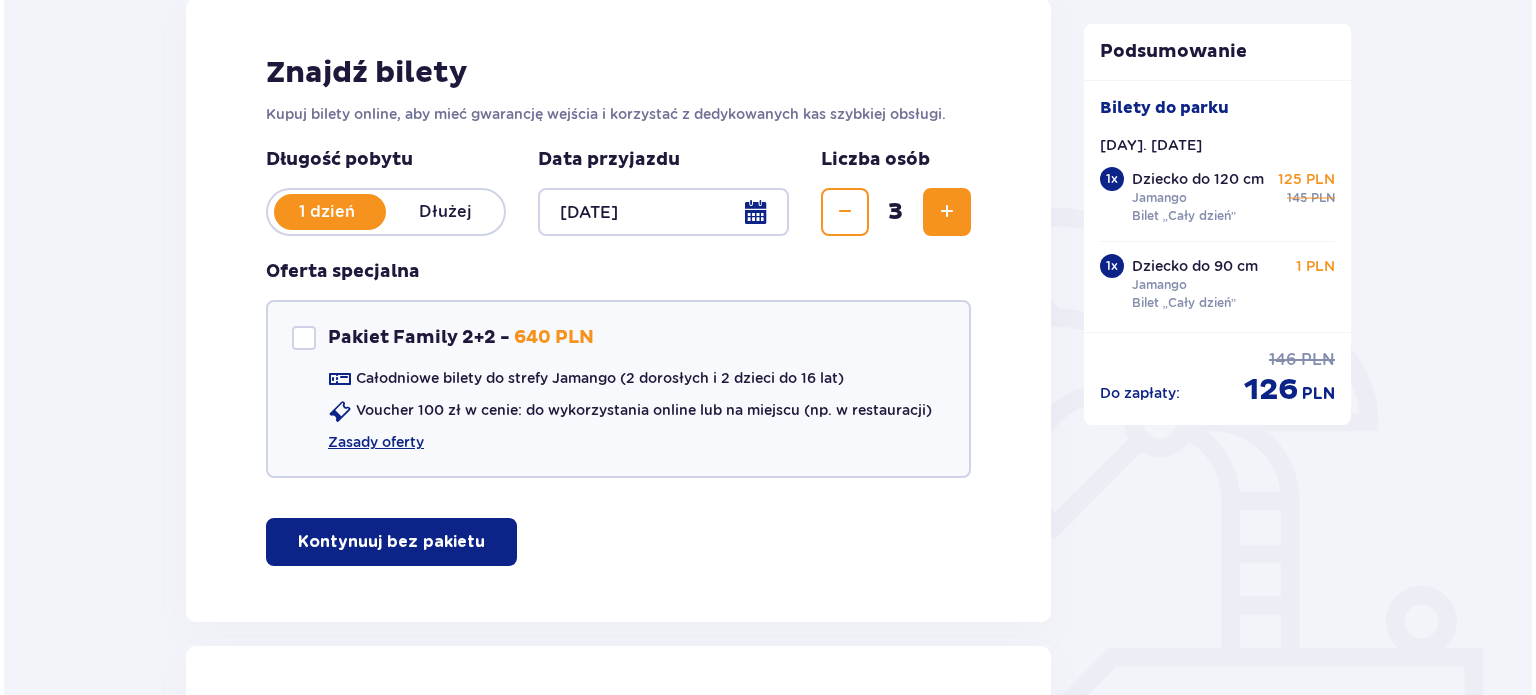 scroll, scrollTop: 272, scrollLeft: 0, axis: vertical 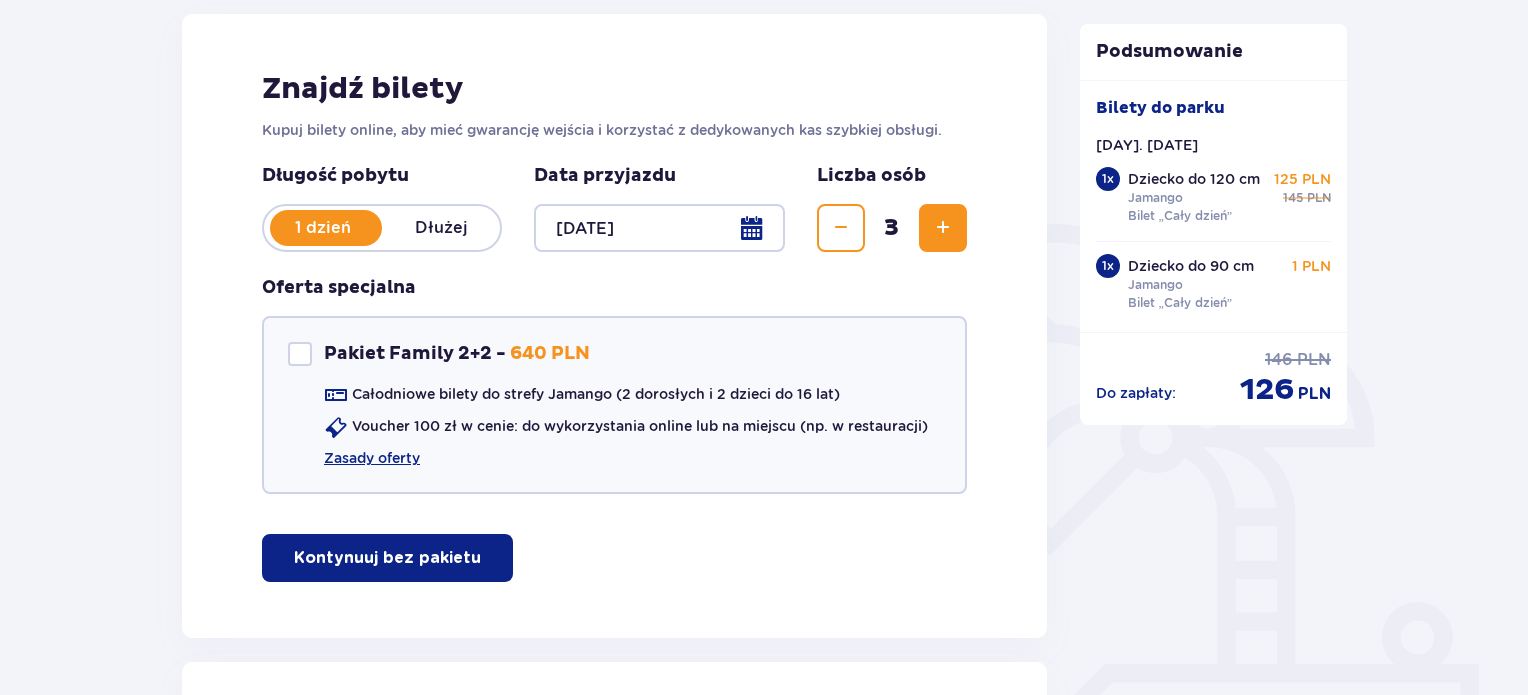 click at bounding box center [659, 228] 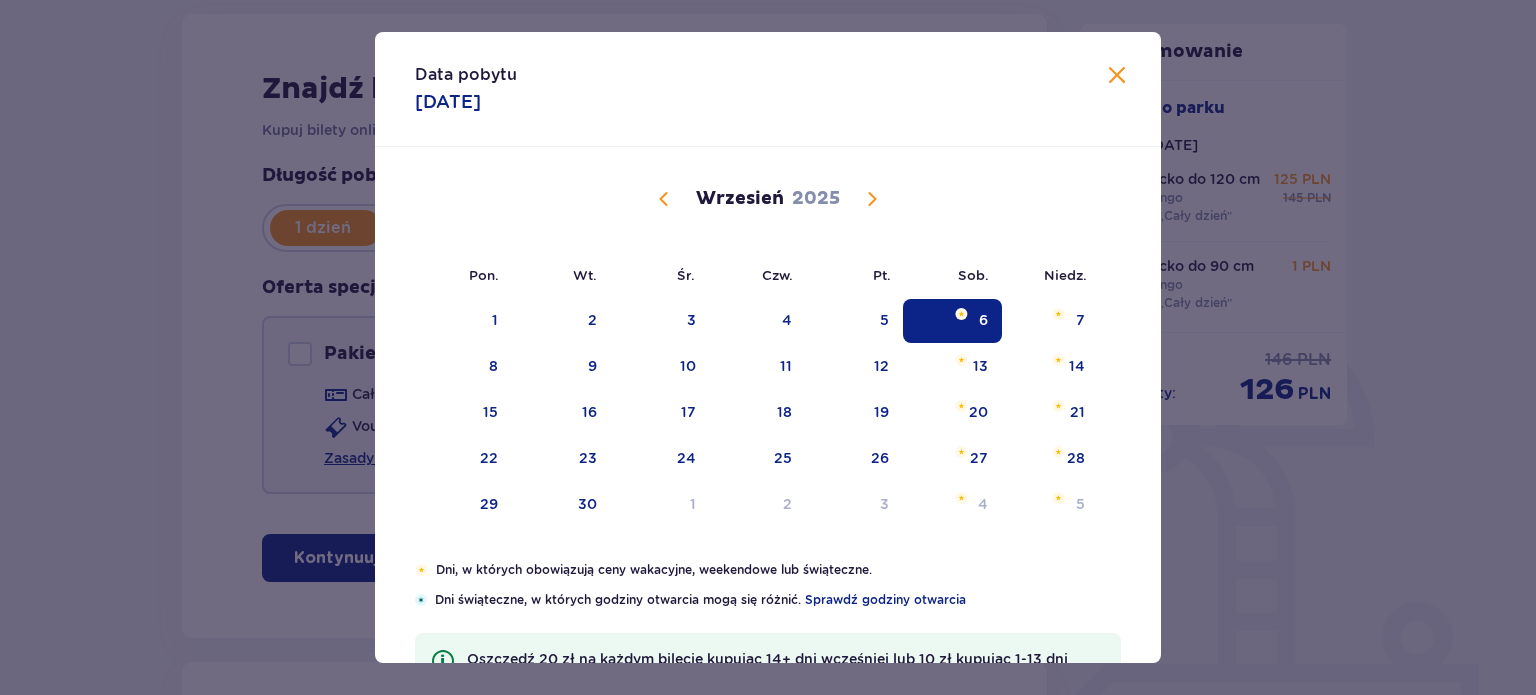 click at bounding box center (664, 199) 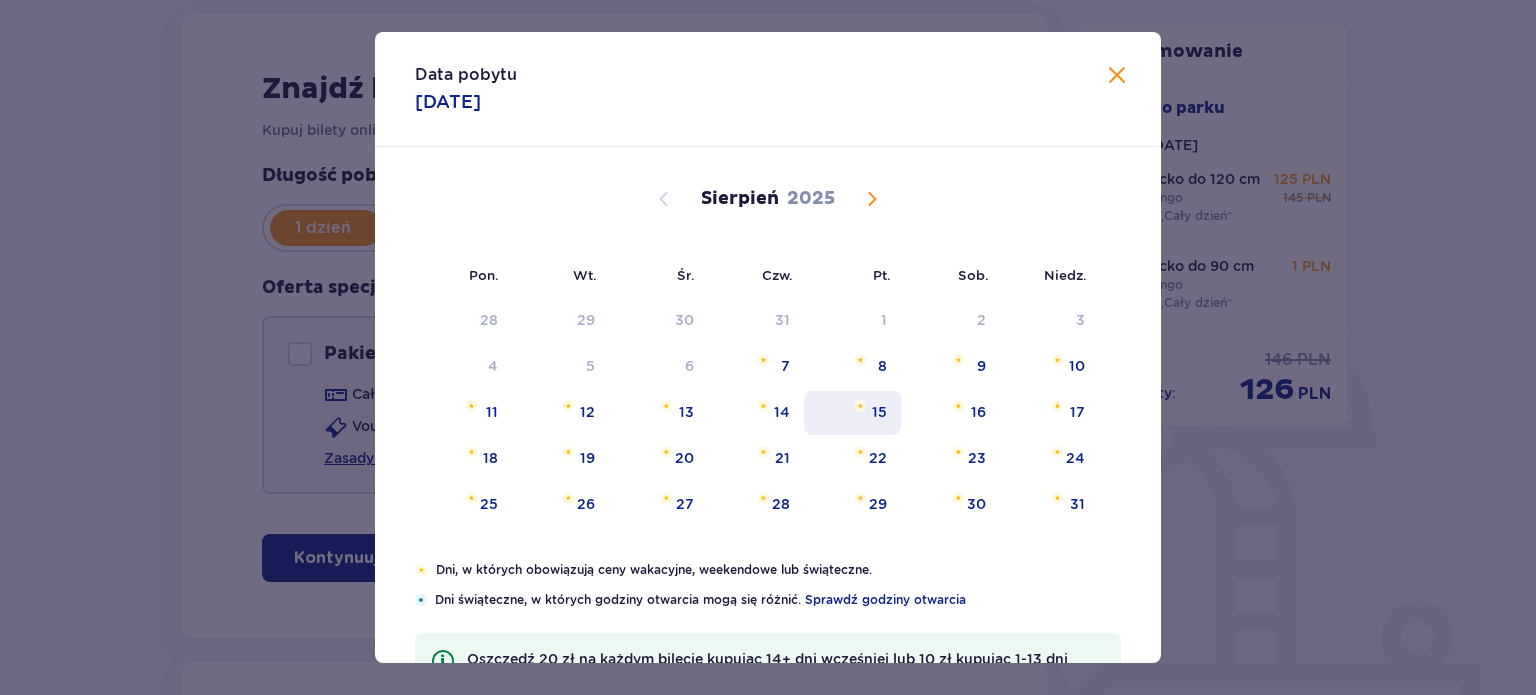 click on "15" at bounding box center (852, 413) 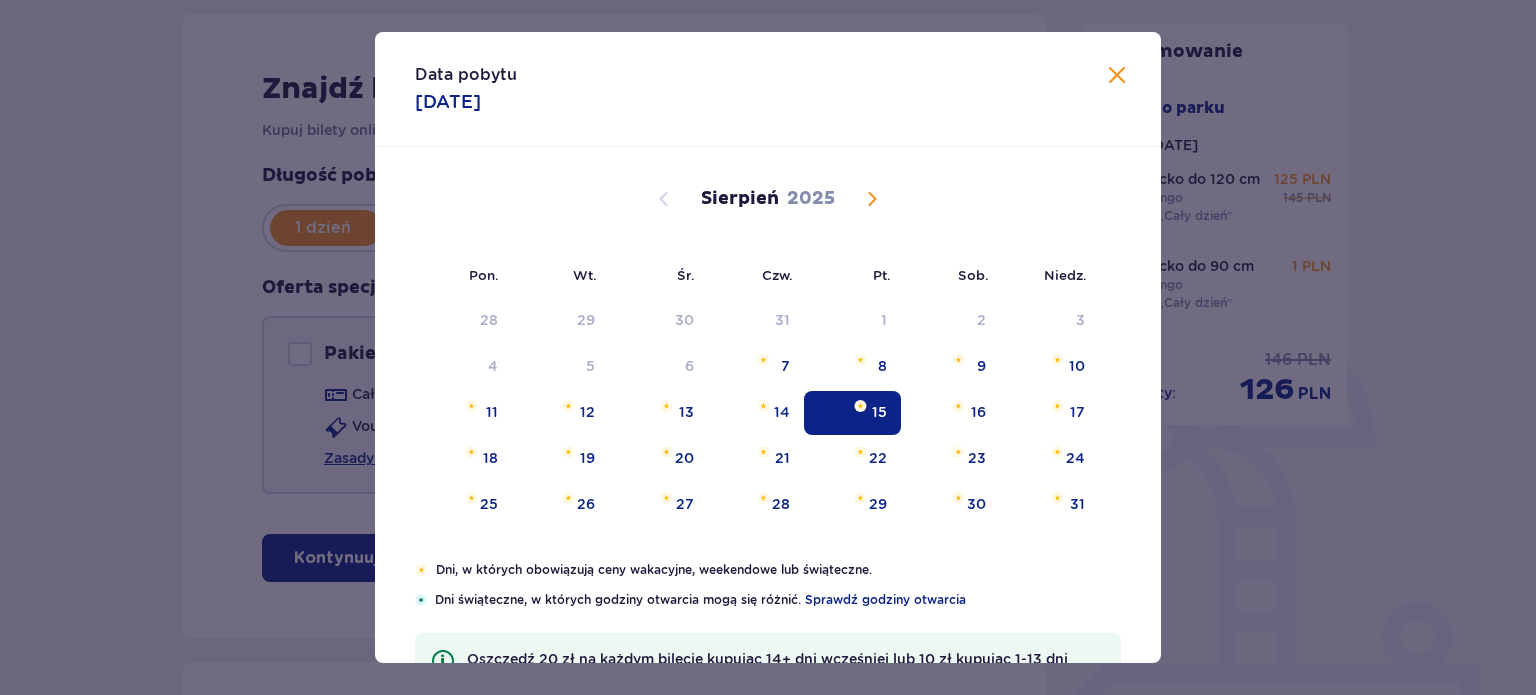 type on "15.08.25" 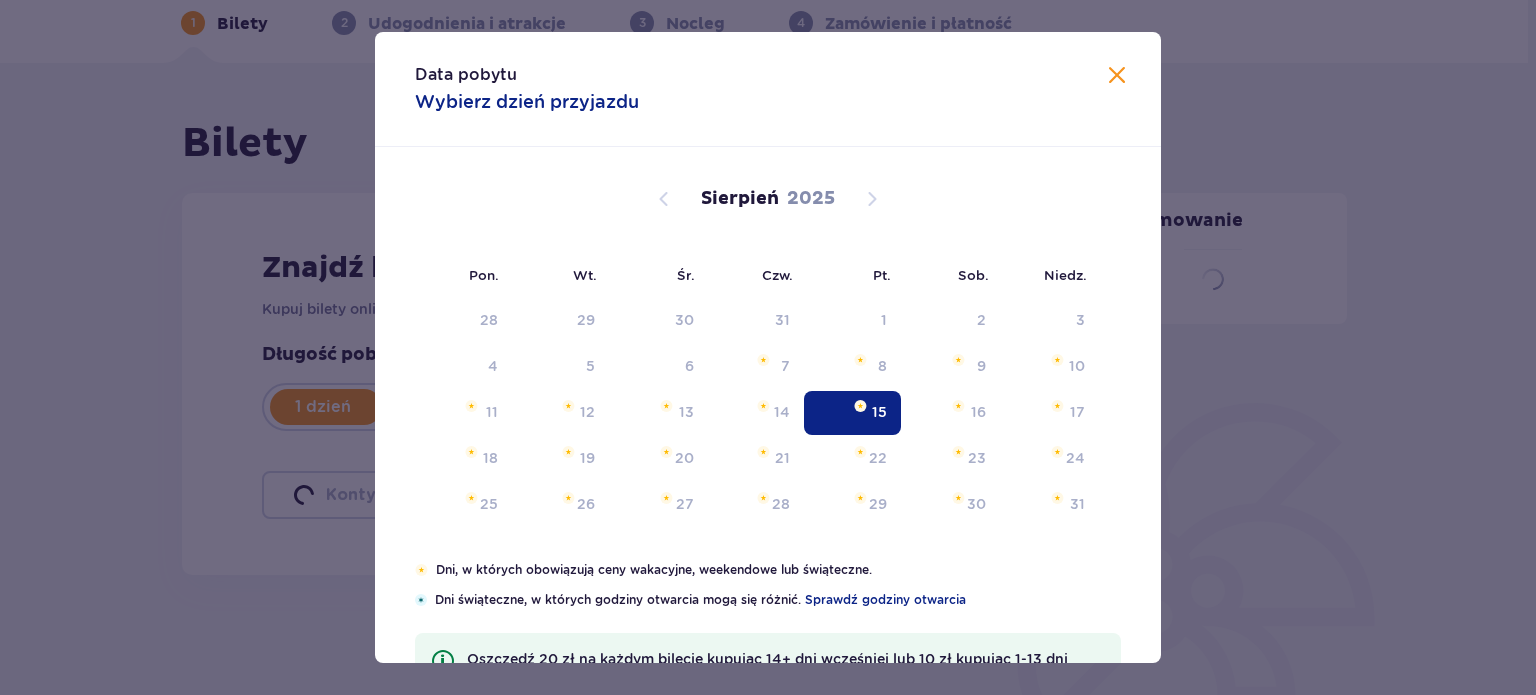 scroll, scrollTop: 92, scrollLeft: 0, axis: vertical 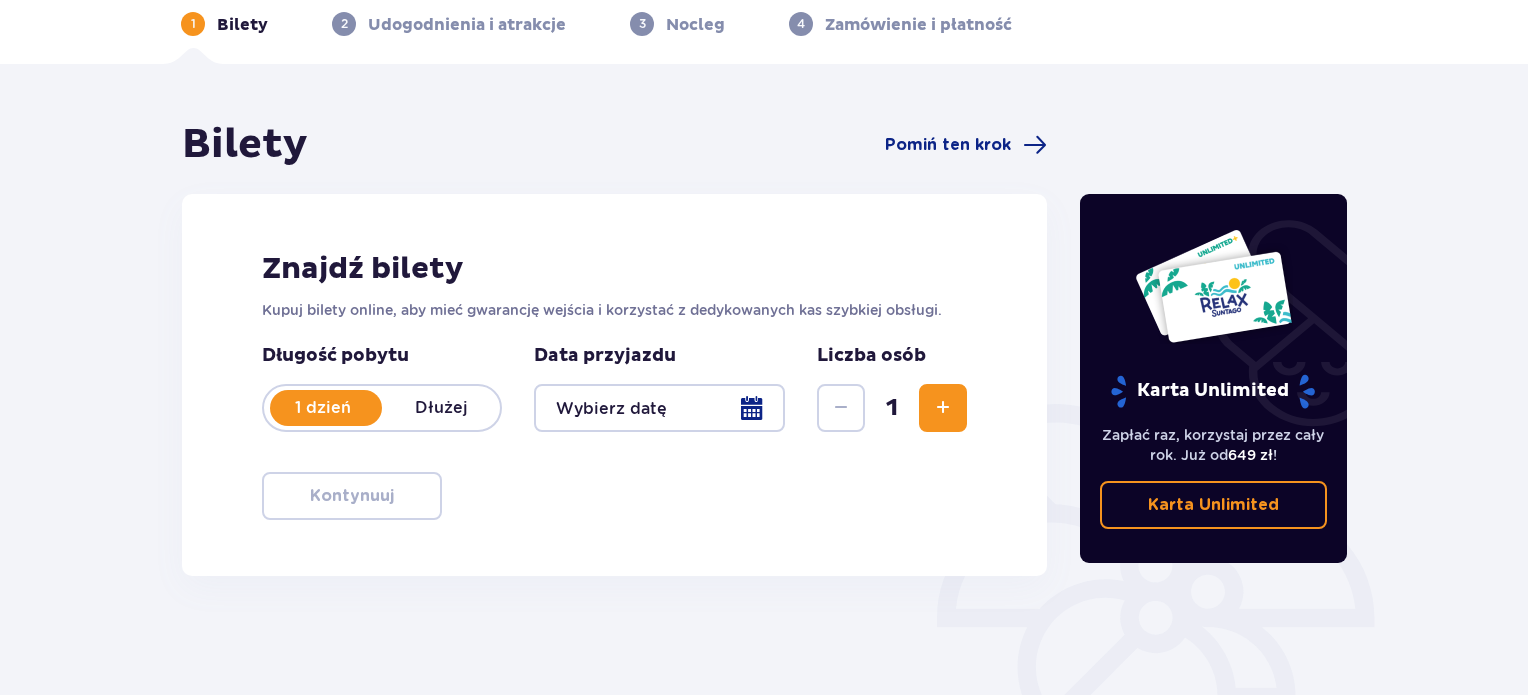 click at bounding box center [943, 408] 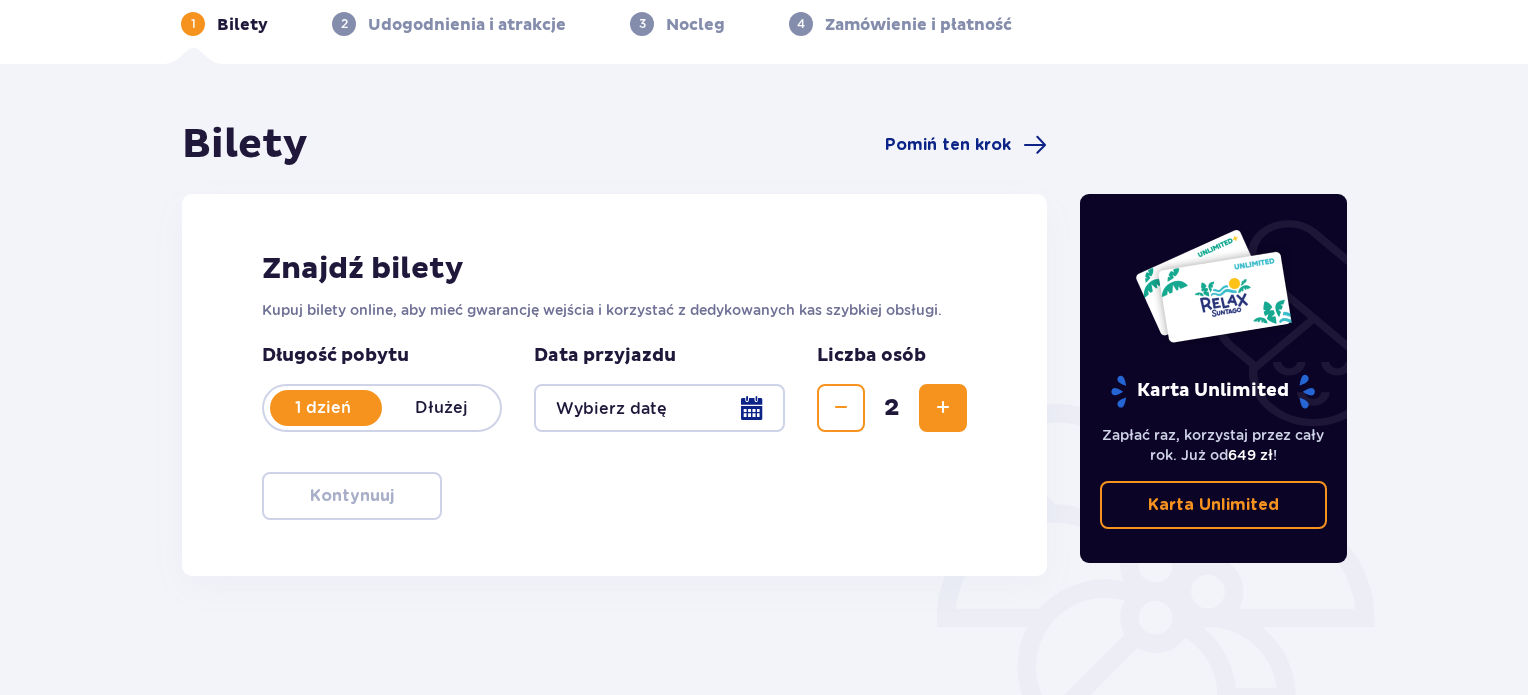 click at bounding box center [659, 408] 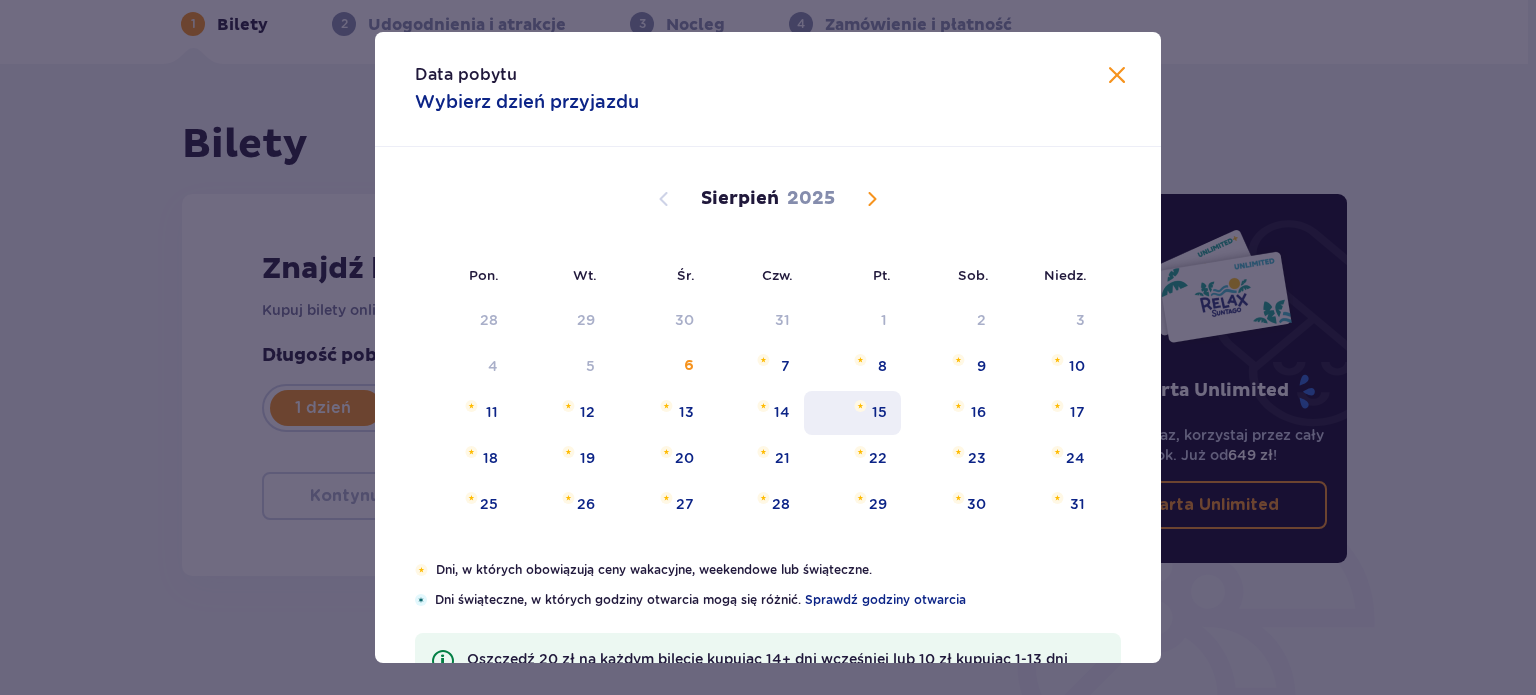 click on "15" at bounding box center [852, 413] 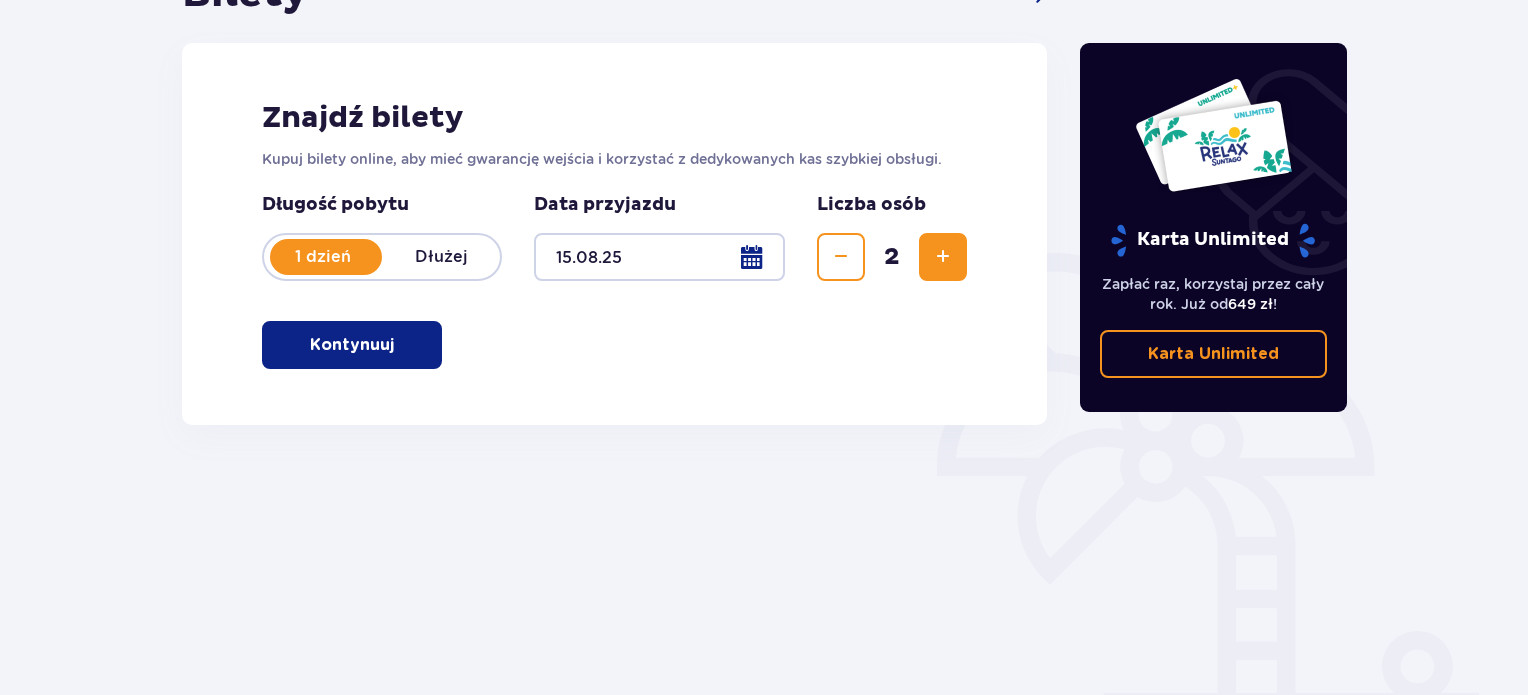 scroll, scrollTop: 272, scrollLeft: 0, axis: vertical 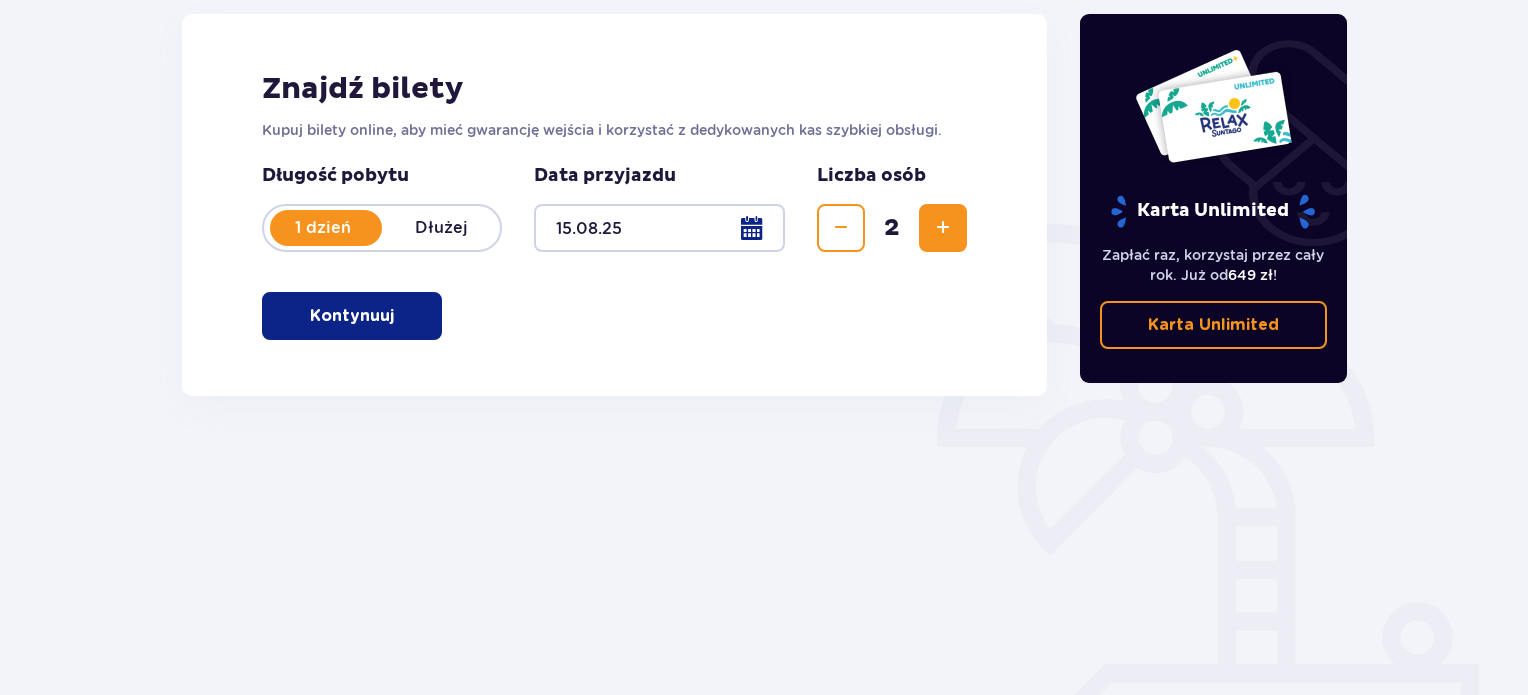 click at bounding box center (943, 228) 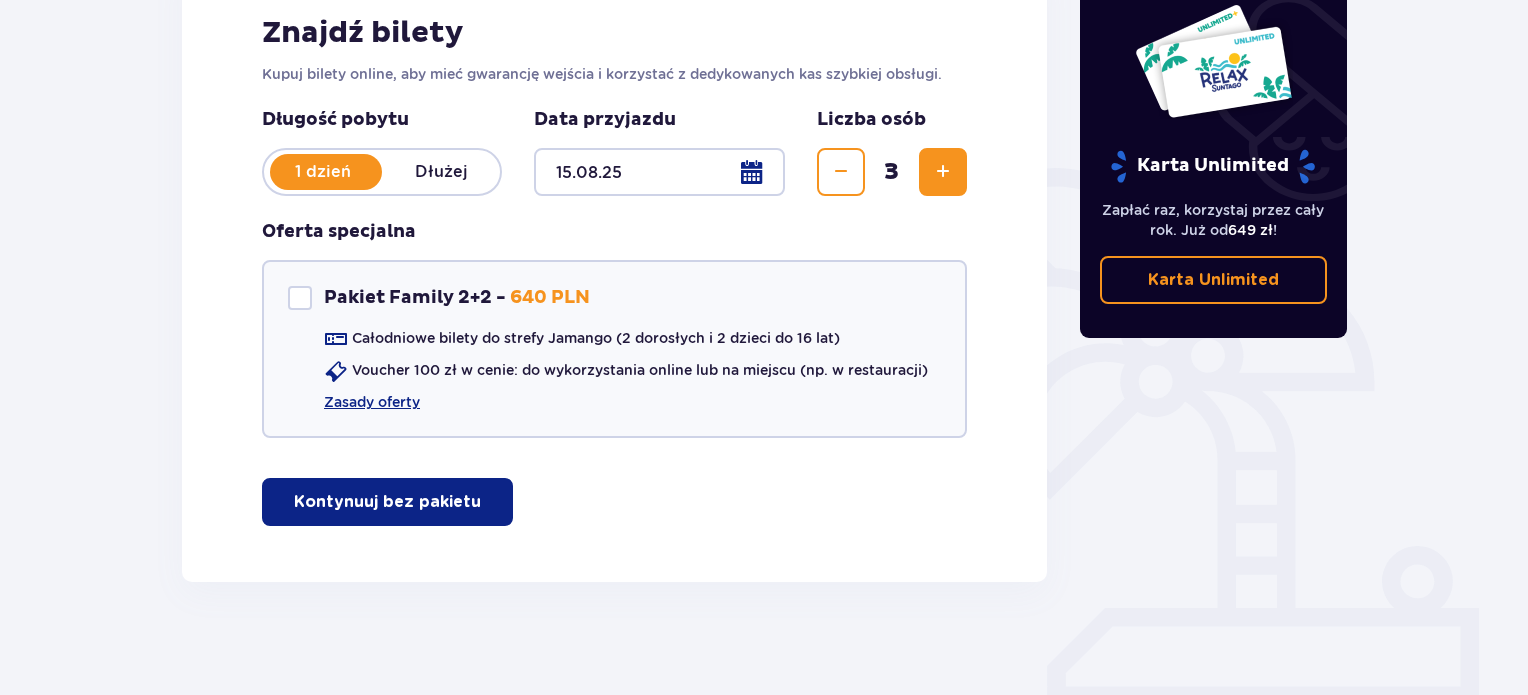 scroll, scrollTop: 334, scrollLeft: 0, axis: vertical 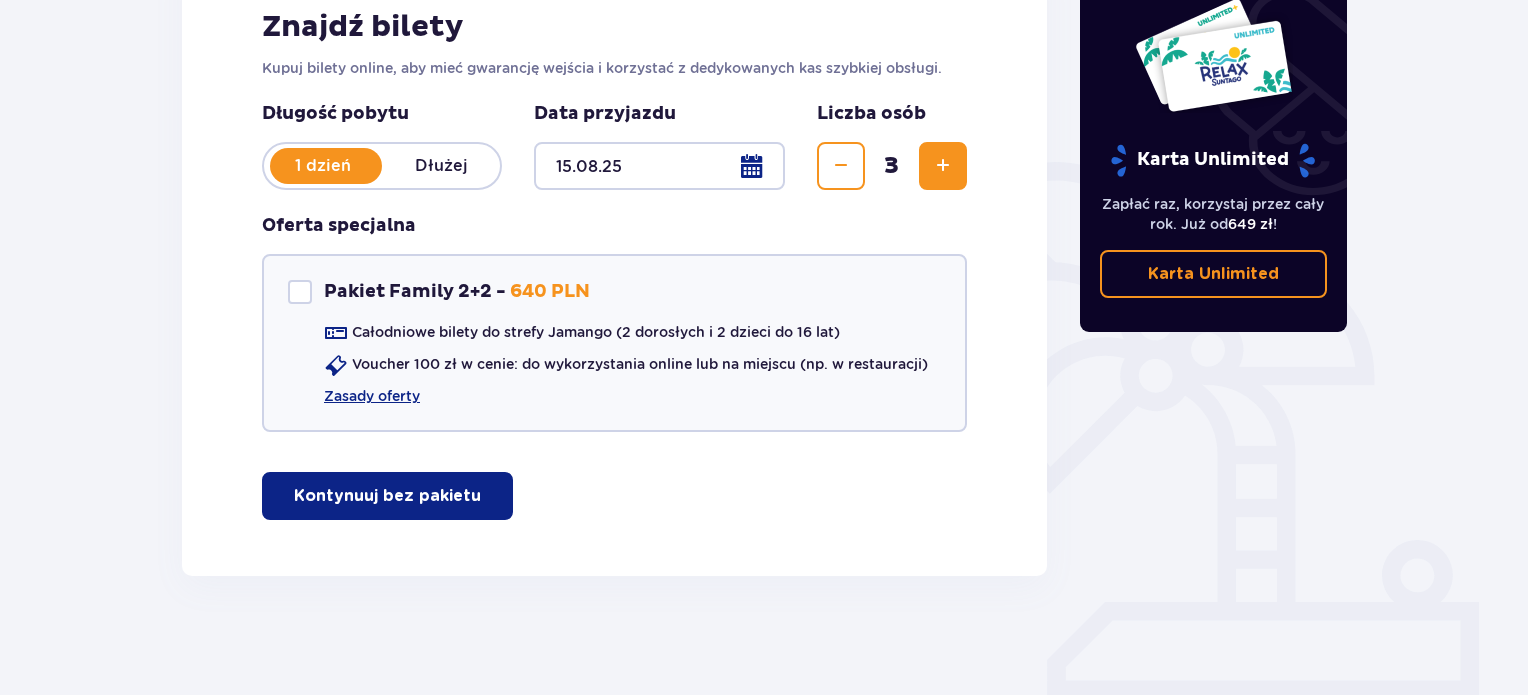 click on "Kontynuuj bez pakietu" at bounding box center (387, 496) 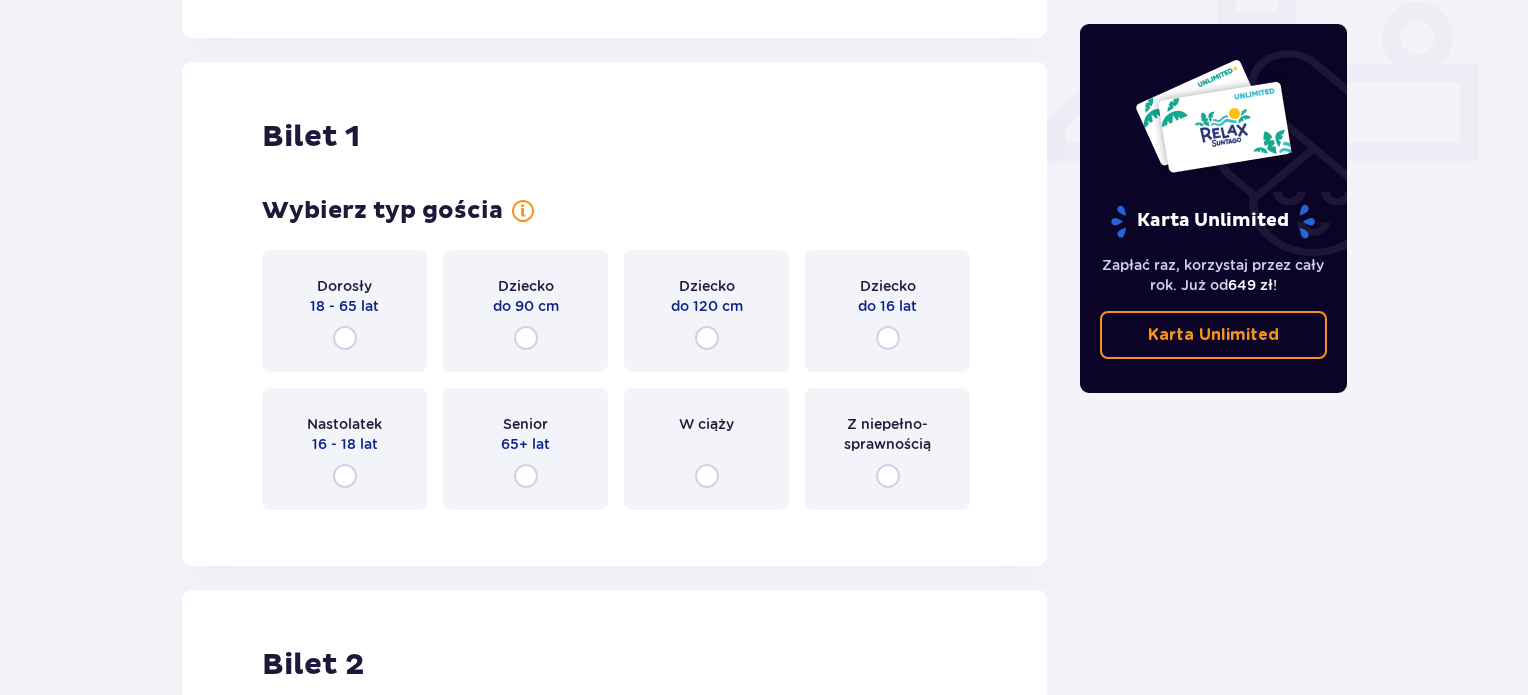 scroll, scrollTop: 872, scrollLeft: 0, axis: vertical 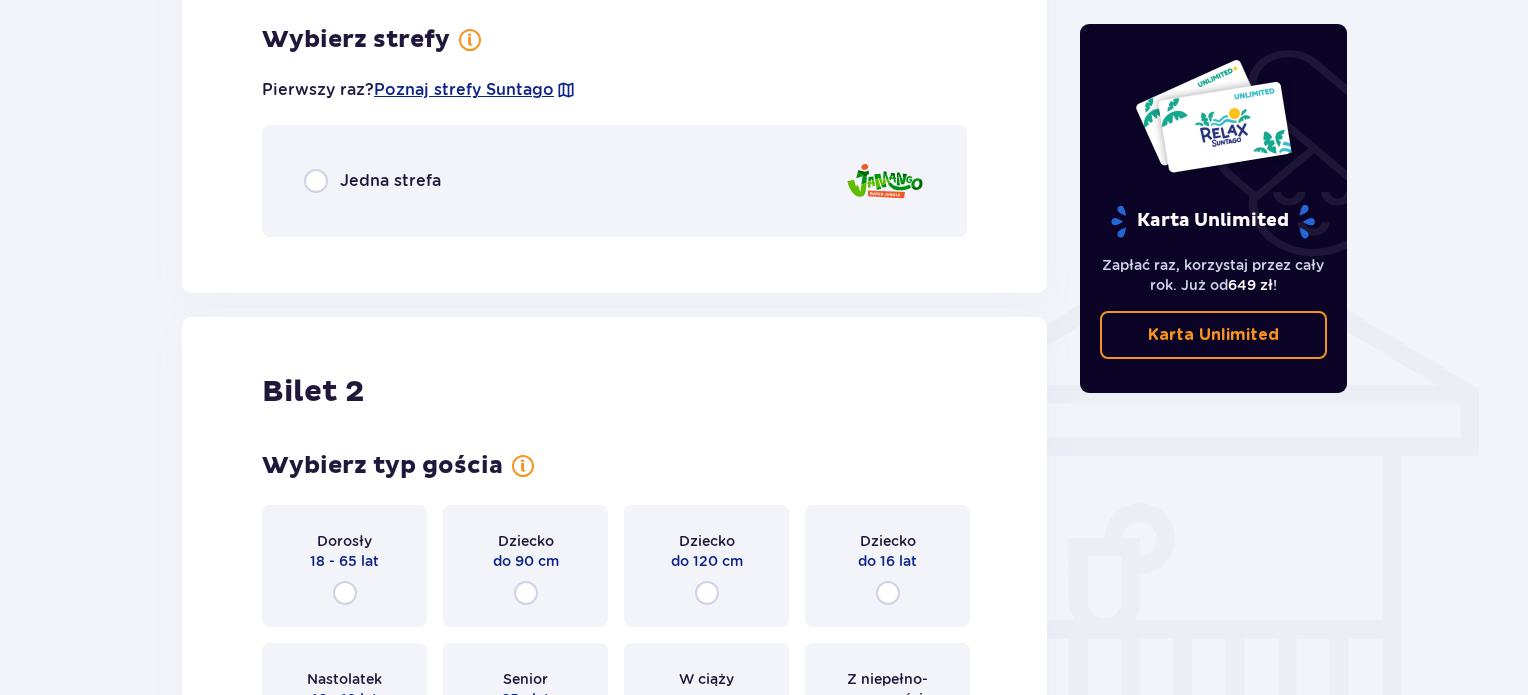 click on "Jedna strefa" at bounding box center (390, 181) 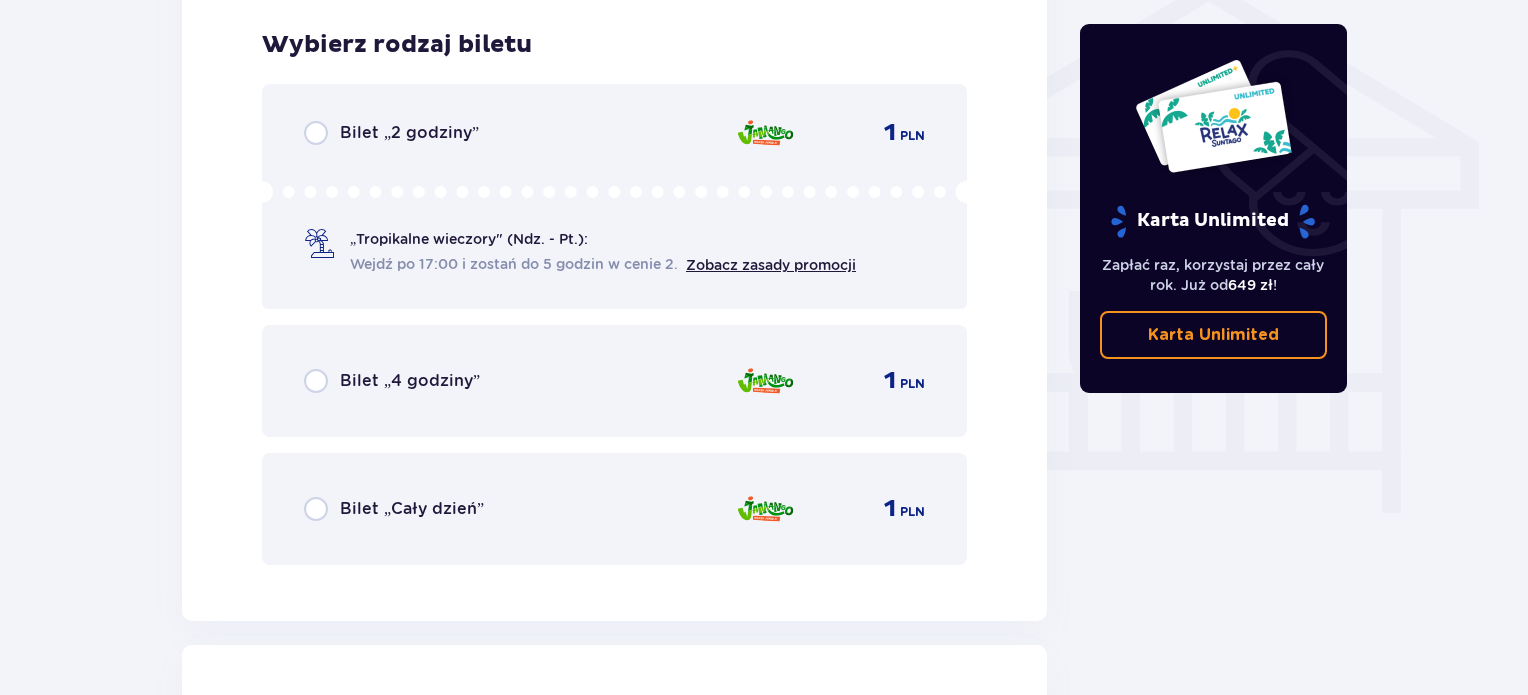 scroll, scrollTop: 1649, scrollLeft: 0, axis: vertical 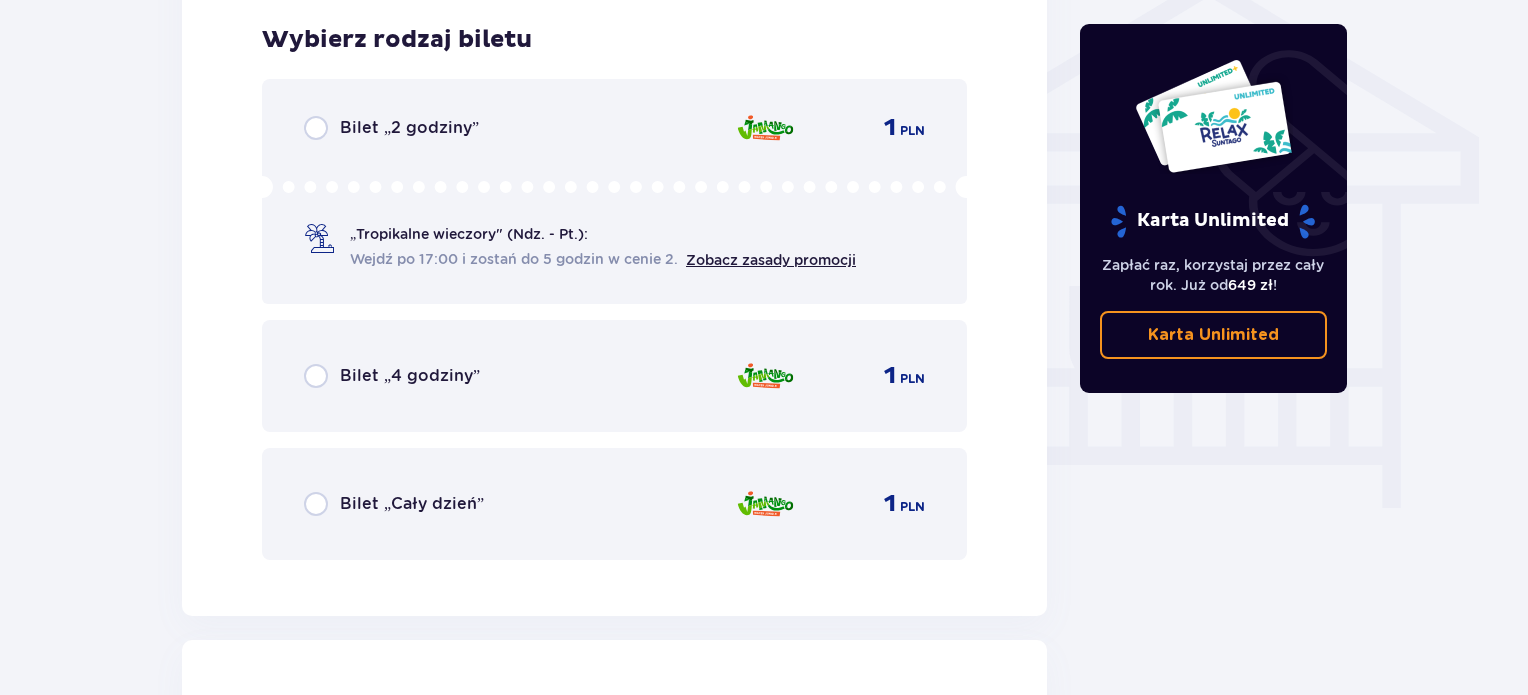 click on "Bilet „Cały dzień”   1 PLN" at bounding box center [614, 504] 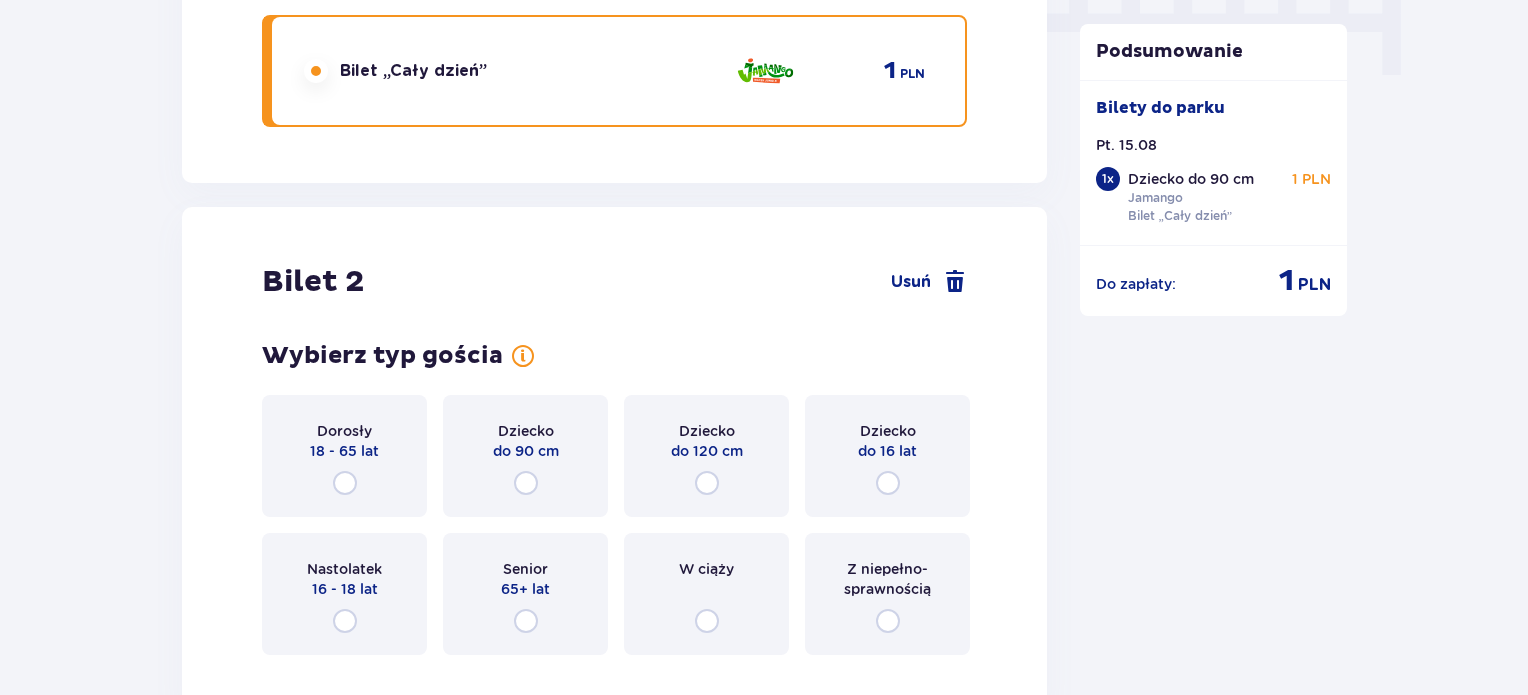 scroll, scrollTop: 2263, scrollLeft: 0, axis: vertical 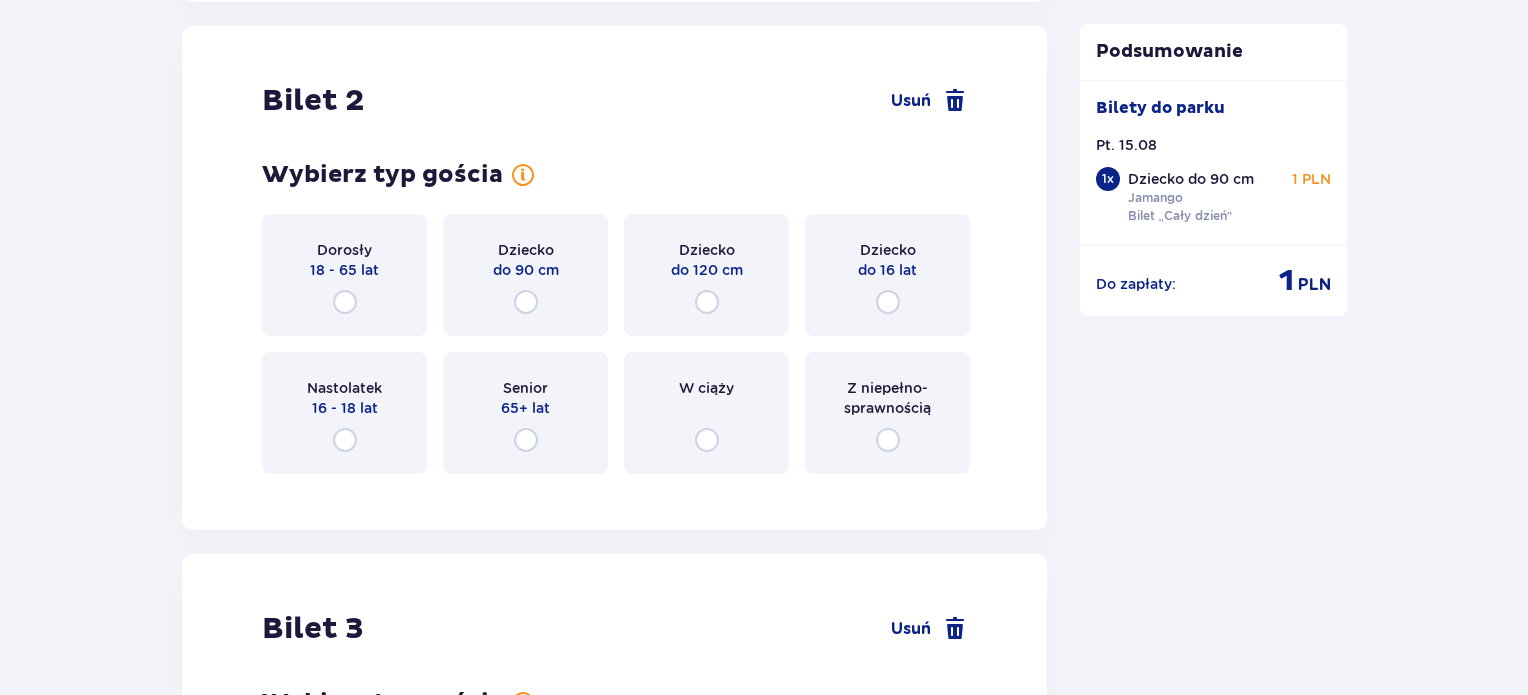 click on "Dziecko do 120 cm" at bounding box center (706, 275) 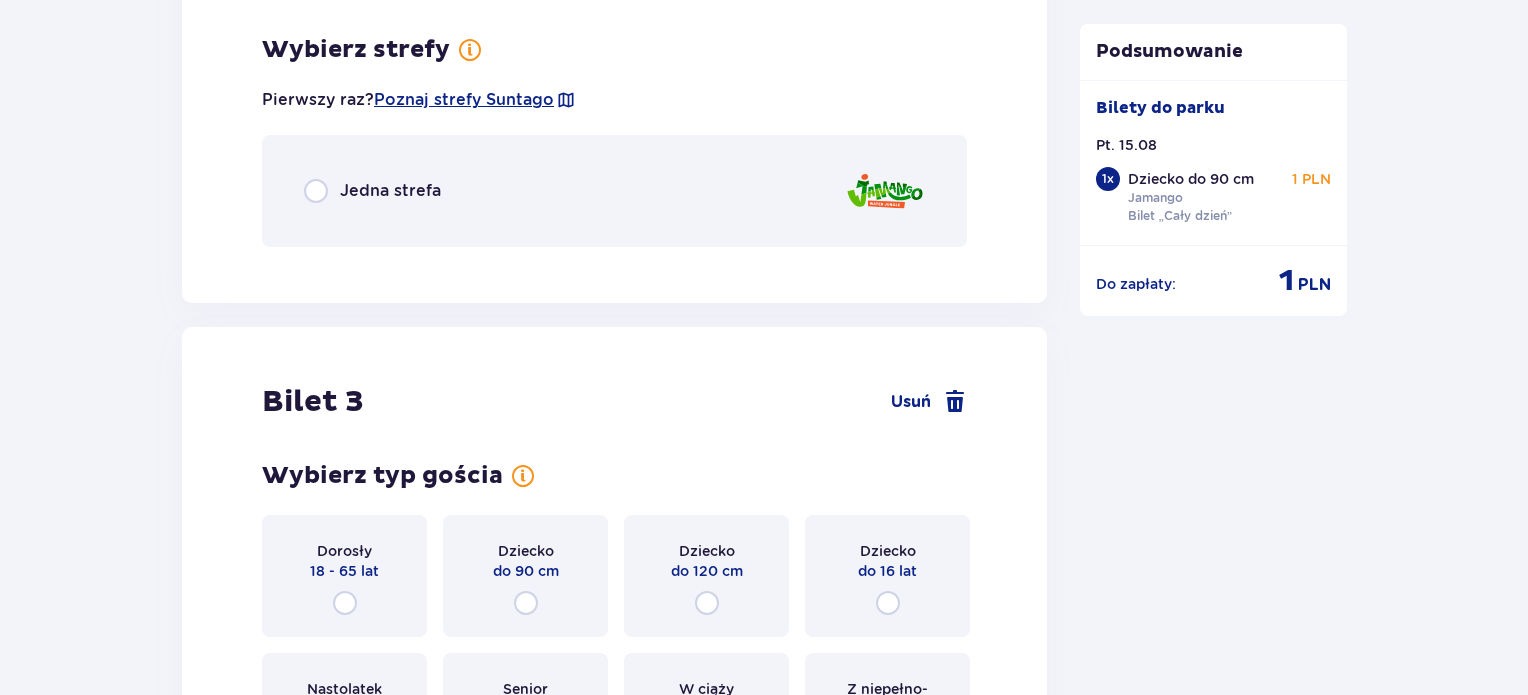 scroll, scrollTop: 2751, scrollLeft: 0, axis: vertical 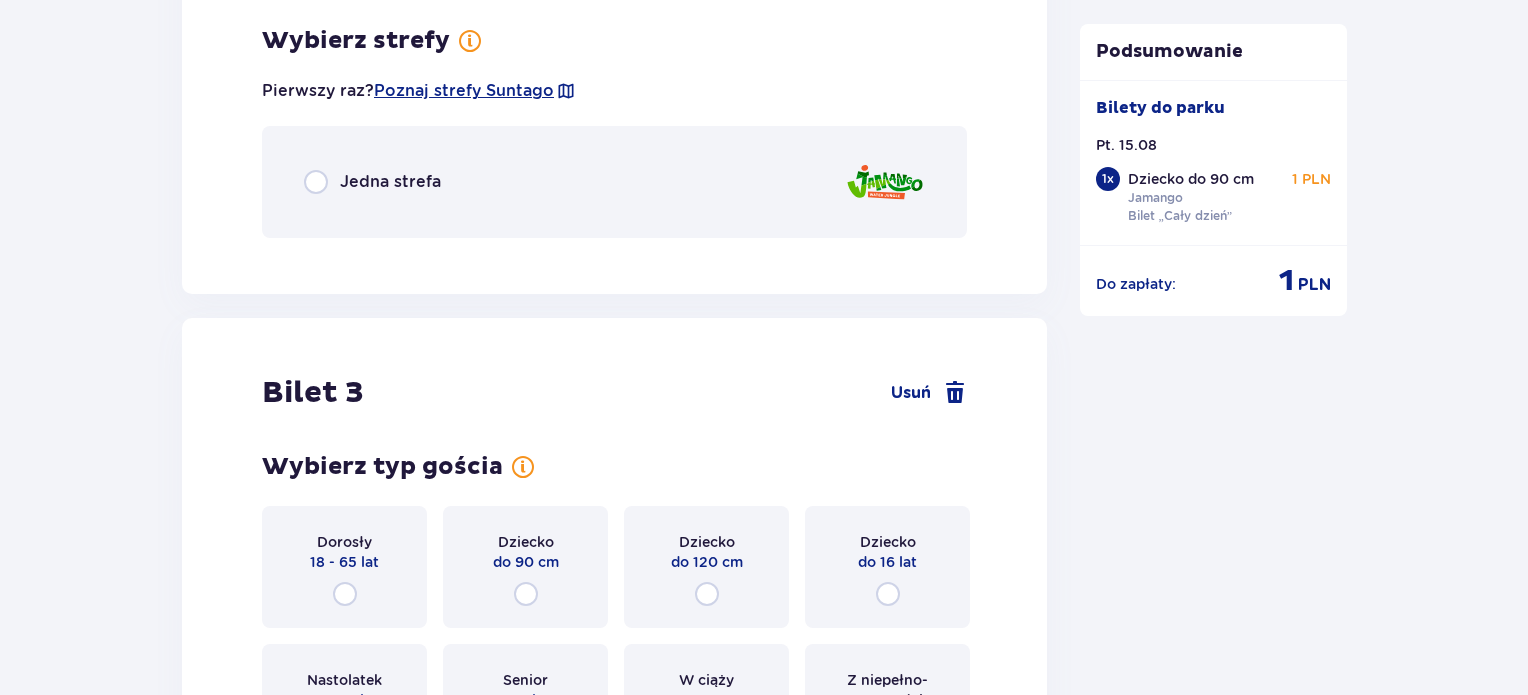 click on "Jedna strefa" at bounding box center [614, 182] 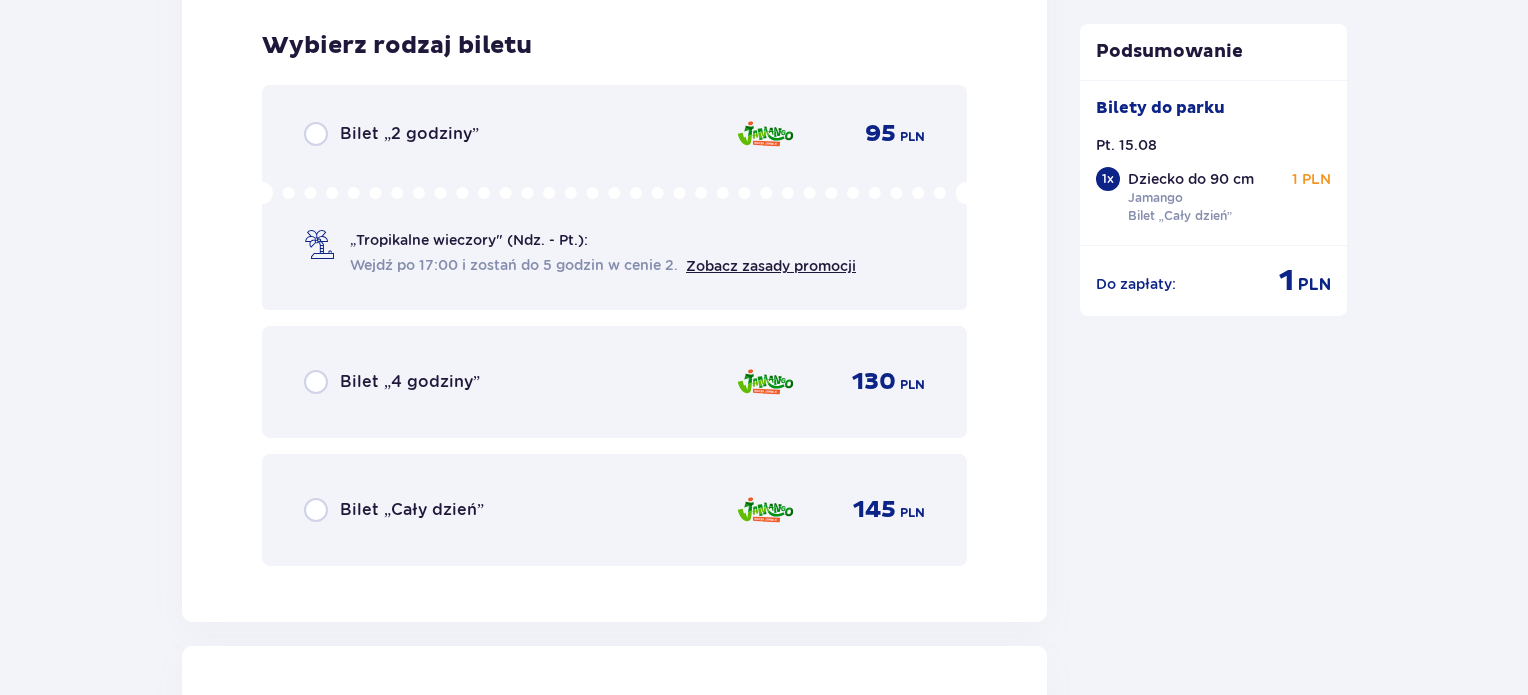 scroll, scrollTop: 3003, scrollLeft: 0, axis: vertical 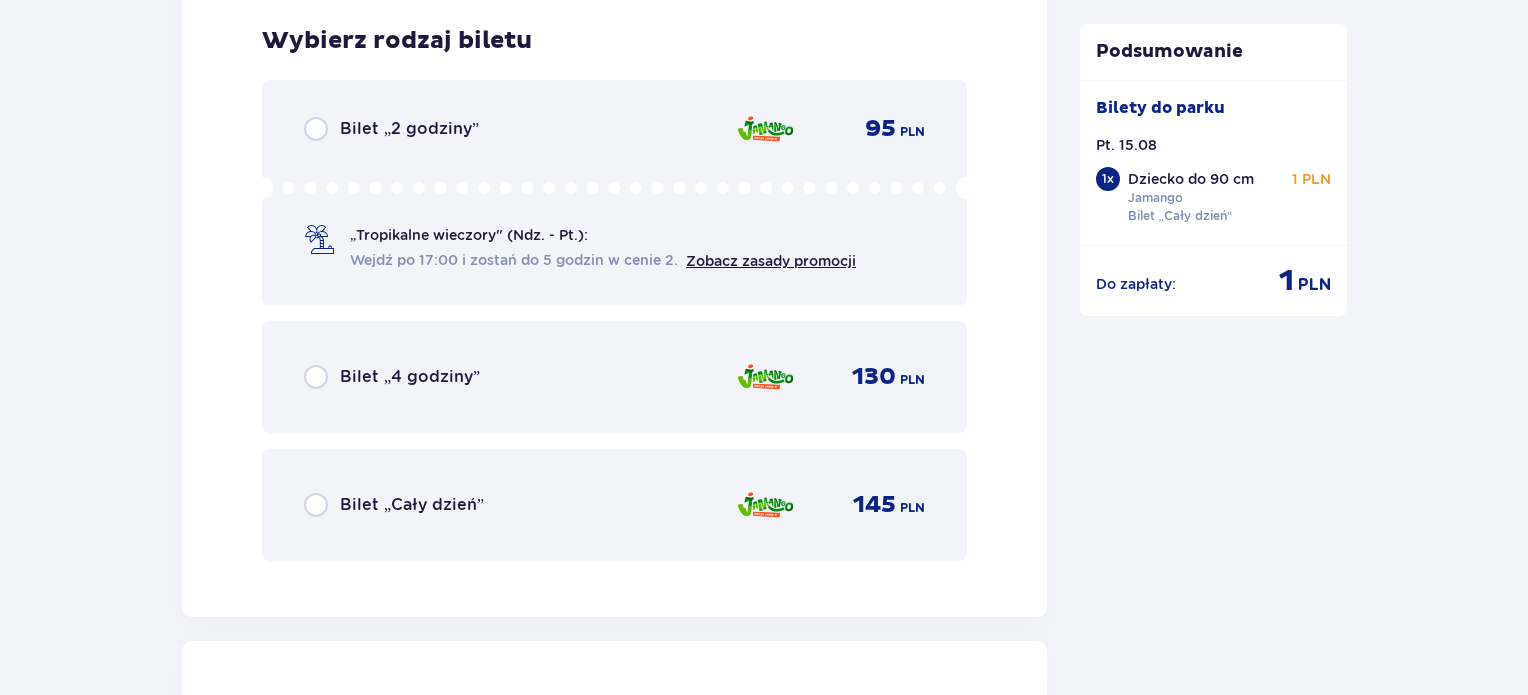 click on "Bilet „Cały dzień”   145 PLN" at bounding box center [614, 505] 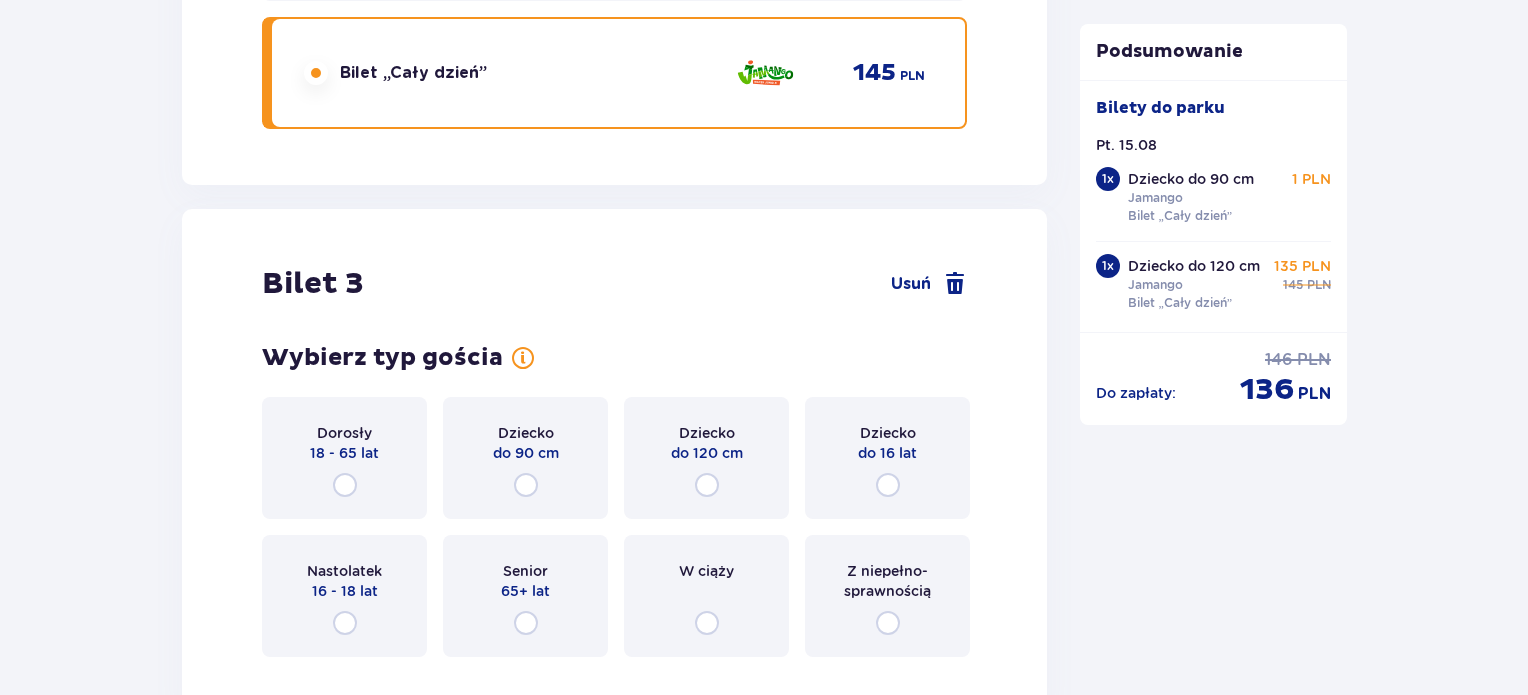 scroll, scrollTop: 3617, scrollLeft: 0, axis: vertical 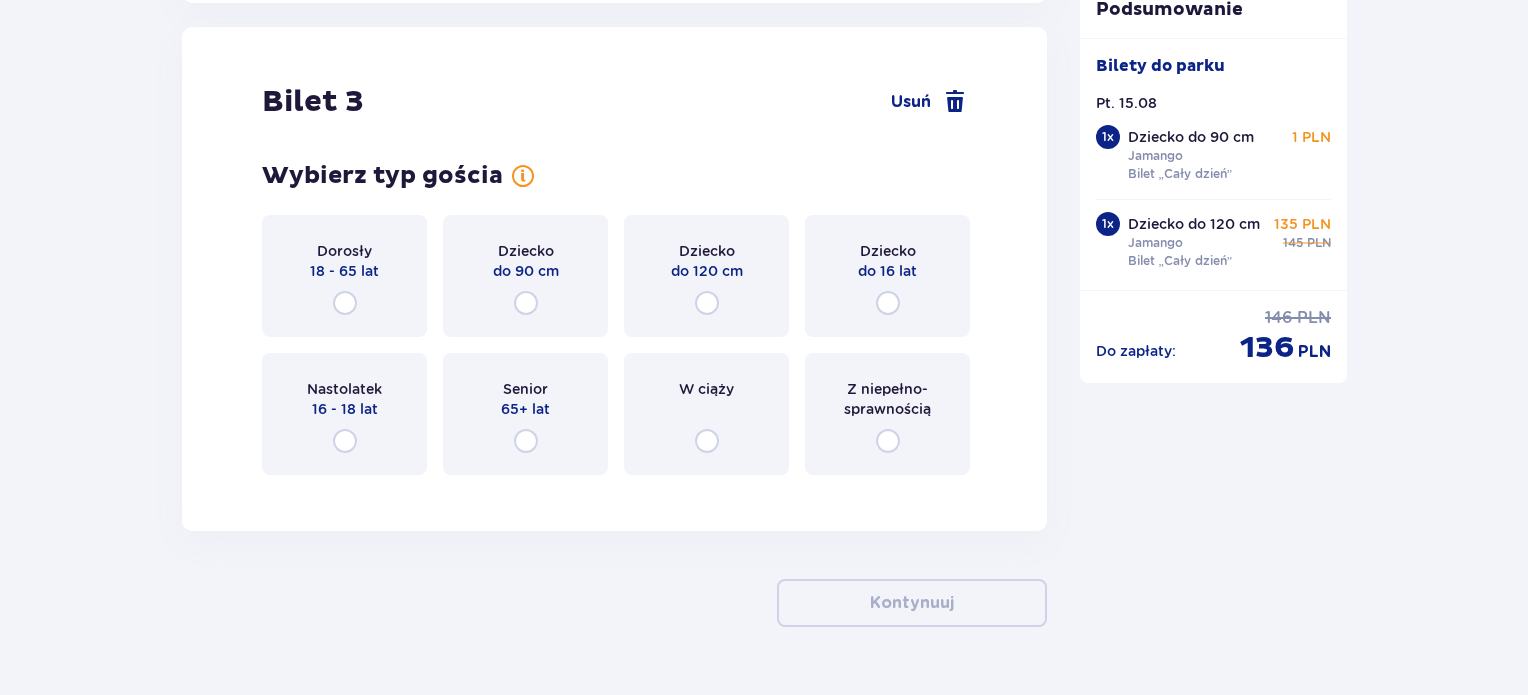 click on "Dziecko do 120 cm" at bounding box center [706, 276] 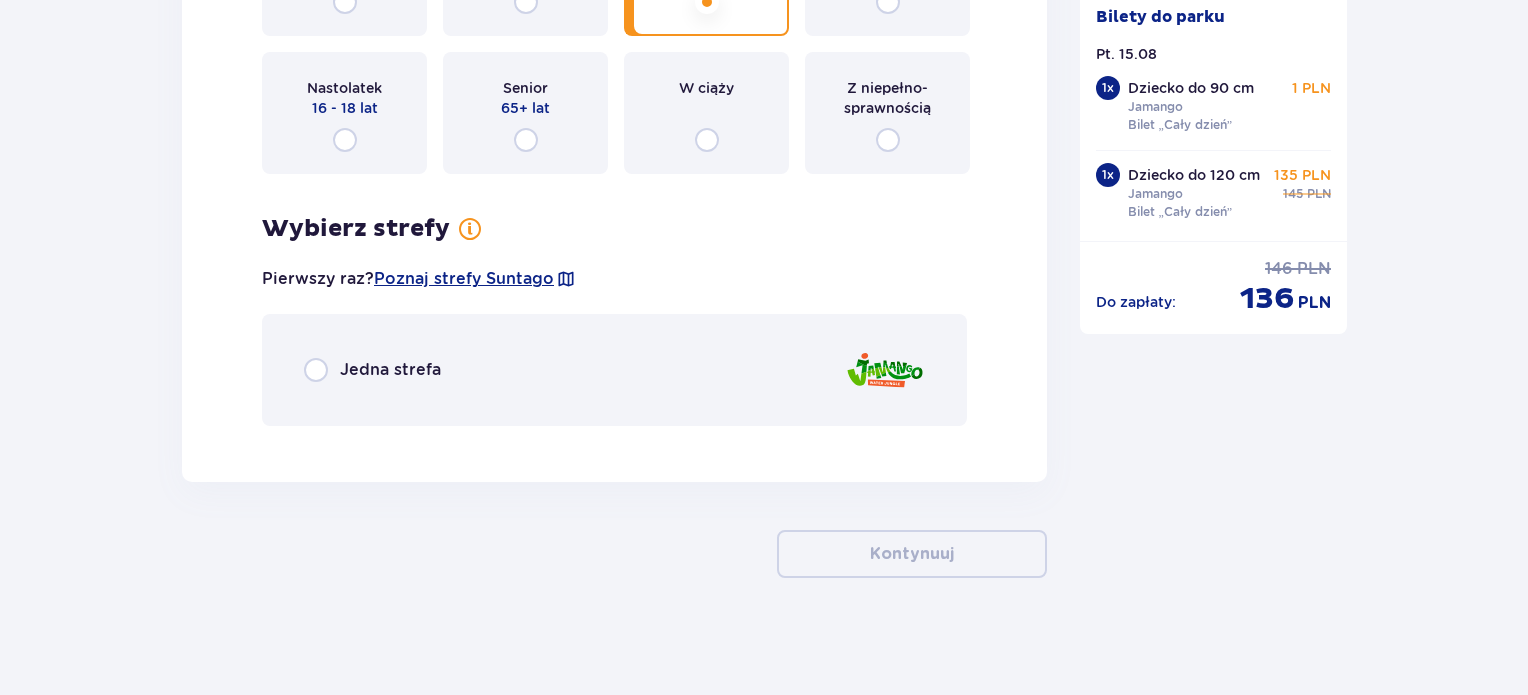 click on "Jedna strefa" at bounding box center (614, 370) 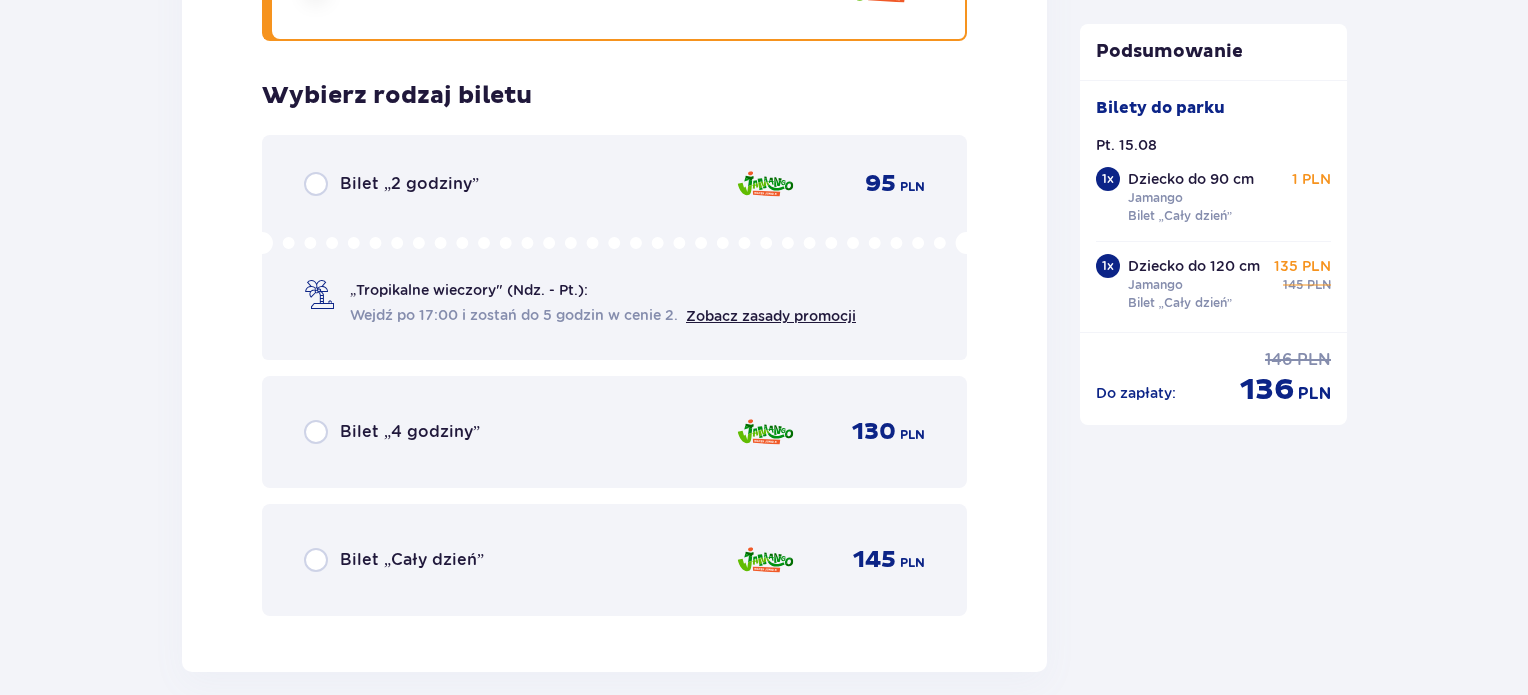 scroll, scrollTop: 4357, scrollLeft: 0, axis: vertical 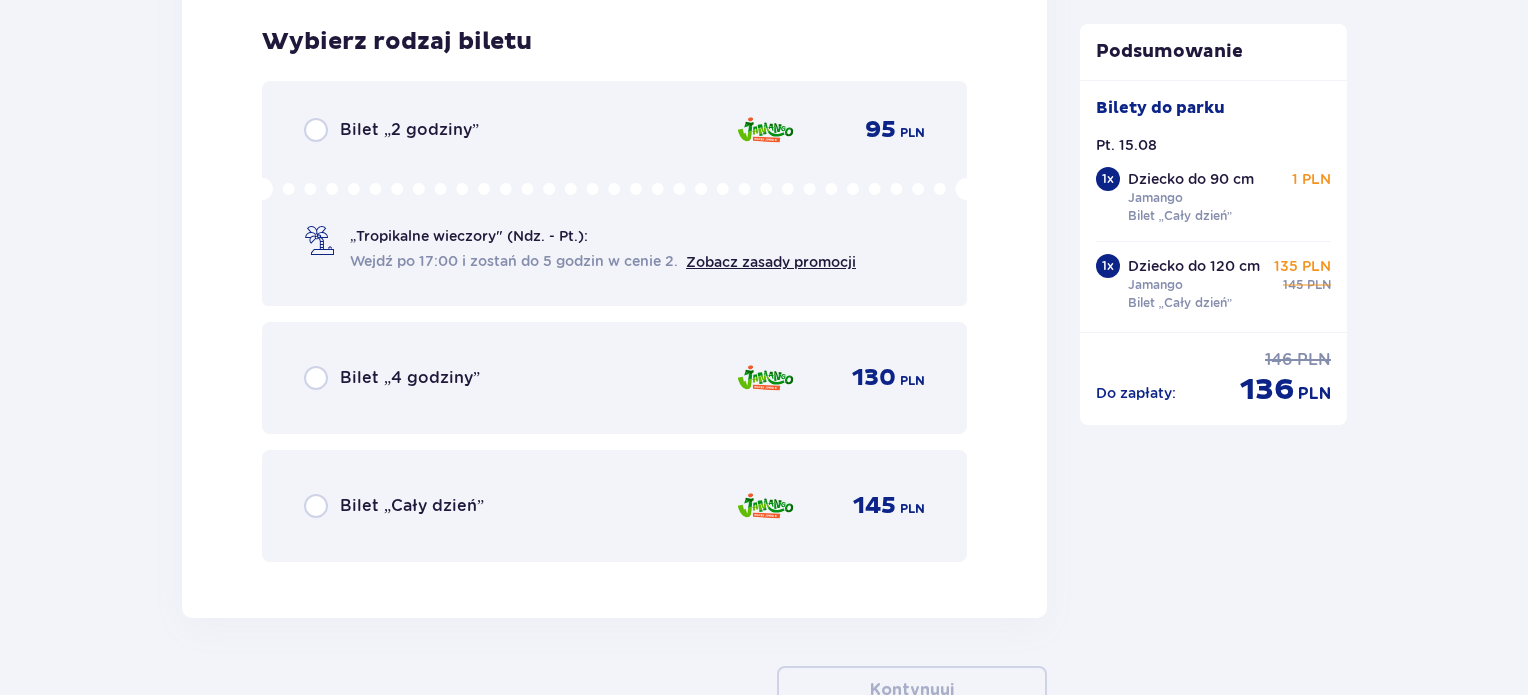 click on "Bilet „Cały dzień”   145 PLN" at bounding box center (614, 506) 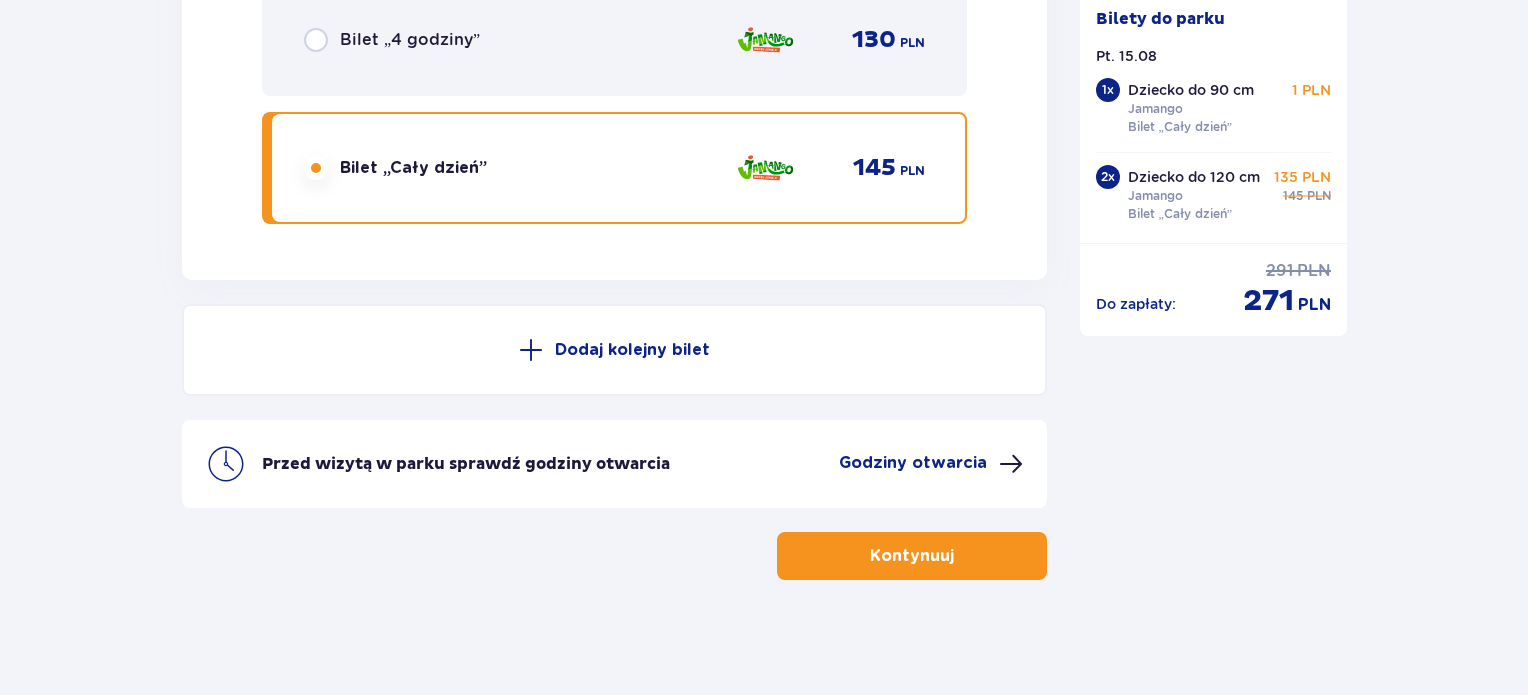 scroll, scrollTop: 4696, scrollLeft: 0, axis: vertical 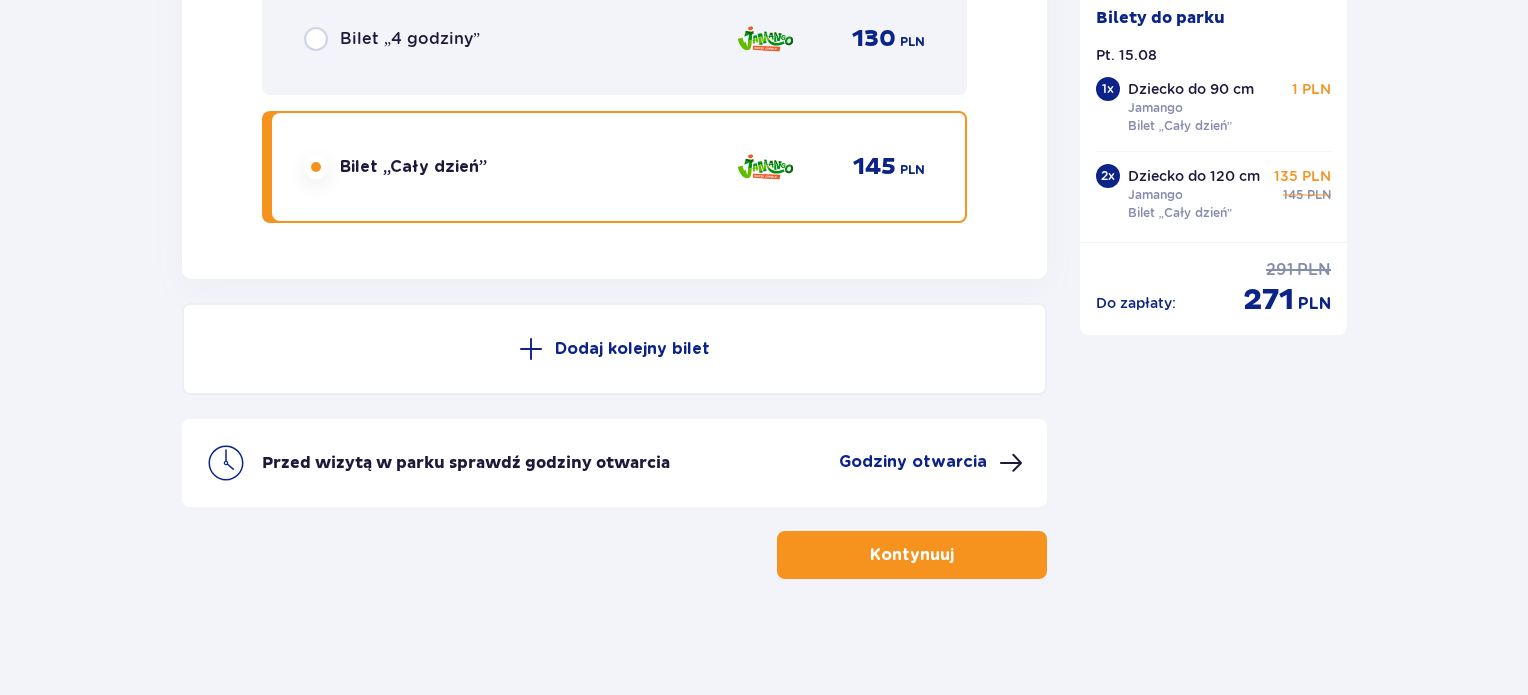 click at bounding box center [958, 555] 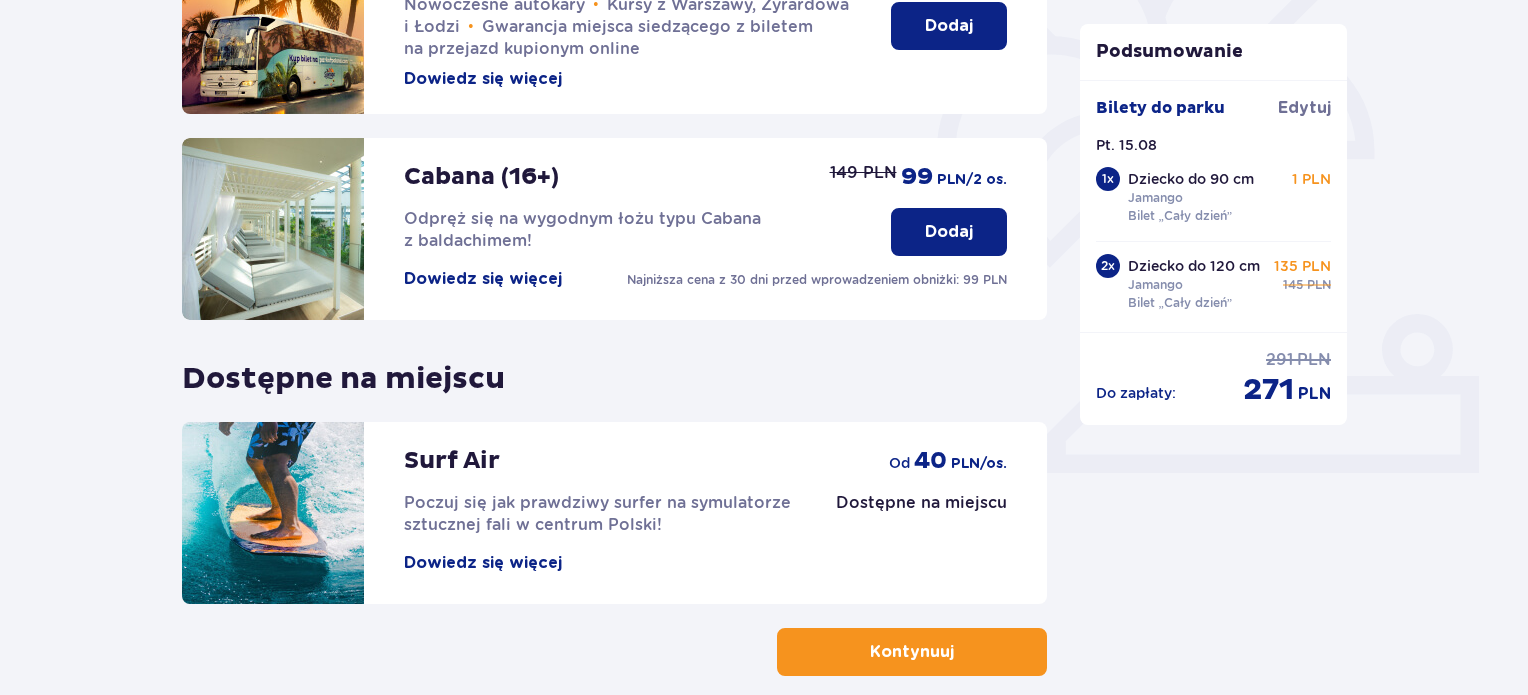 scroll, scrollTop: 660, scrollLeft: 0, axis: vertical 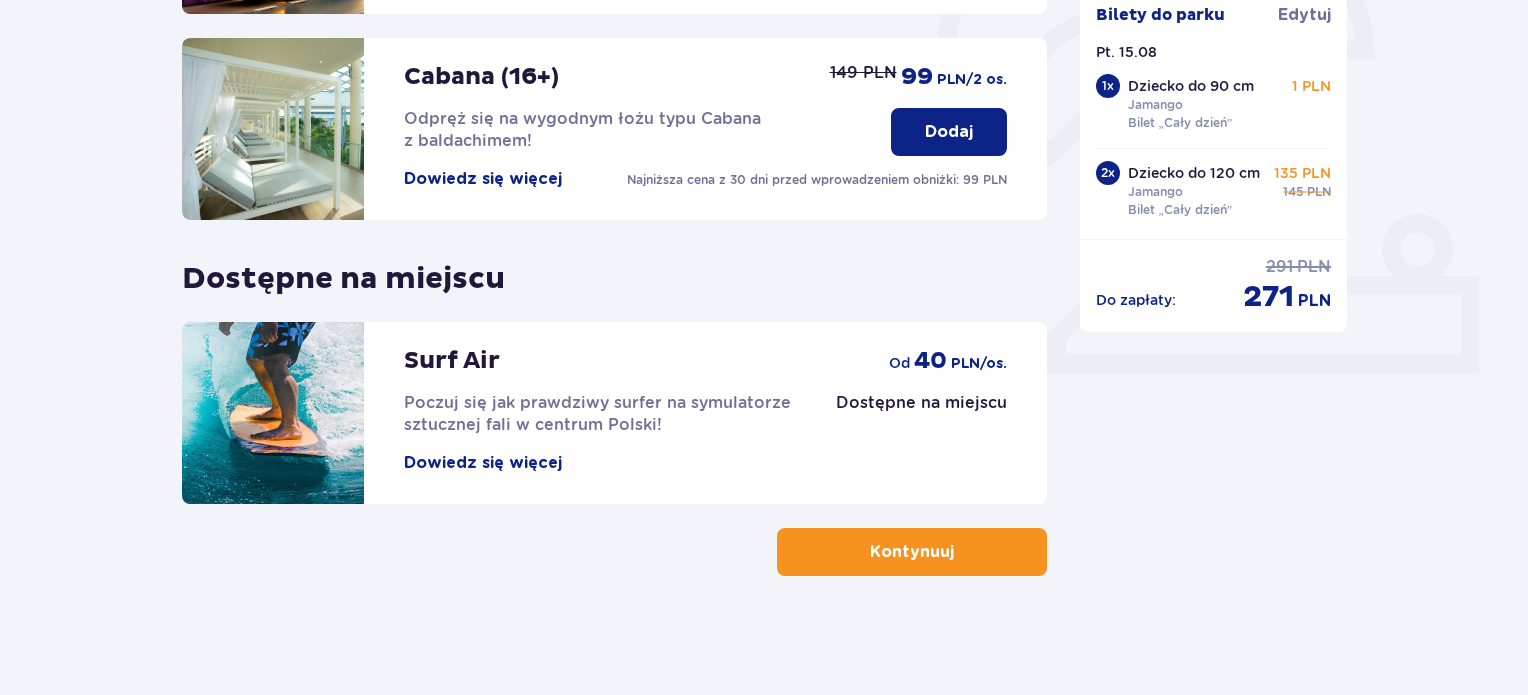 click on "Kontynuuj" at bounding box center (912, 552) 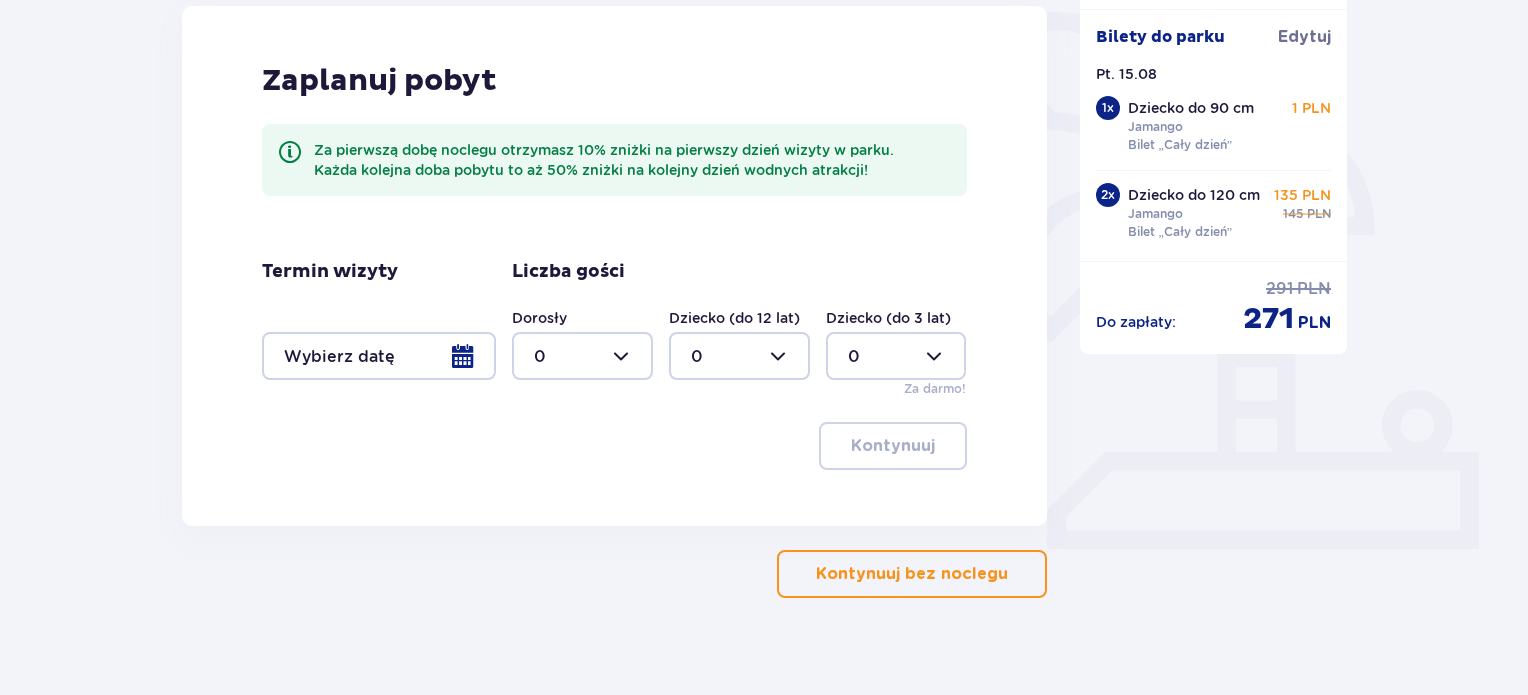 scroll, scrollTop: 507, scrollLeft: 0, axis: vertical 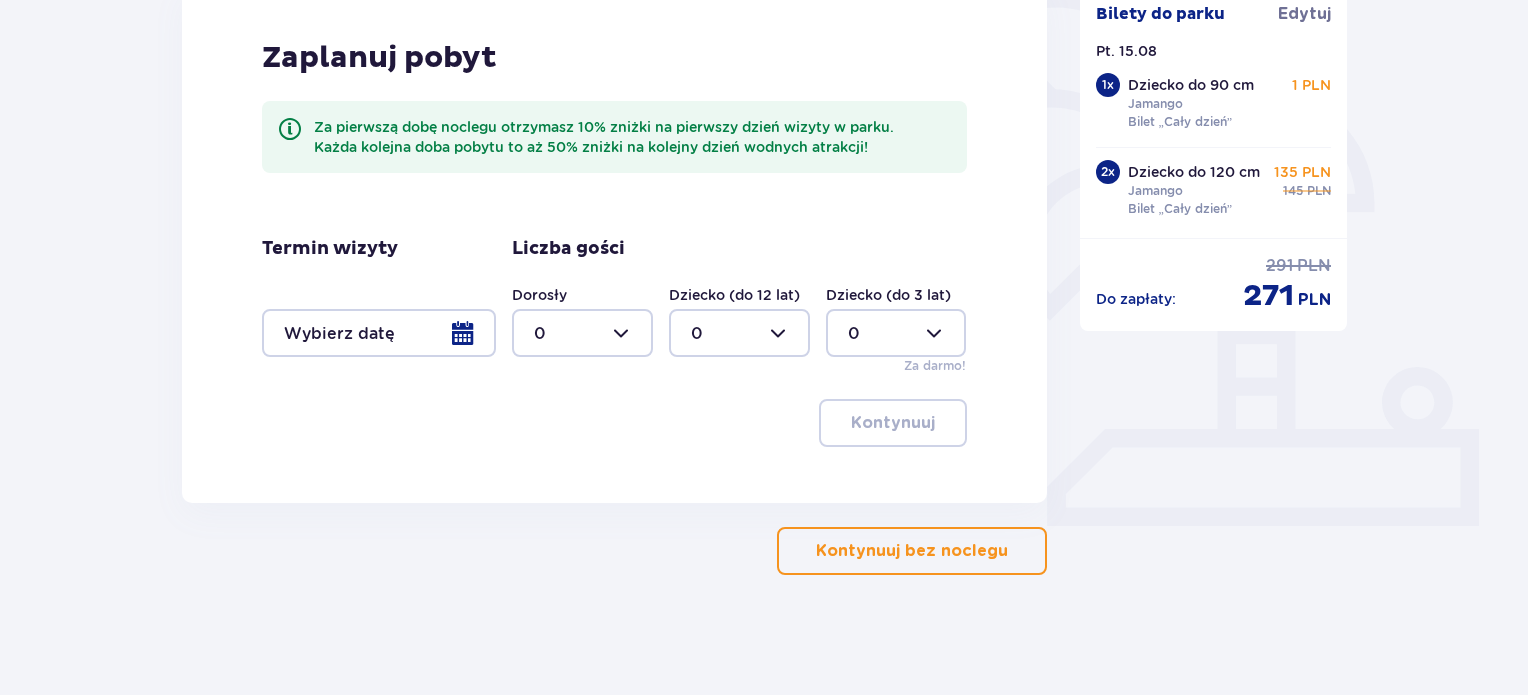 click on "Kontynuuj bez noclegu" at bounding box center [912, 551] 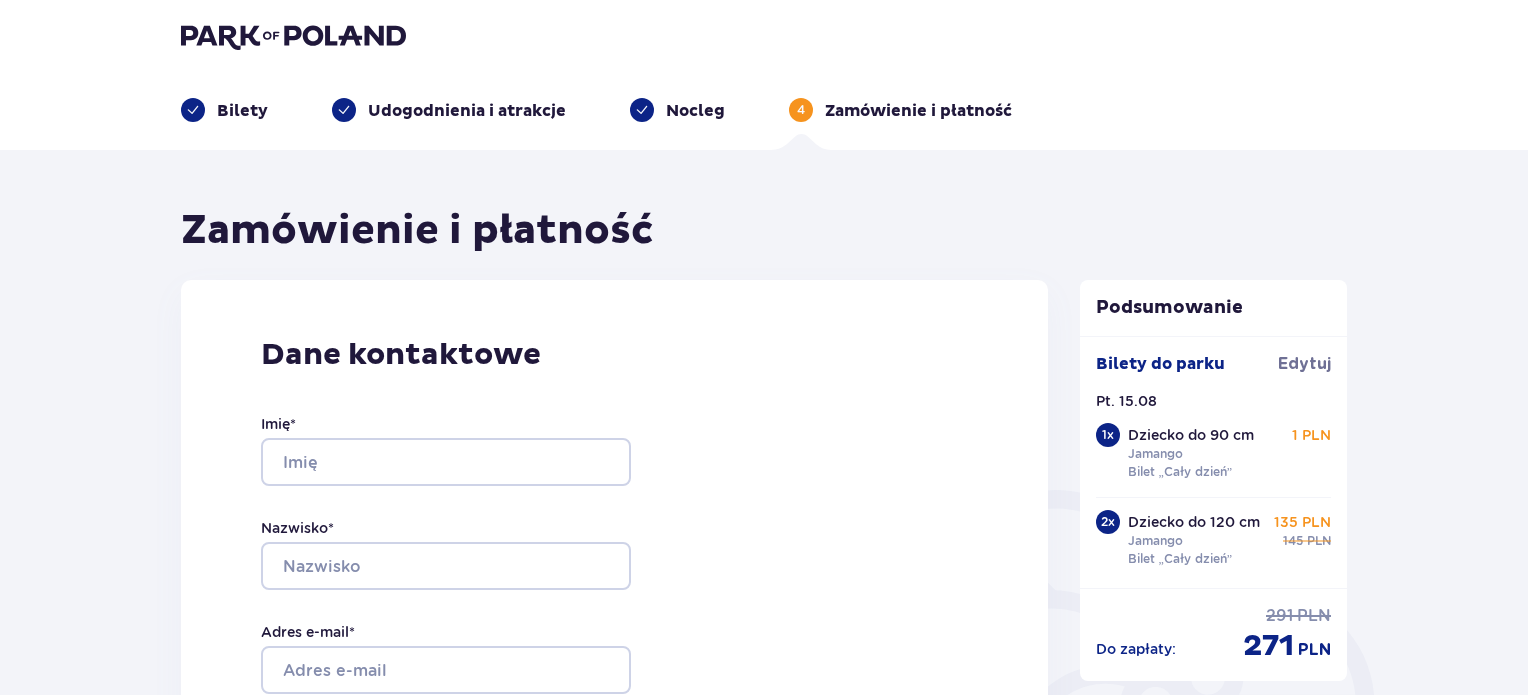 scroll, scrollTop: 0, scrollLeft: 0, axis: both 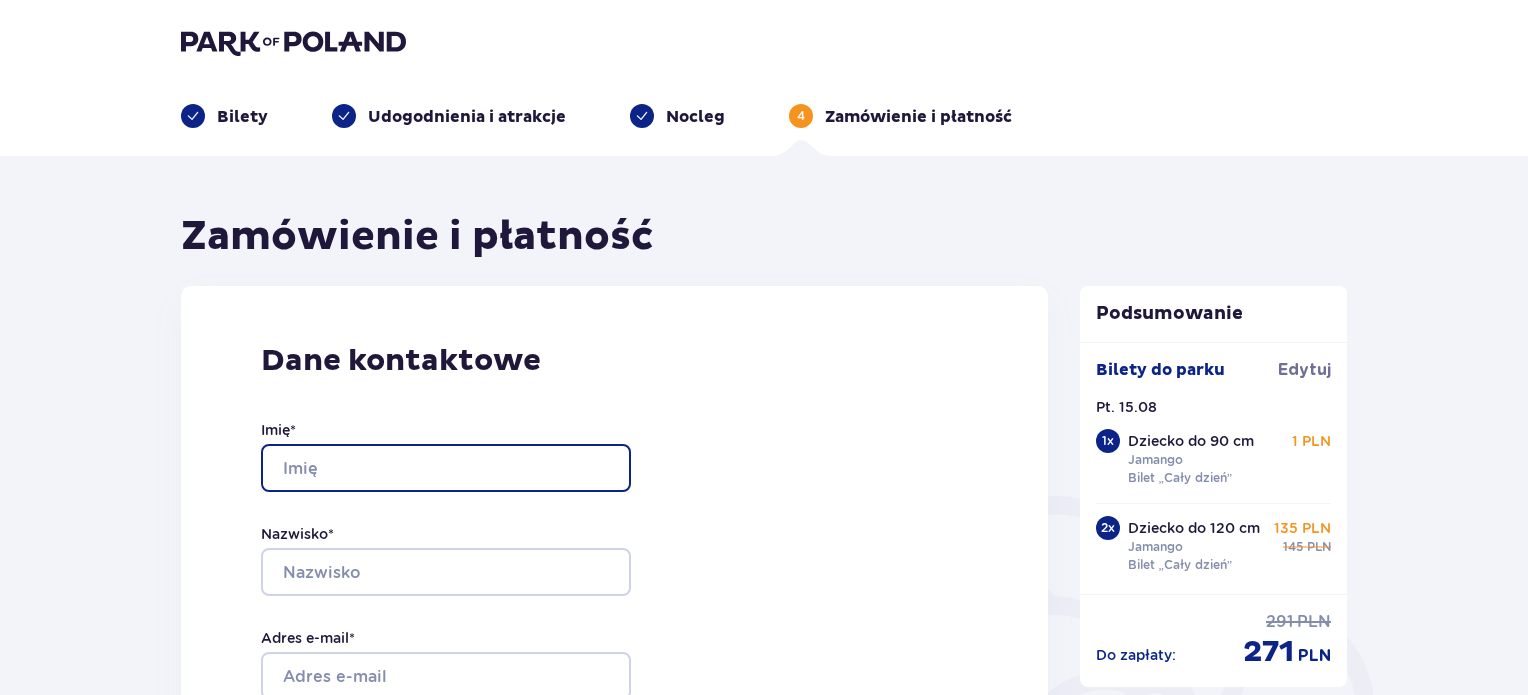 click on "Imię *" at bounding box center [446, 468] 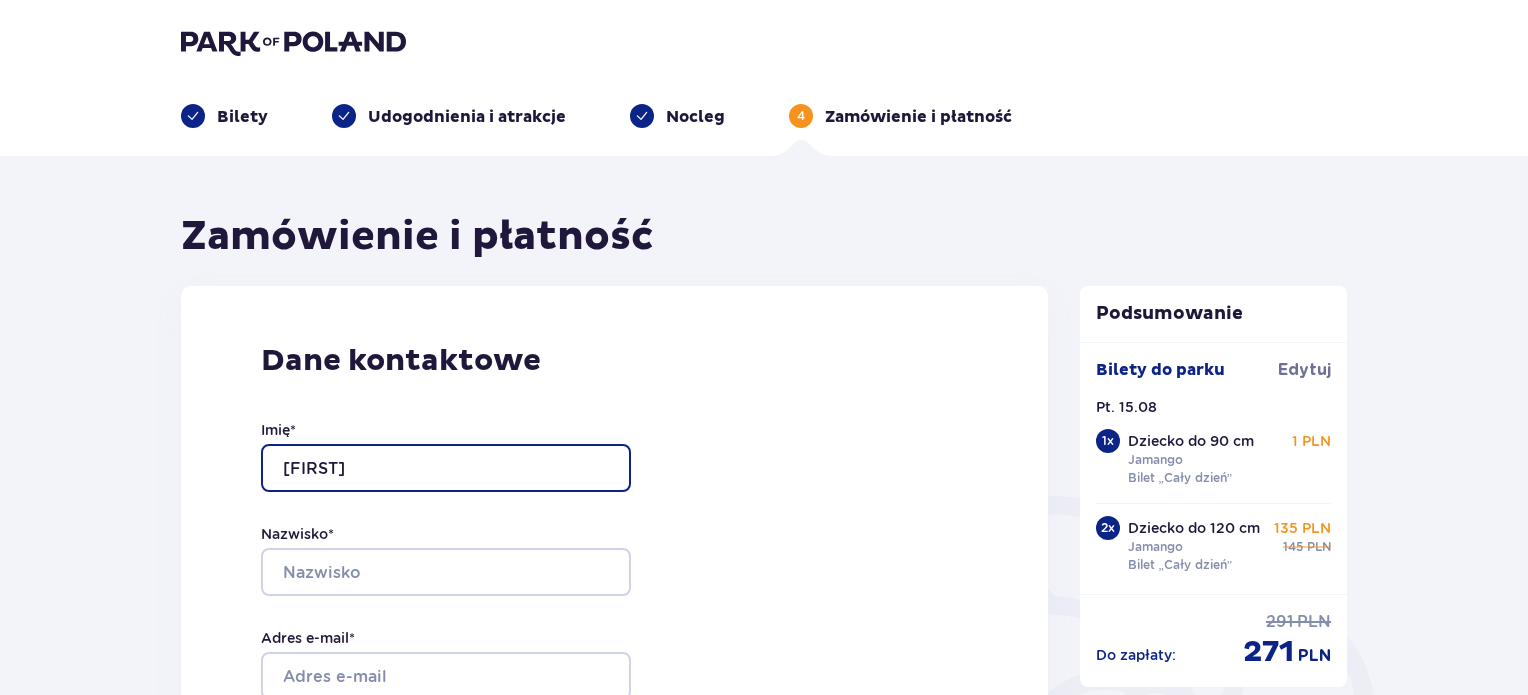 type on "[FIRST]" 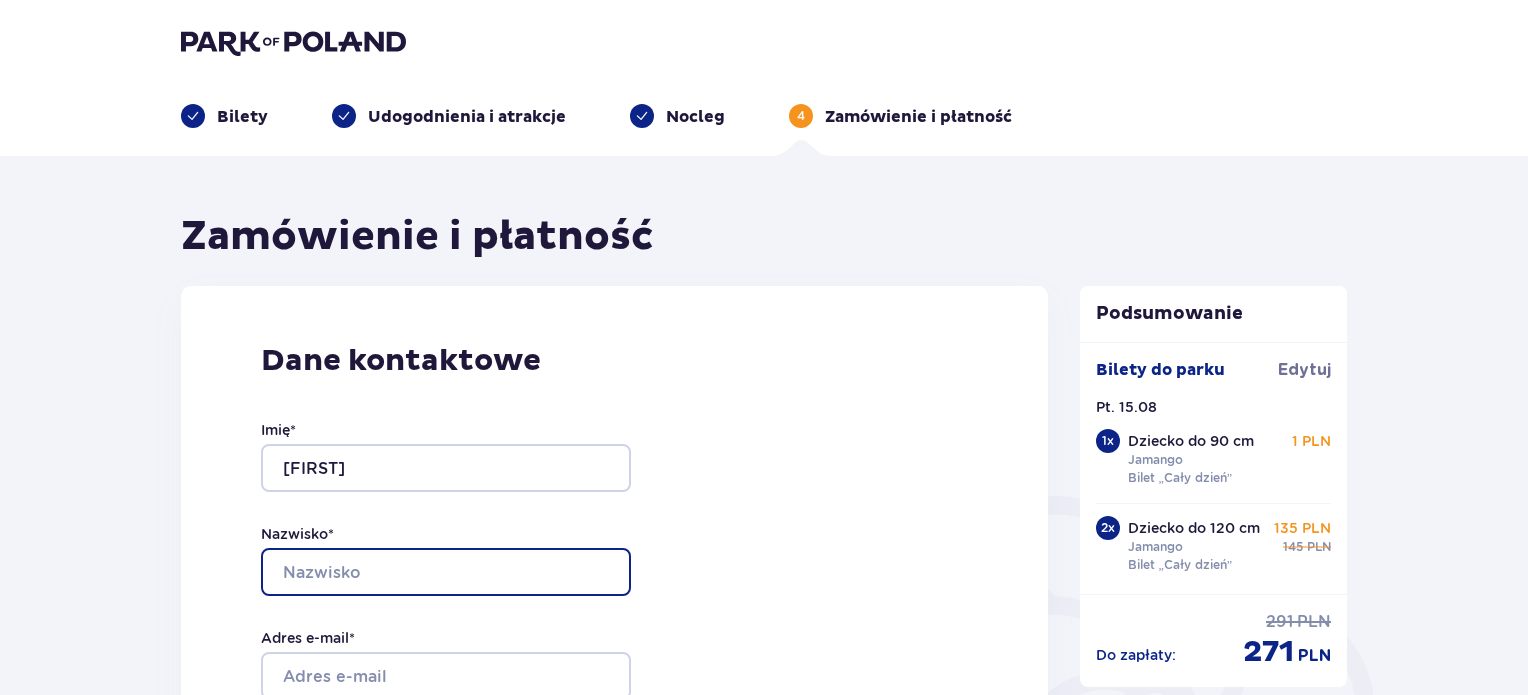 click on "Nazwisko *" at bounding box center [446, 572] 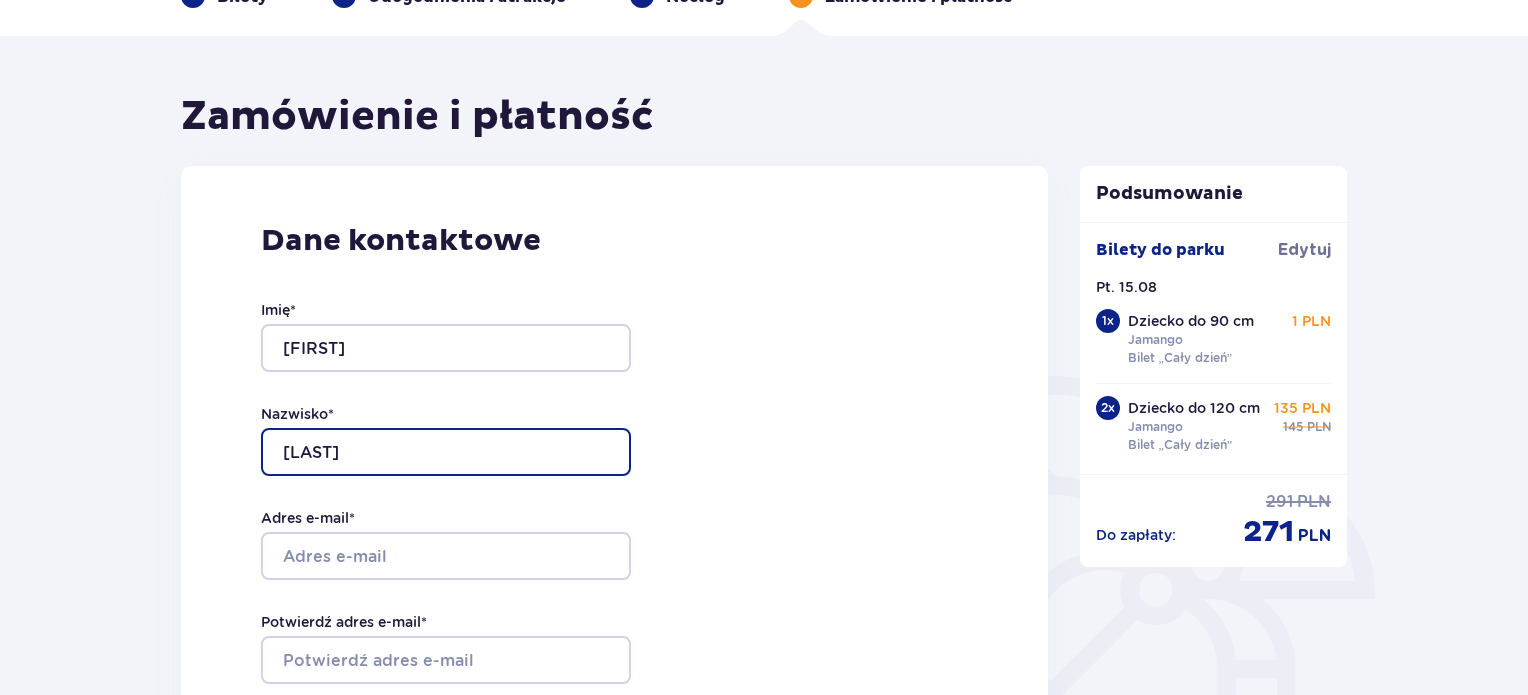 scroll, scrollTop: 122, scrollLeft: 0, axis: vertical 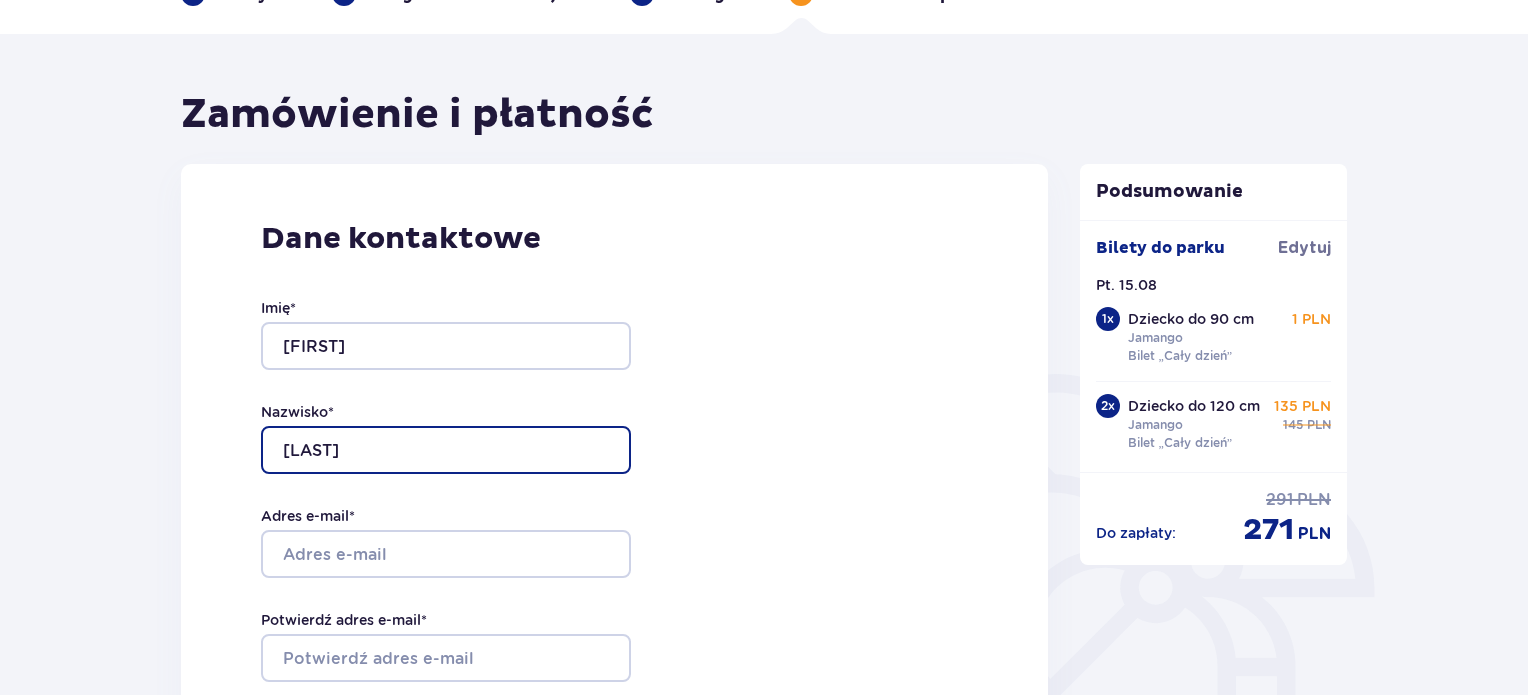 type on "[LAST]" 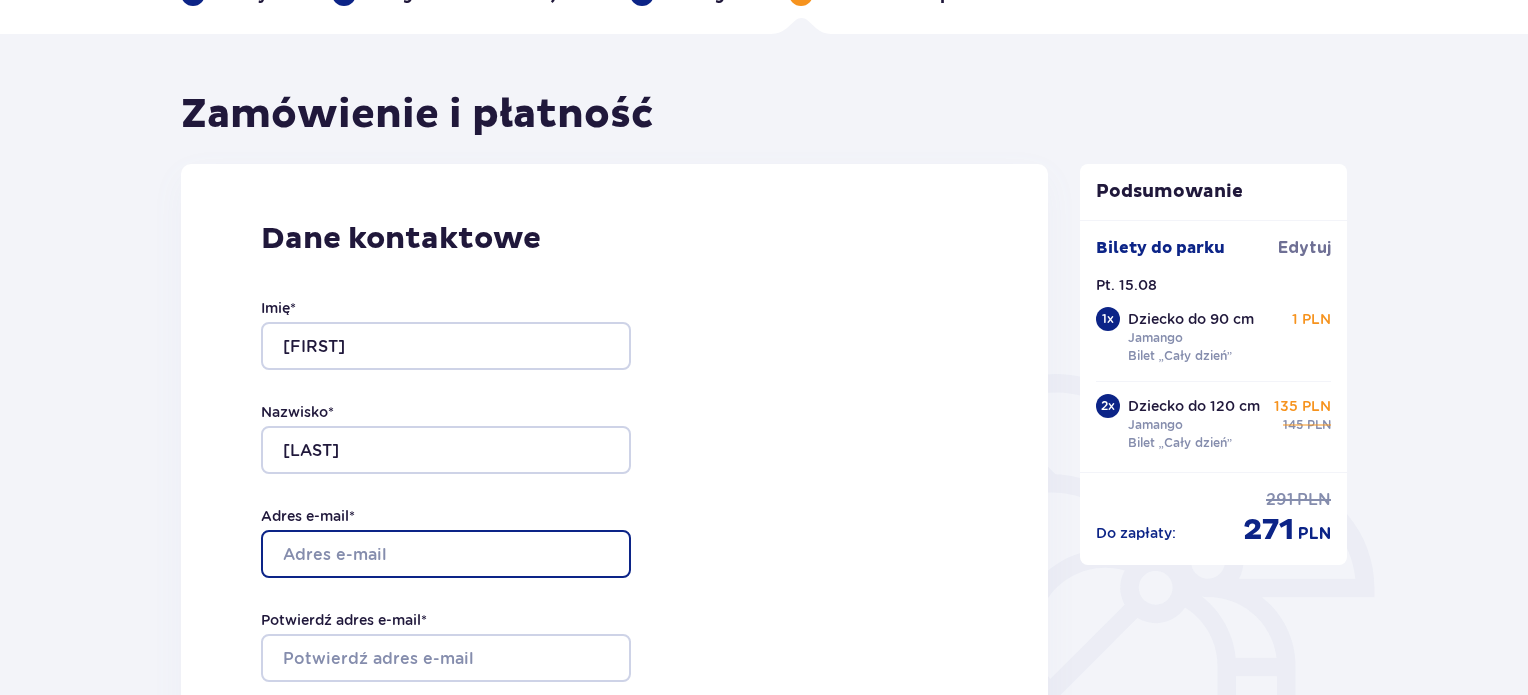 click on "Adres e-mail *" at bounding box center (446, 554) 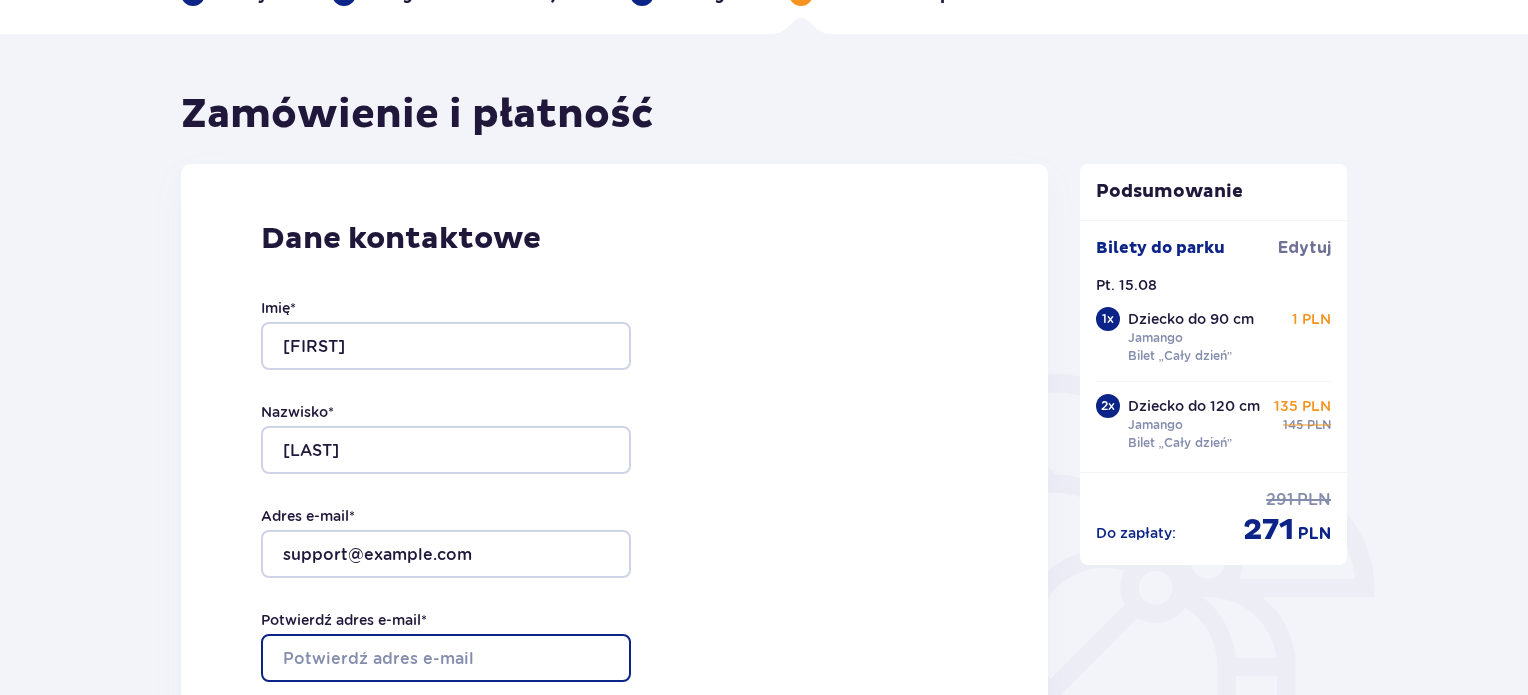 click on "Potwierdź adres e-mail *" at bounding box center [446, 658] 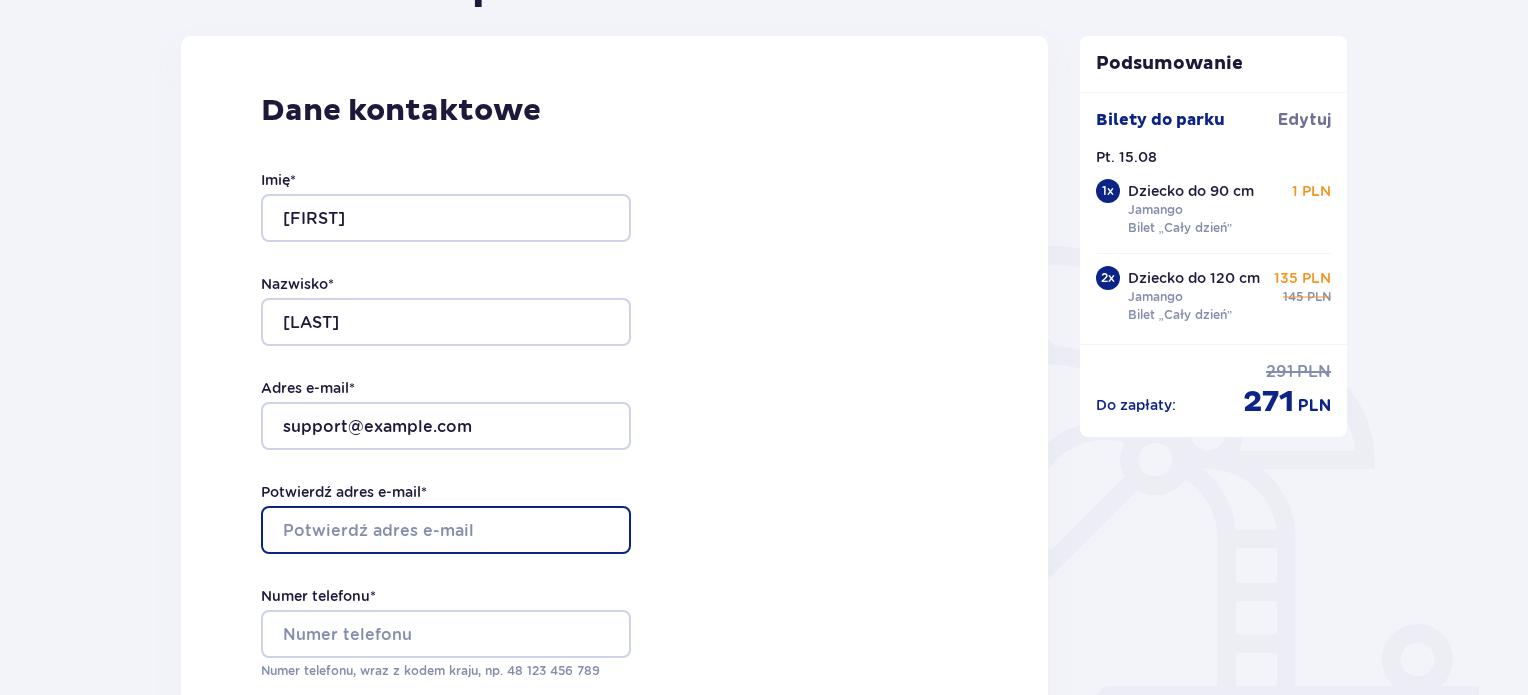 scroll, scrollTop: 287, scrollLeft: 0, axis: vertical 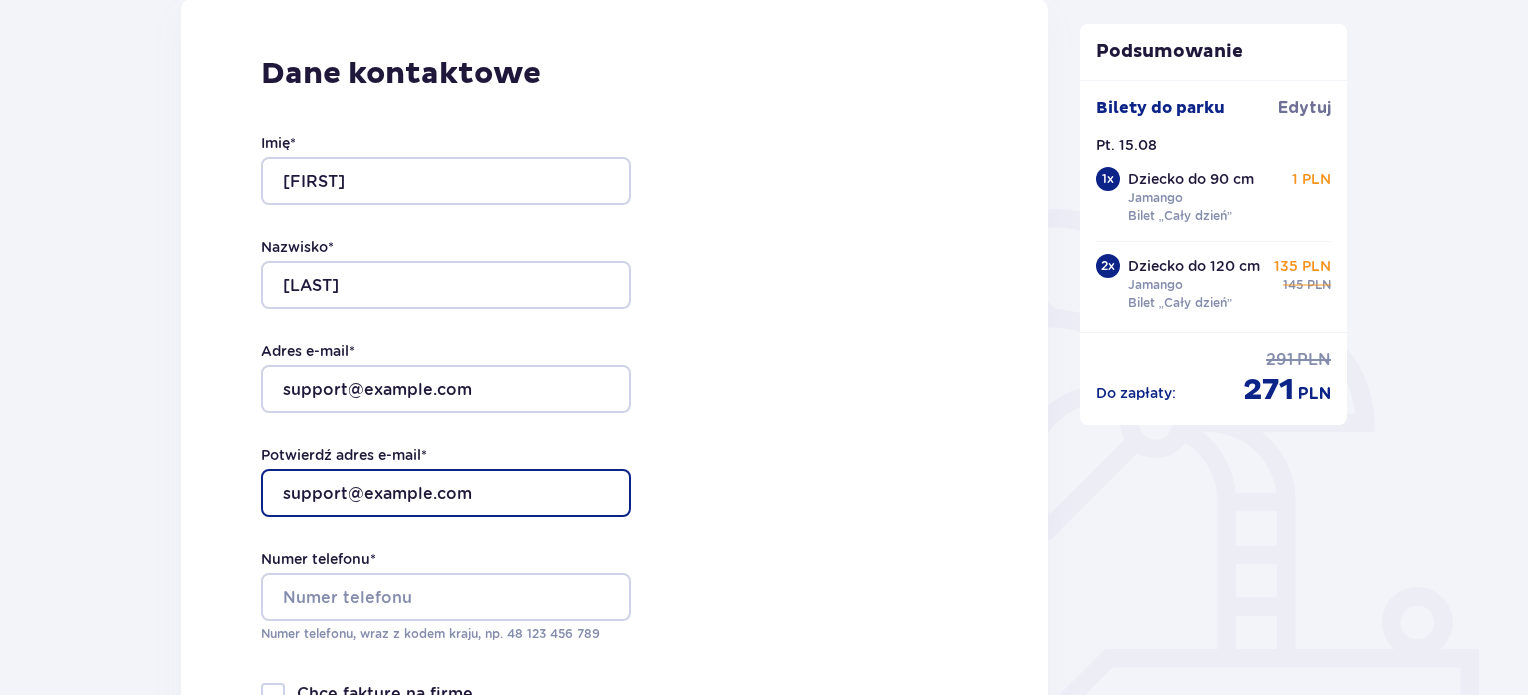 type on "support@example.com" 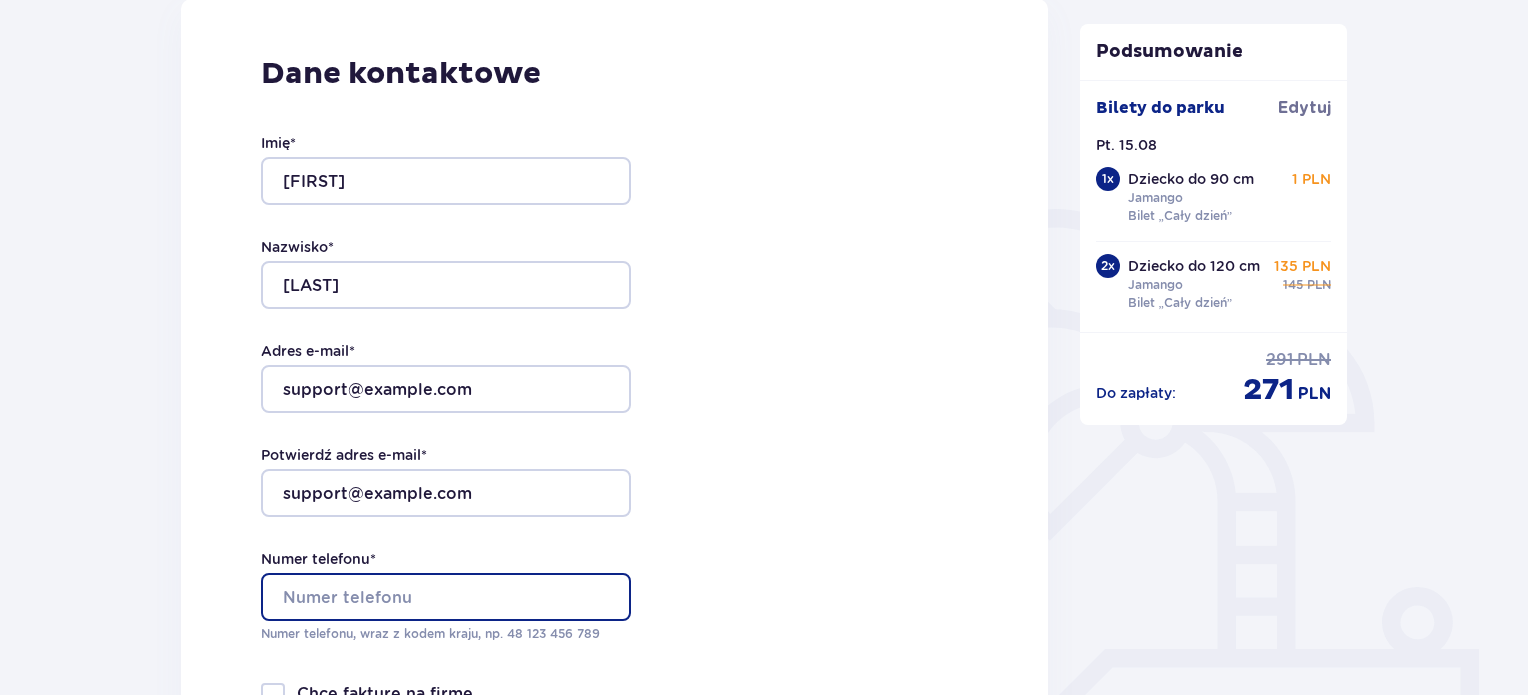click on "Numer telefonu *" at bounding box center (446, 597) 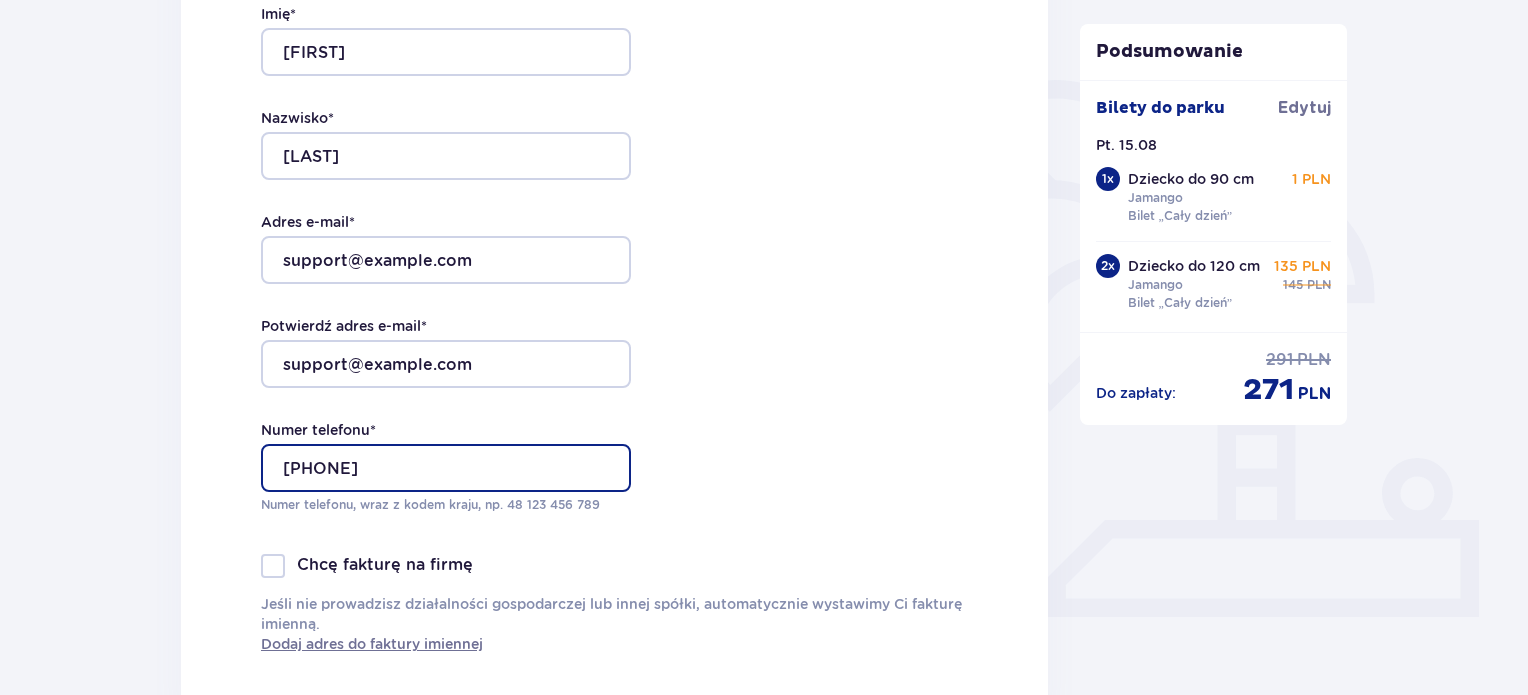 scroll, scrollTop: 418, scrollLeft: 0, axis: vertical 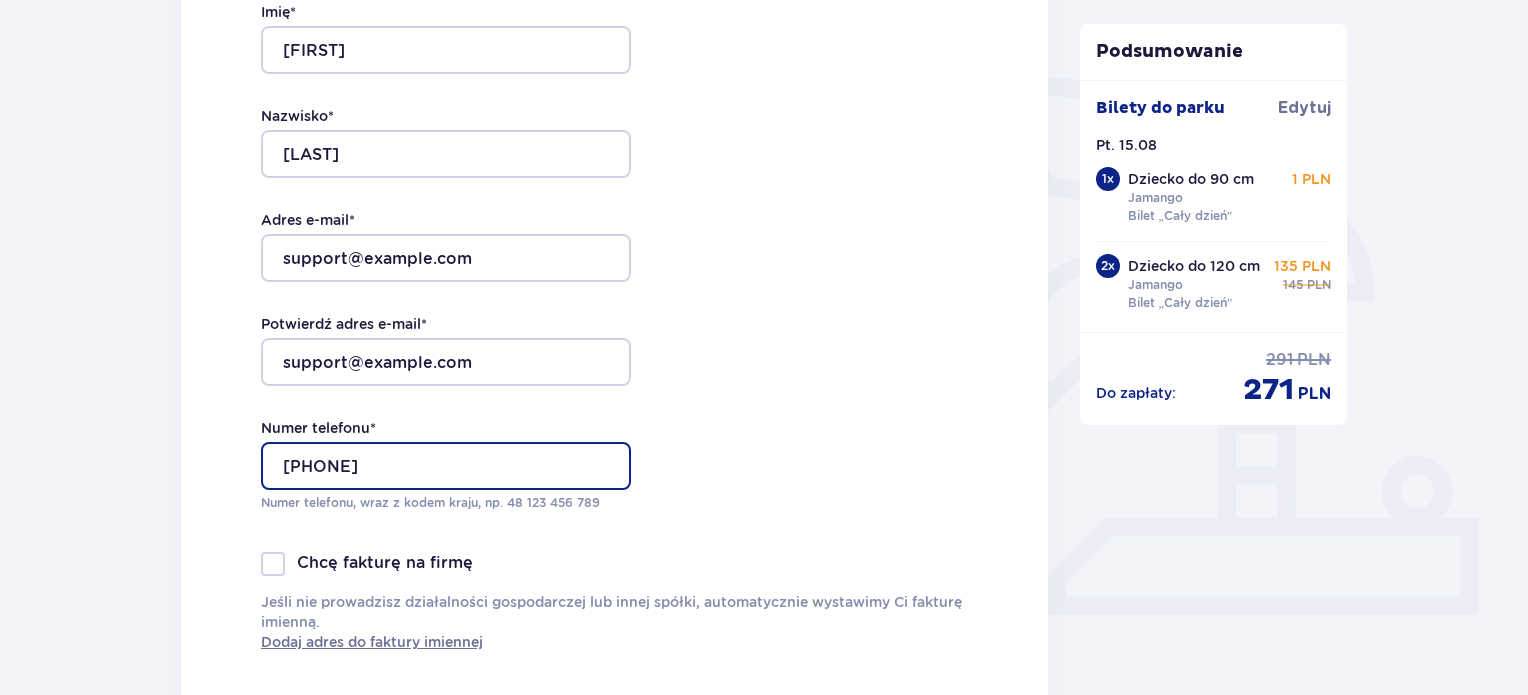 type on "[PHONE]" 